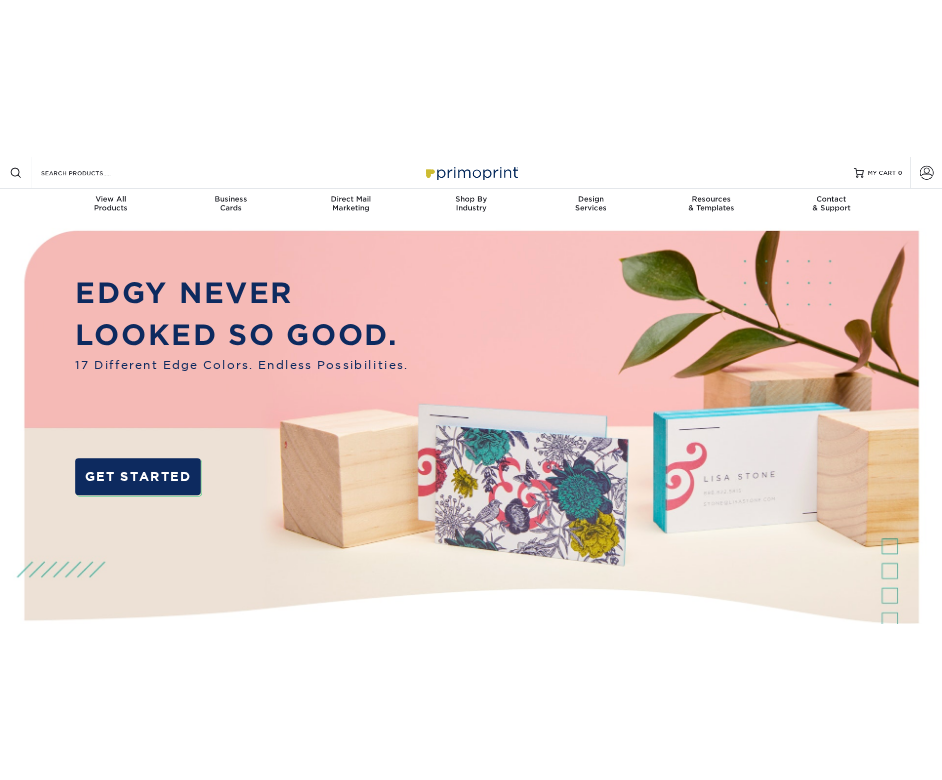 scroll, scrollTop: 0, scrollLeft: 0, axis: both 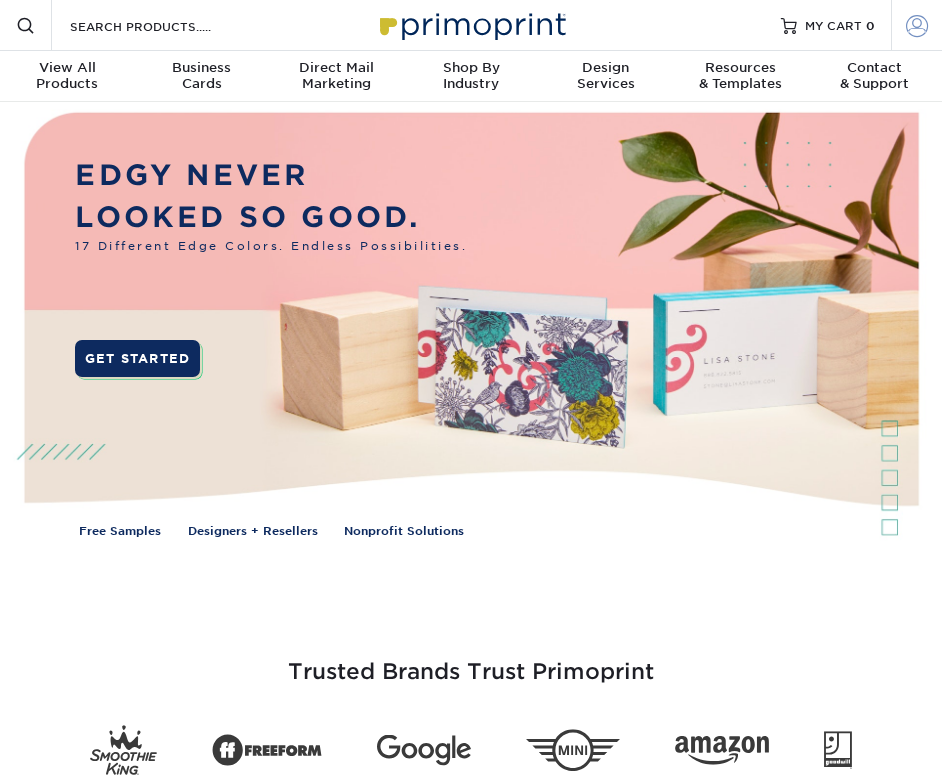 click at bounding box center (917, 25) 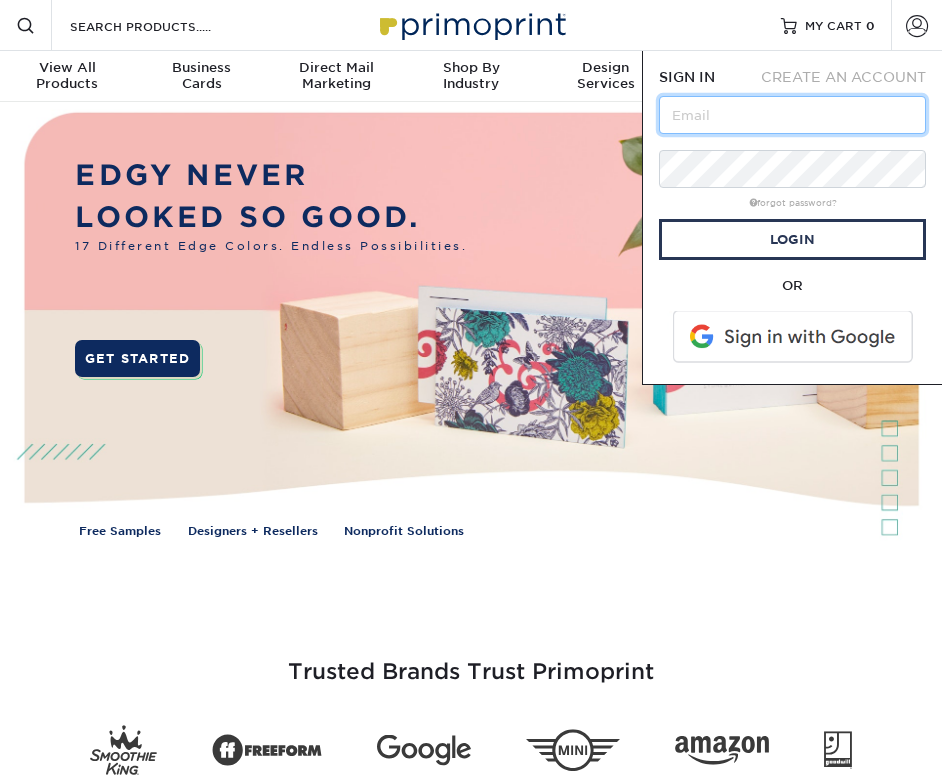 click at bounding box center (792, 115) 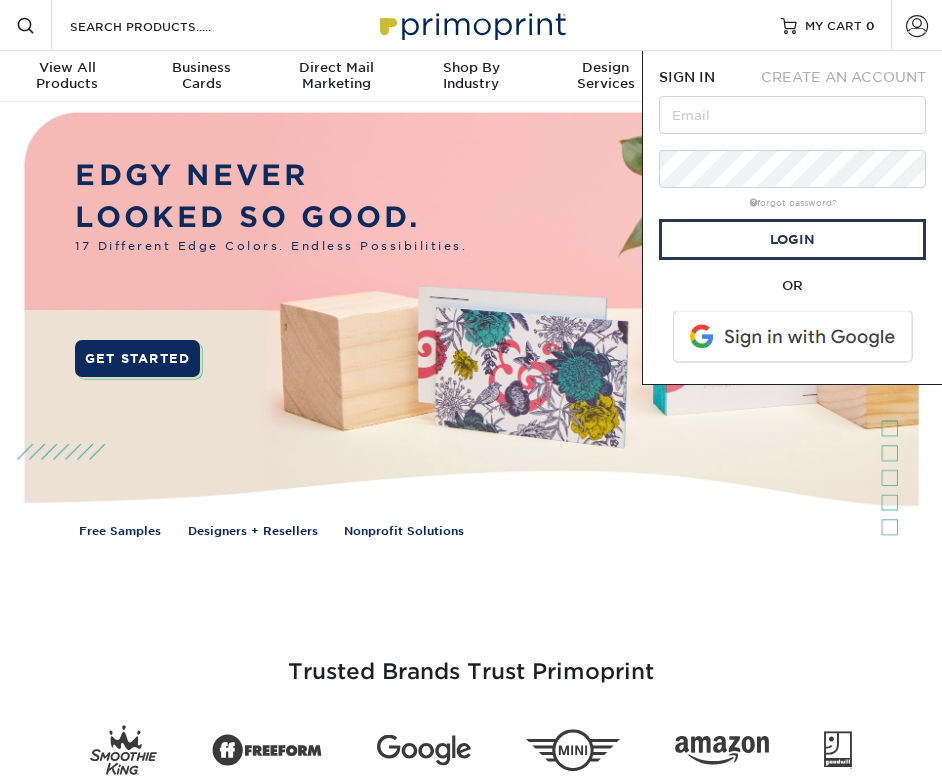 click at bounding box center (794, 337) 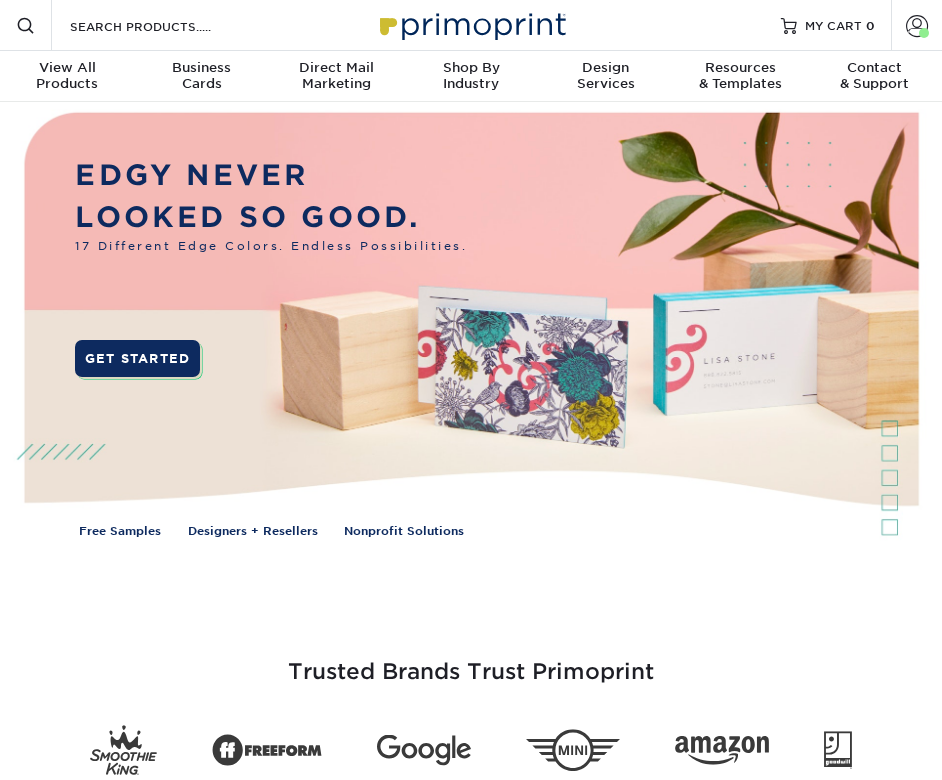 scroll, scrollTop: 0, scrollLeft: 0, axis: both 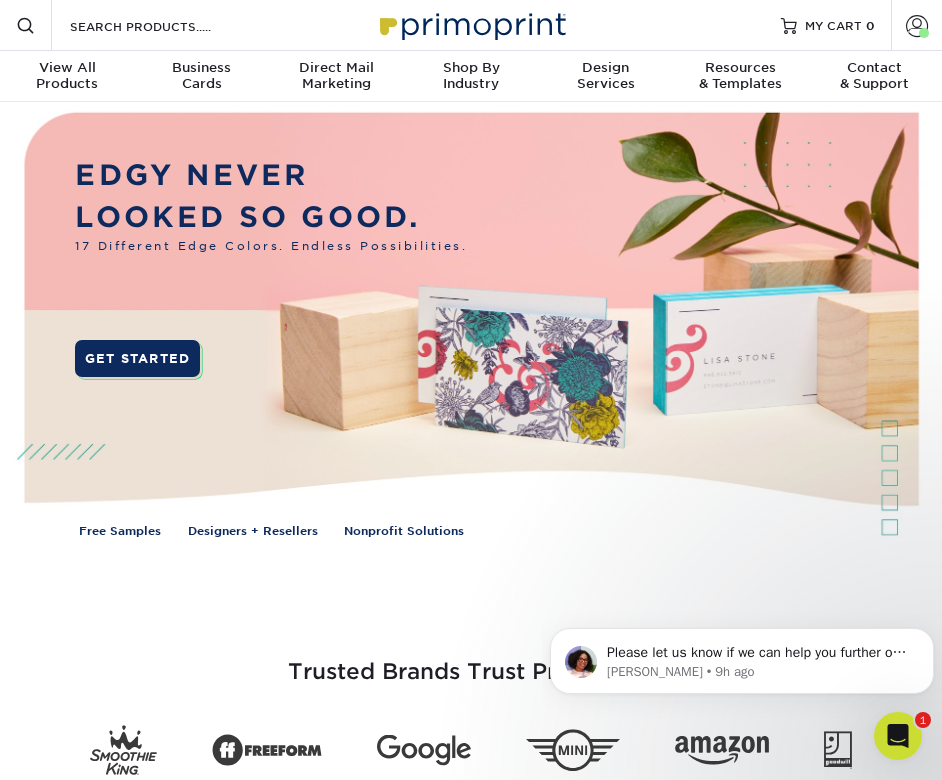 click 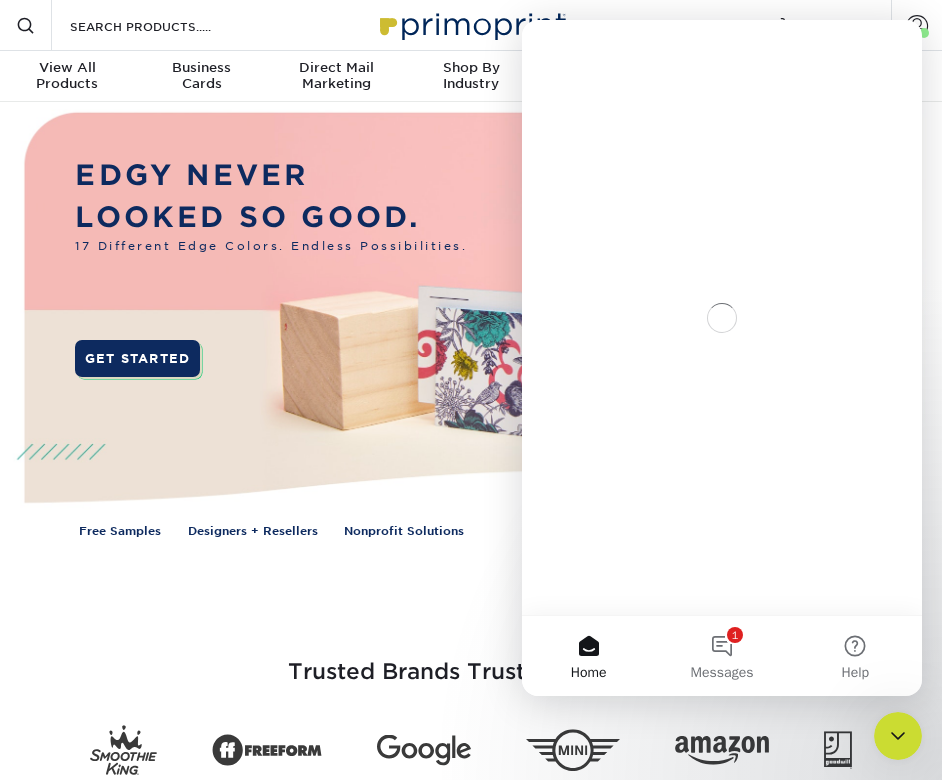 scroll, scrollTop: 0, scrollLeft: 0, axis: both 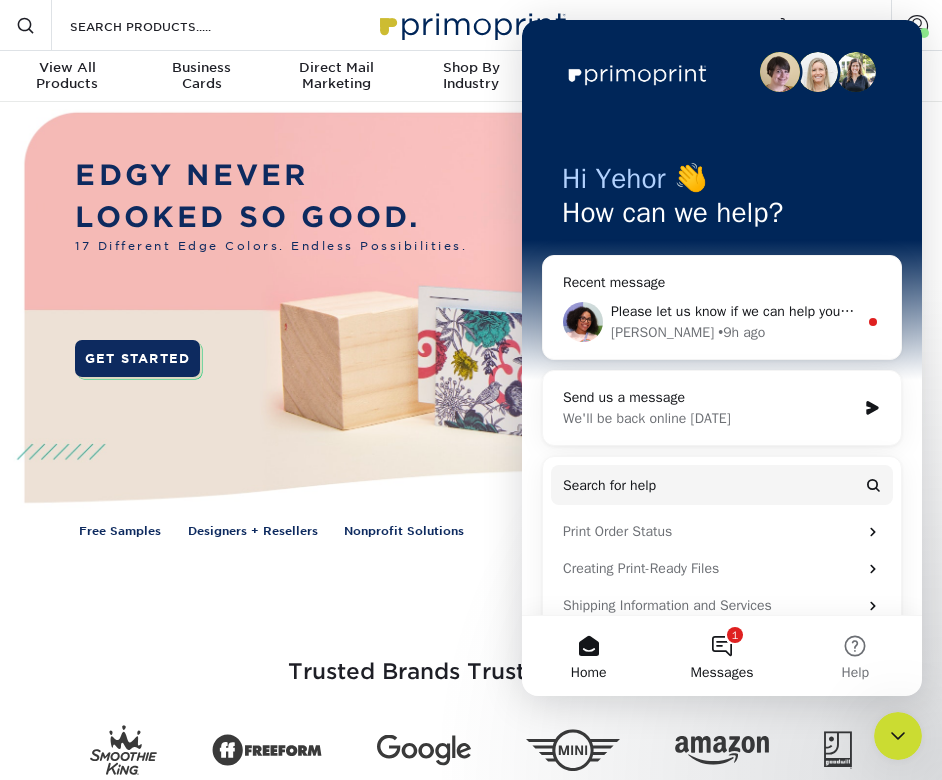 click on "1 Messages" at bounding box center [721, 656] 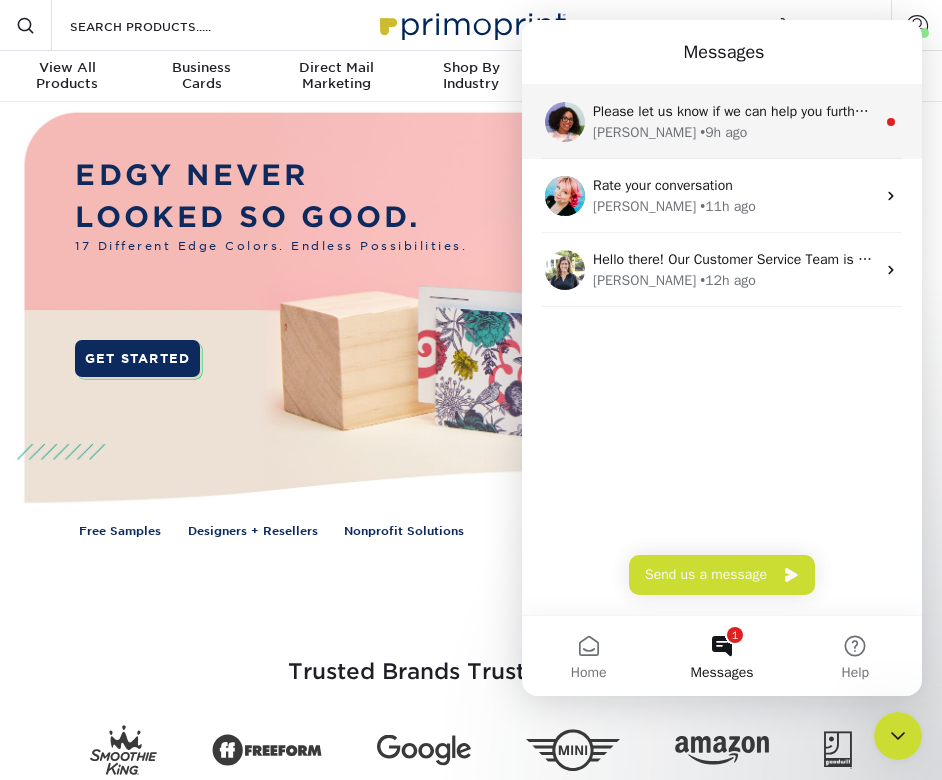 click on "Please let us know if we can help you further or if you have any other questions.    Have a great day!" at bounding box center (734, 111) 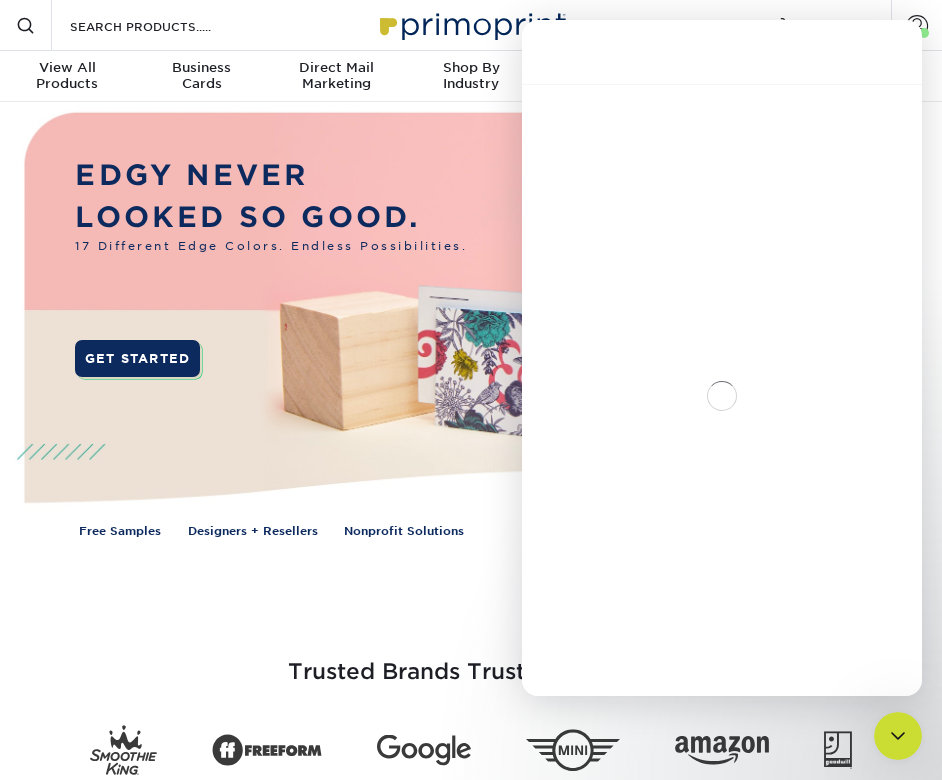 scroll, scrollTop: 3, scrollLeft: 0, axis: vertical 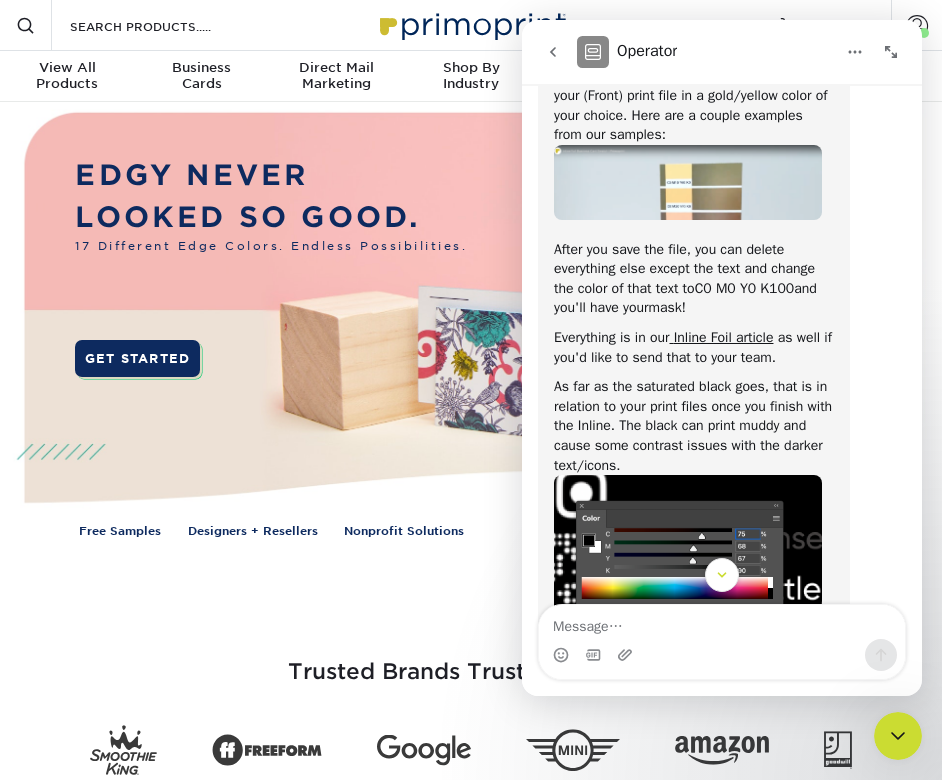 click 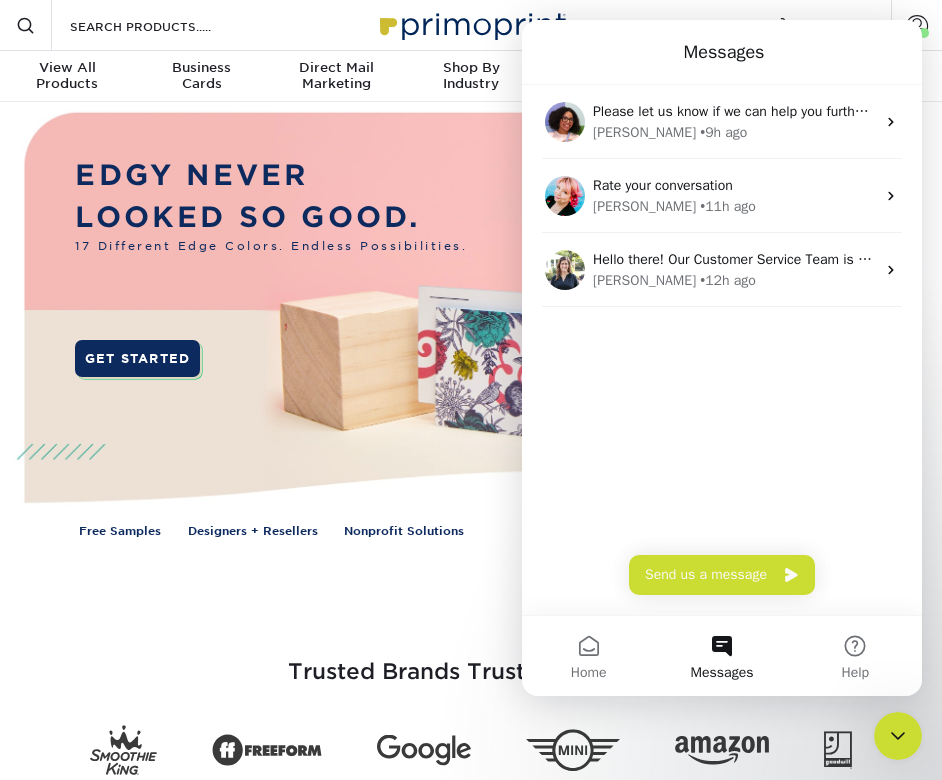 click on "Trusted Brands Trust Primoprint" at bounding box center (471, 681) 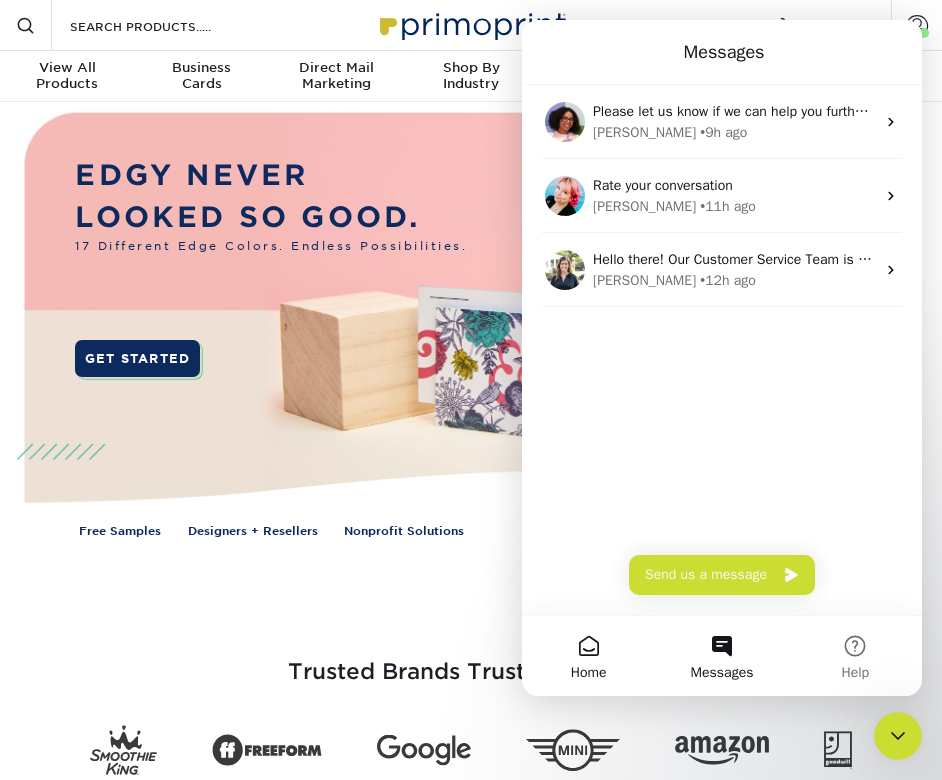 click on "Home" at bounding box center (588, 656) 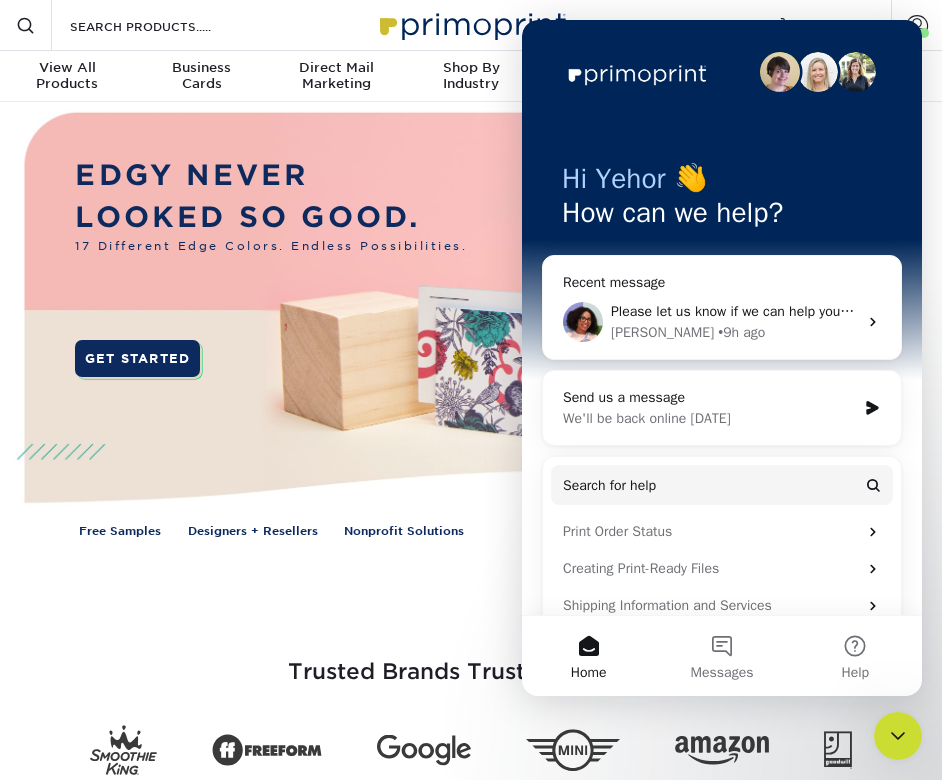 click on "Trusted Brands Trust Primoprint" at bounding box center [471, 681] 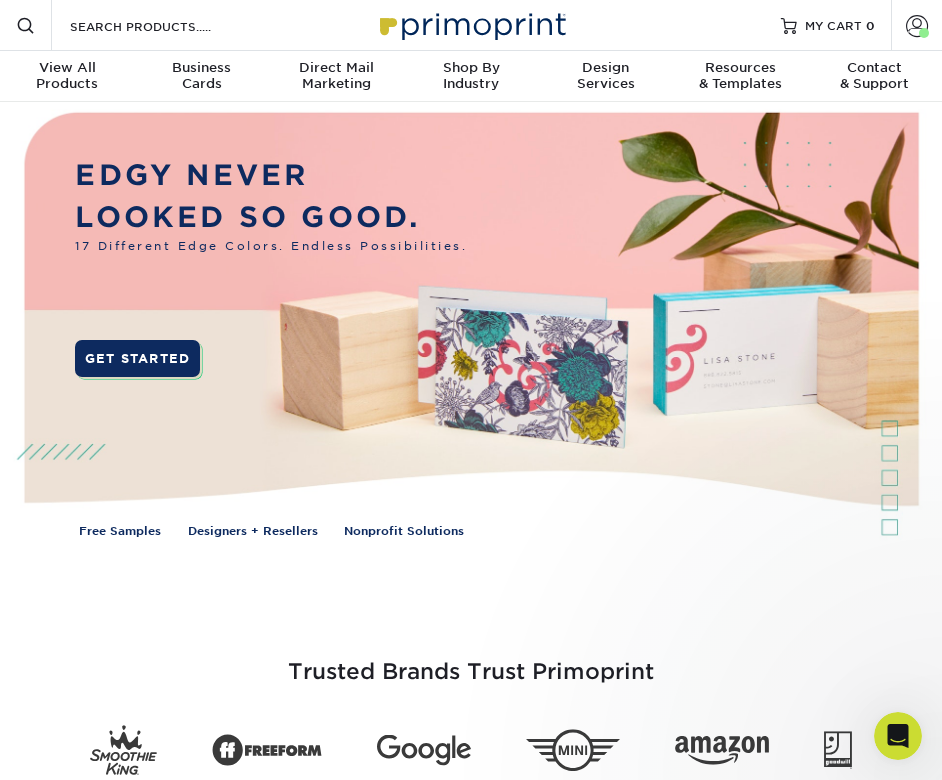 scroll, scrollTop: 0, scrollLeft: 0, axis: both 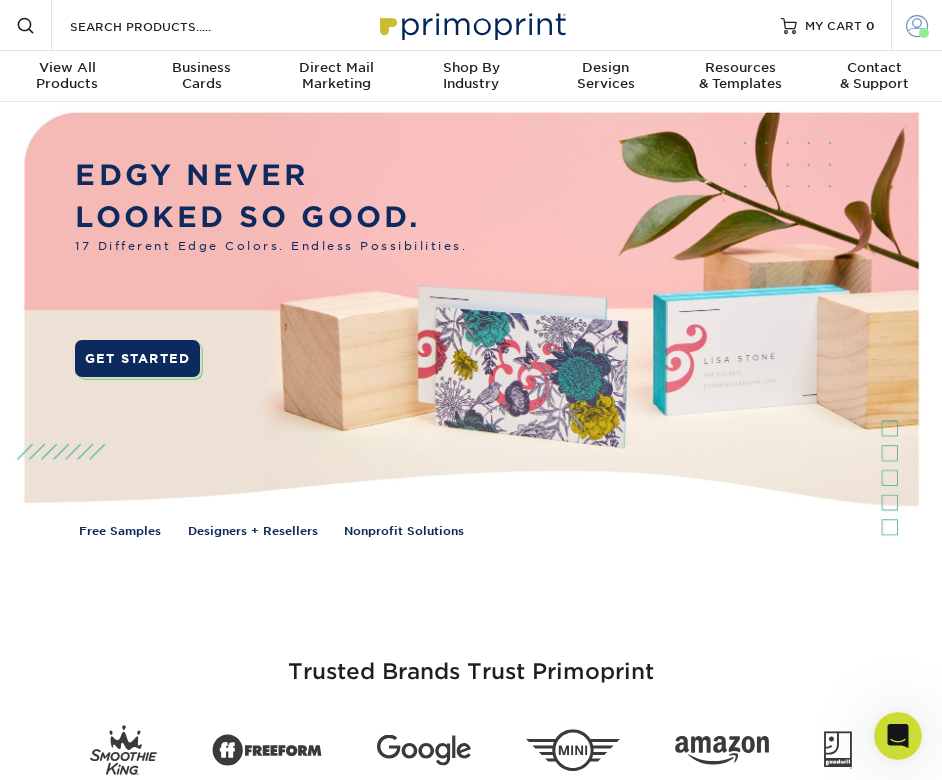 click at bounding box center [917, 25] 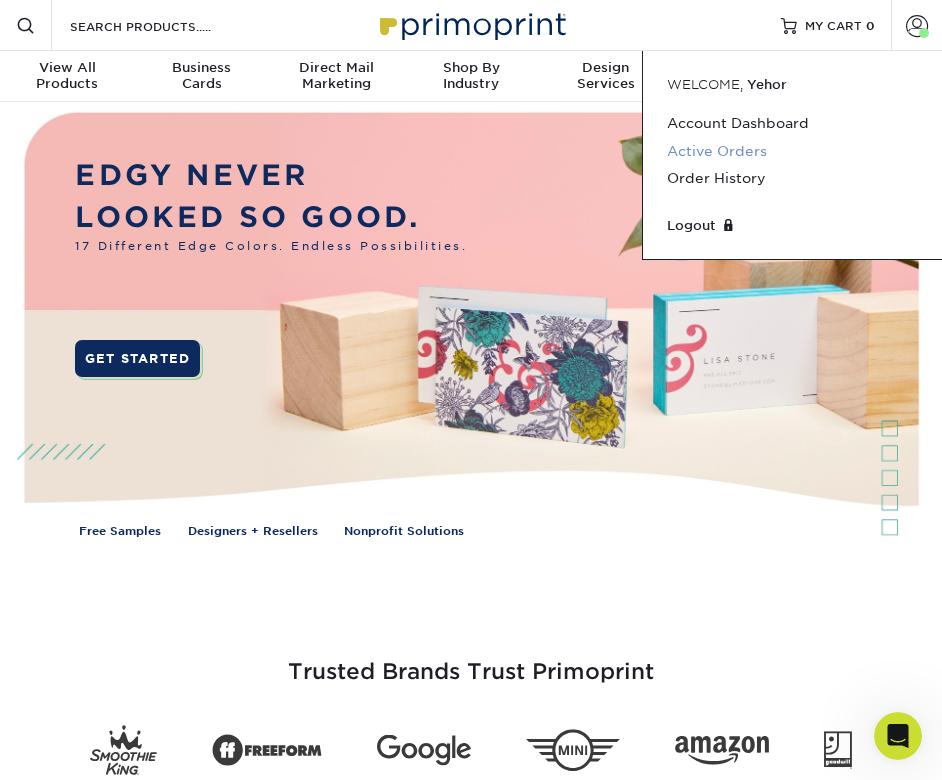 click on "Active Orders" at bounding box center [792, 151] 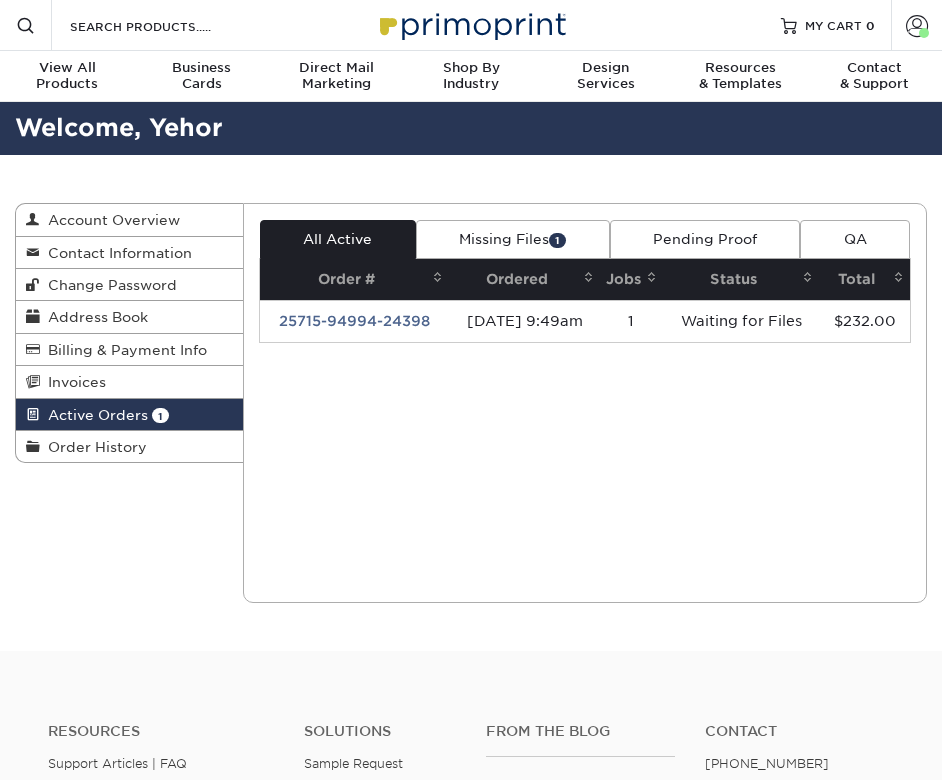 scroll, scrollTop: 0, scrollLeft: 0, axis: both 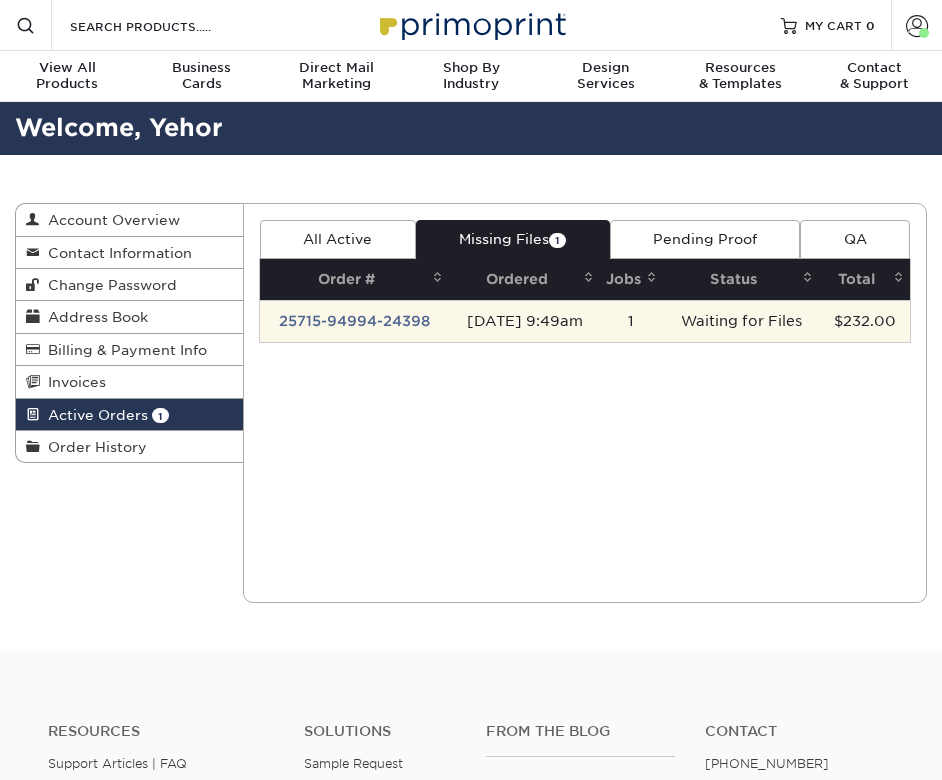 click on "Waiting for Files" at bounding box center (741, 321) 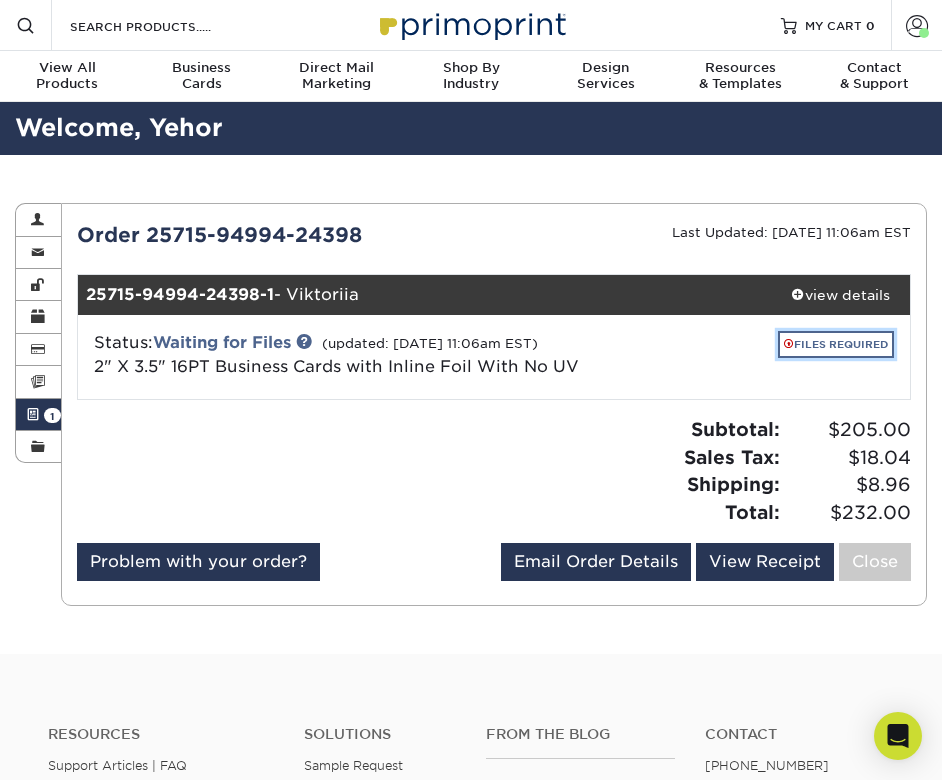 click on "FILES REQUIRED" at bounding box center [836, 344] 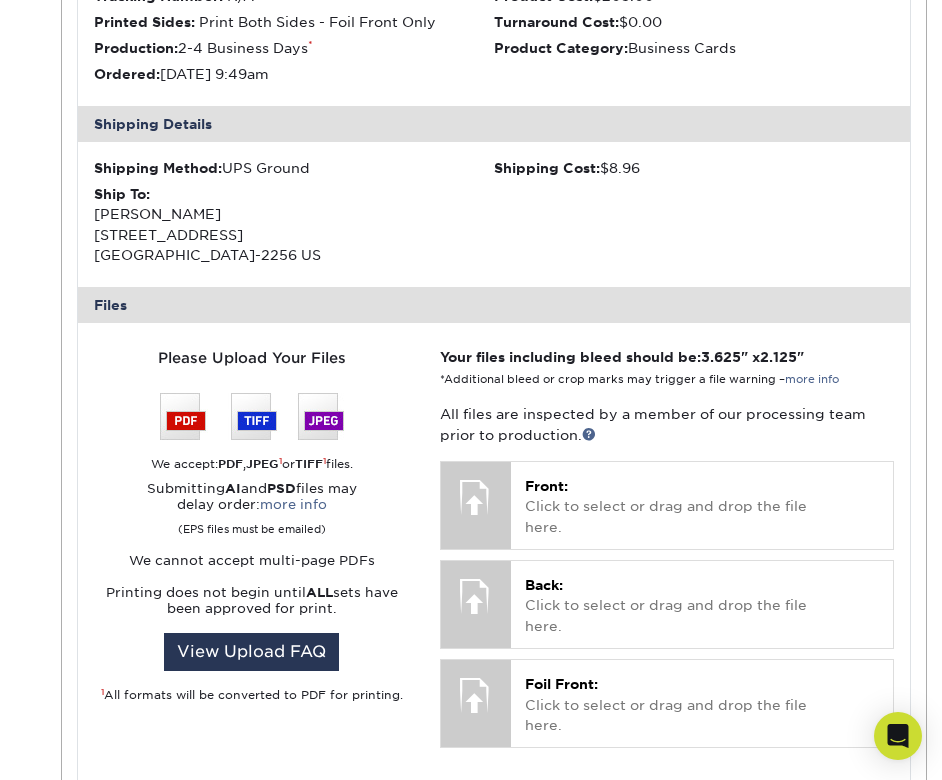 scroll, scrollTop: 500, scrollLeft: 0, axis: vertical 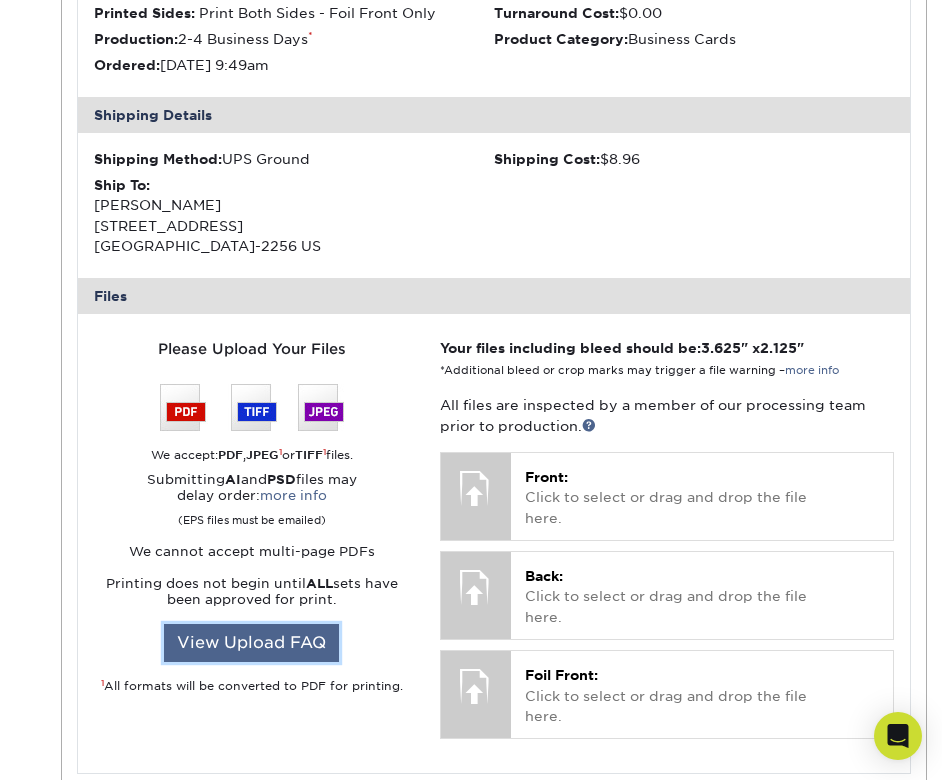 click on "View Upload FAQ" at bounding box center [251, 643] 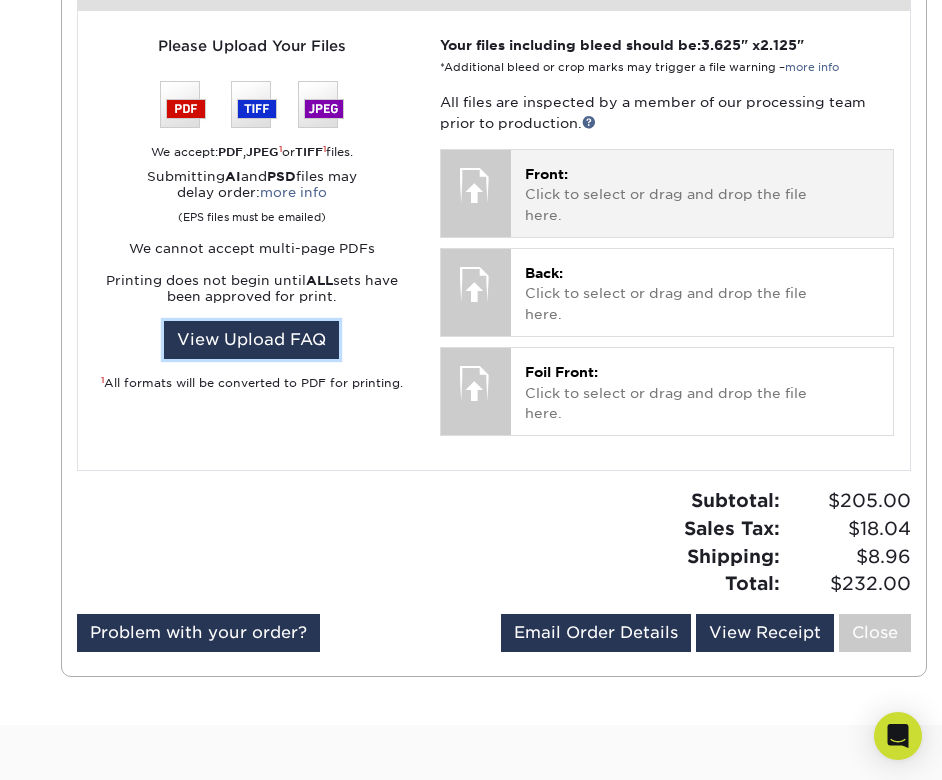 scroll, scrollTop: 800, scrollLeft: 0, axis: vertical 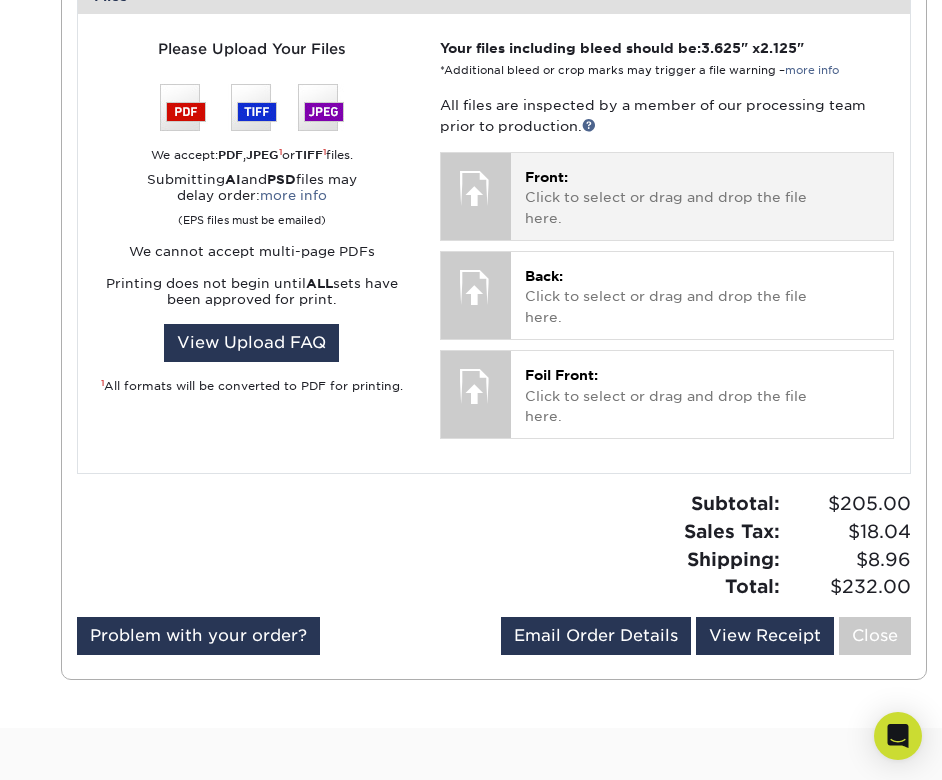 click on "Front: Click to select or drag and drop the file here." at bounding box center [702, 197] 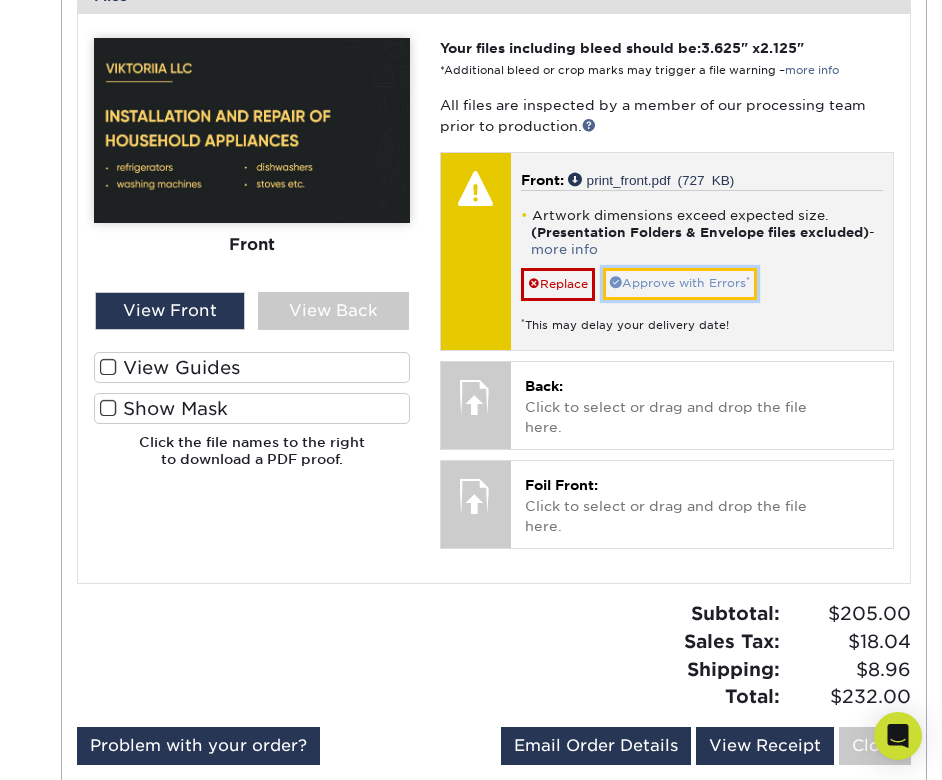click on "Approve with Errors *" at bounding box center [680, 283] 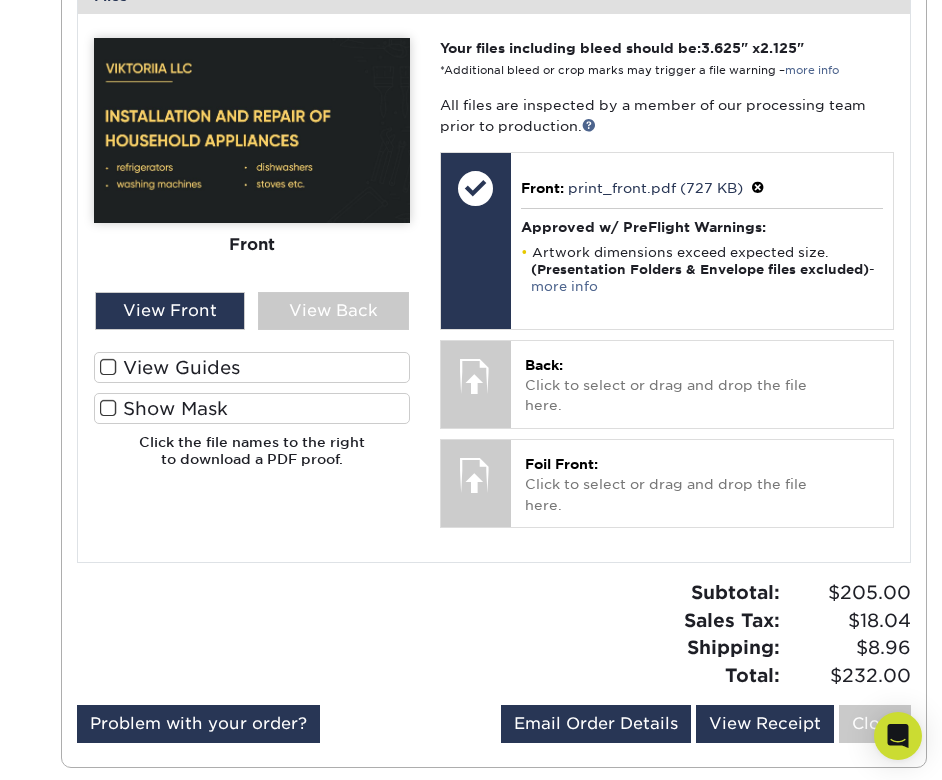 click on "View Guides" at bounding box center (252, 367) 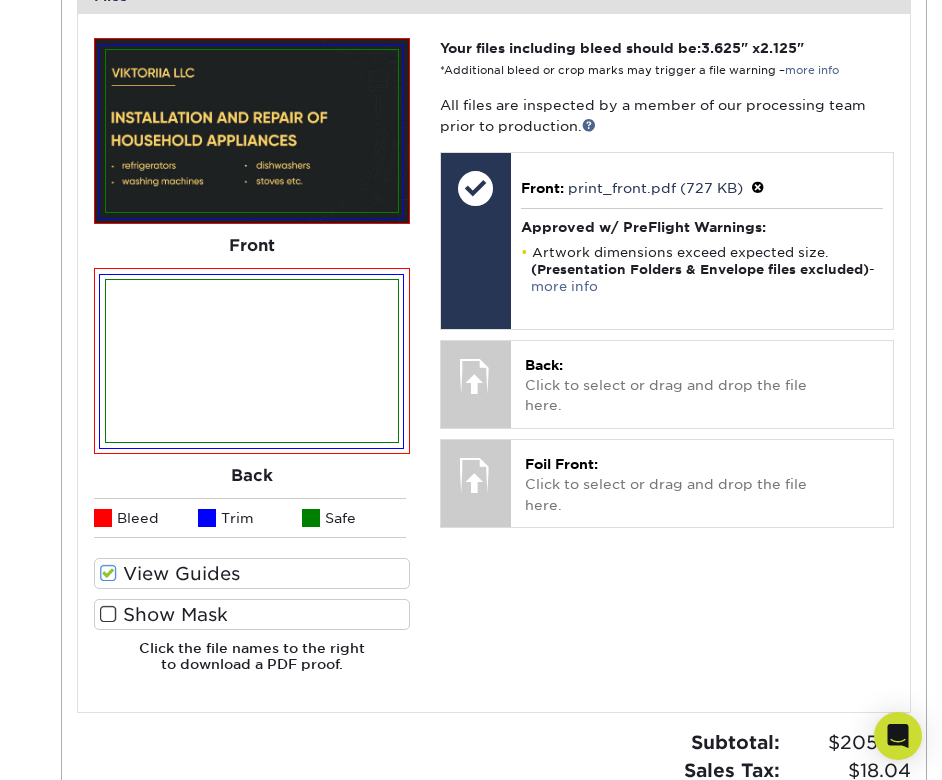 click on "Show Mask" at bounding box center [252, 614] 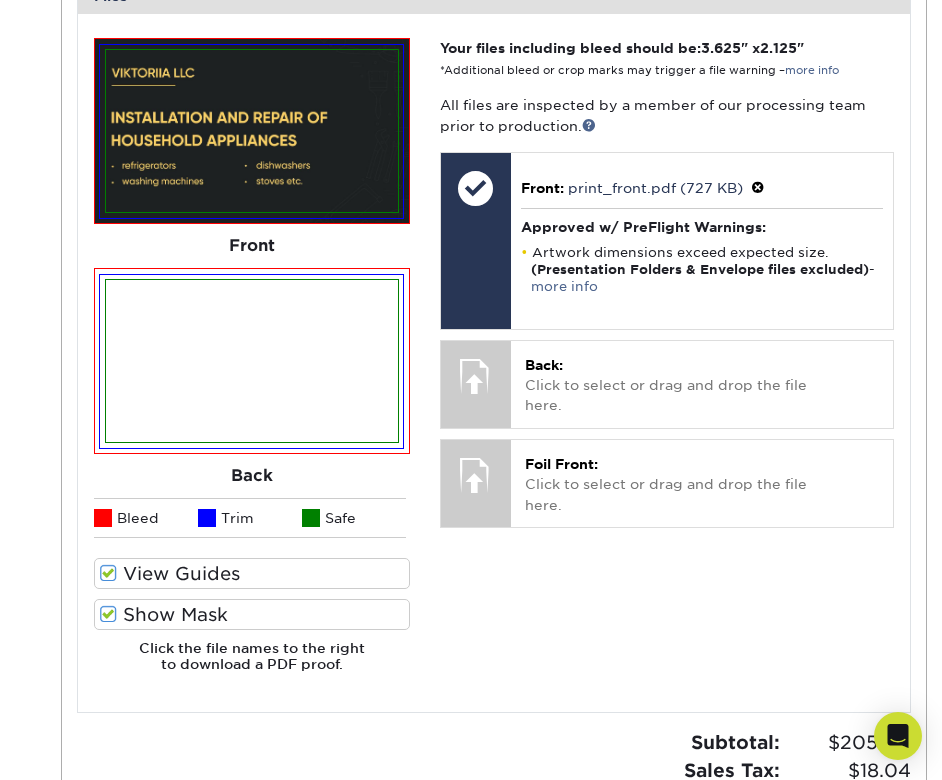 click on "Show Mask" at bounding box center (252, 614) 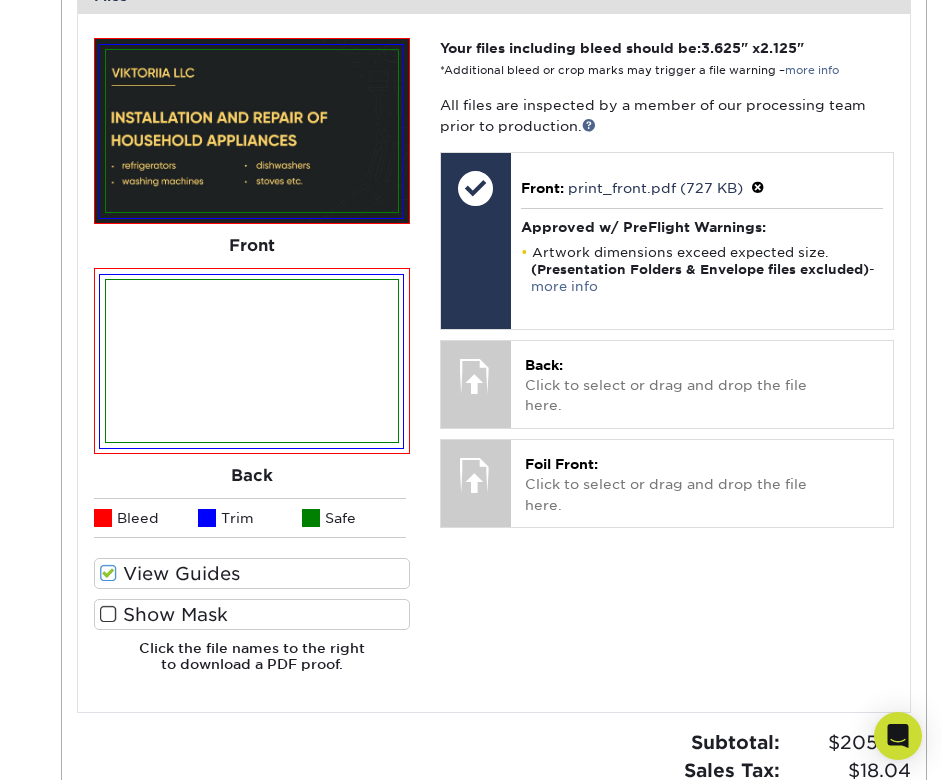 click on "View Guides" at bounding box center (252, 573) 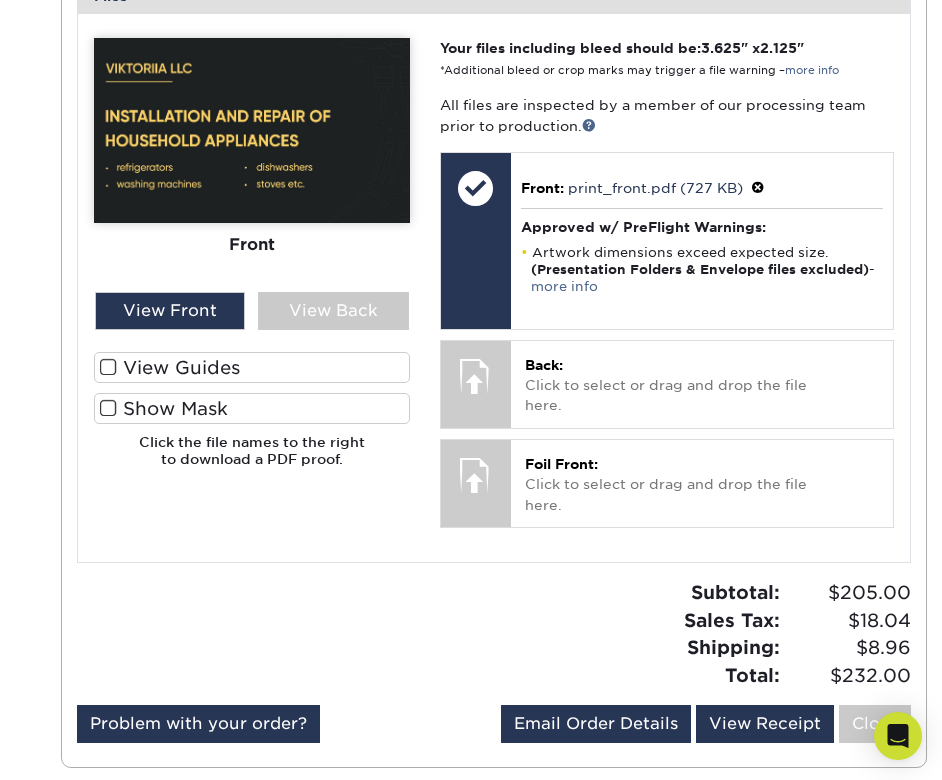 click on "Show Mask" at bounding box center (252, 408) 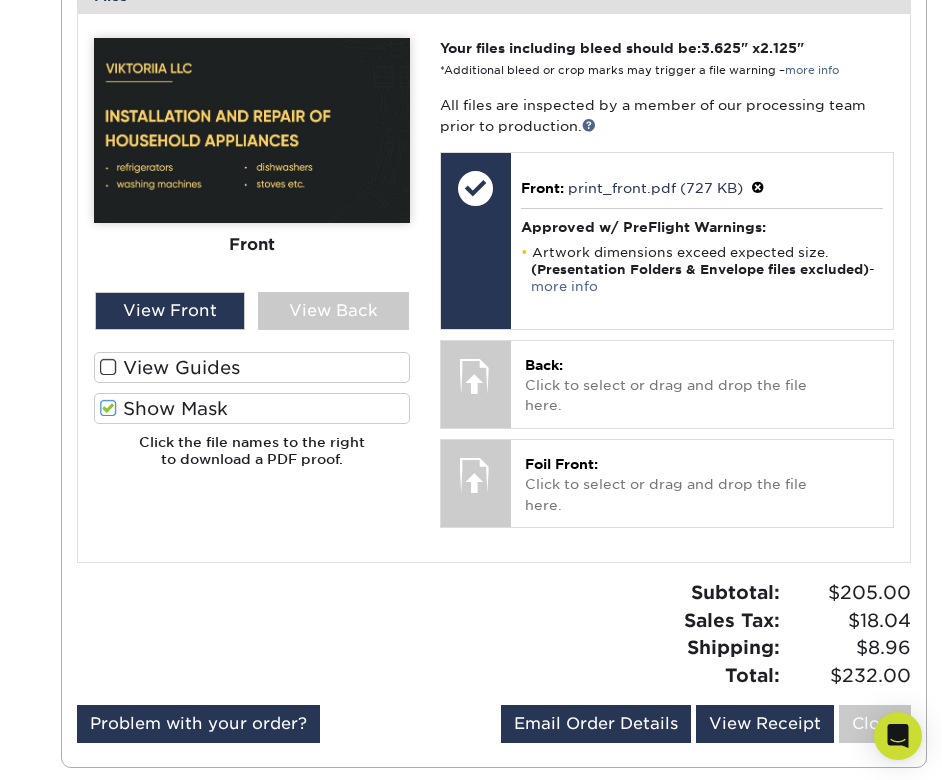 click on "View Guides" at bounding box center (252, 367) 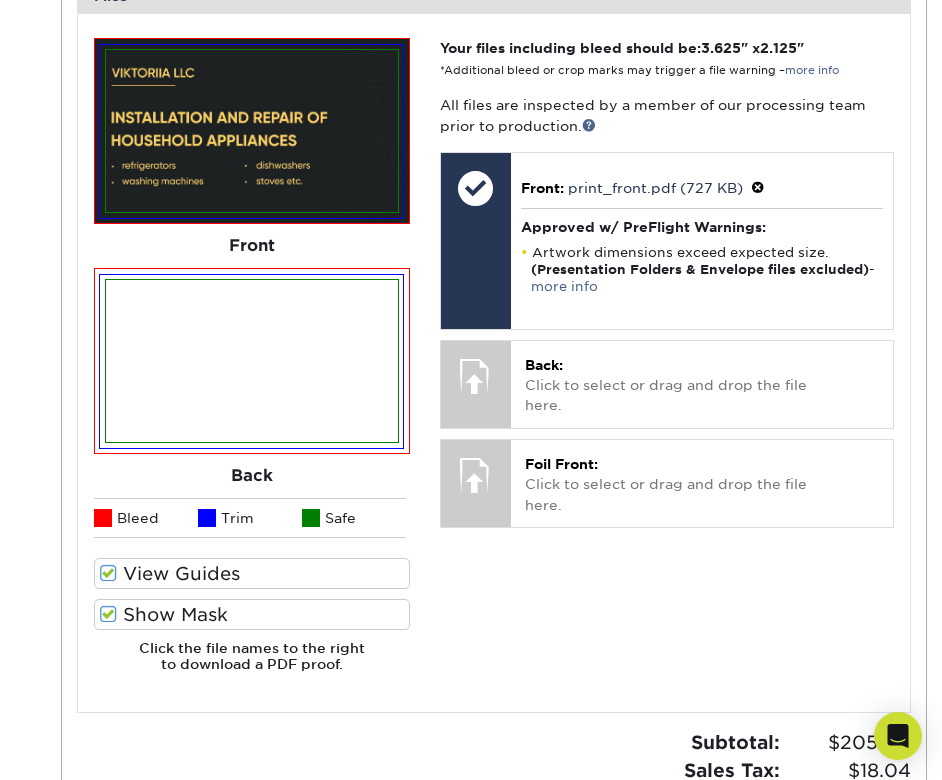 click on "View Guides" at bounding box center [252, 573] 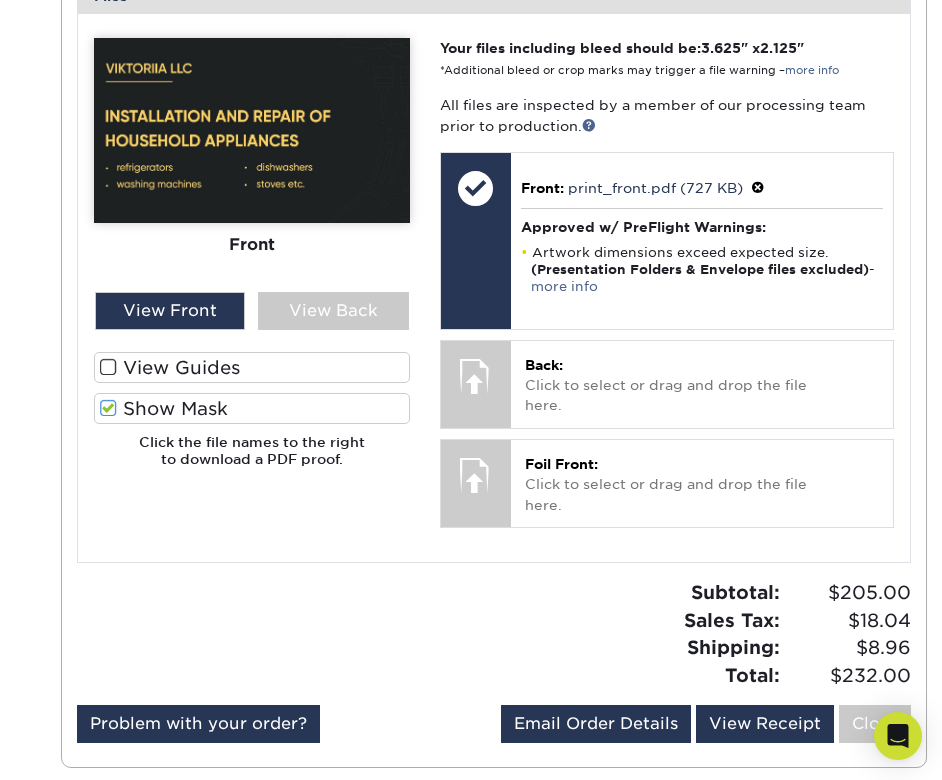 click on "Show Mask" at bounding box center (252, 408) 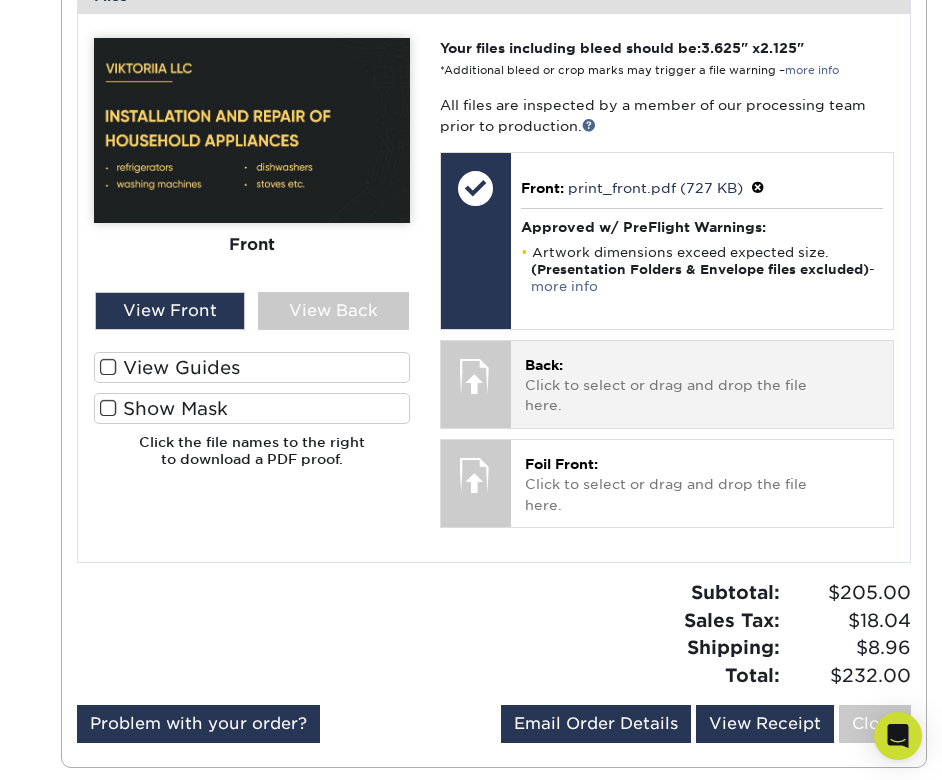 click on "Back: Click to select or drag and drop the file here." at bounding box center [702, 385] 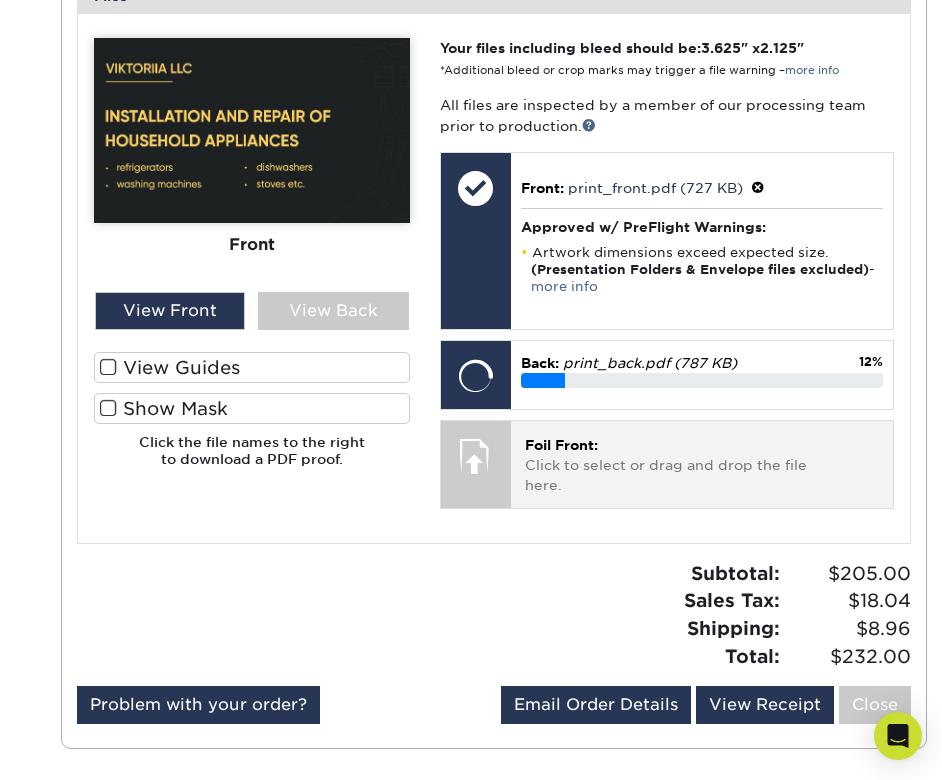 click on "Foil Front: Click to select or drag and drop the file here.
Choose file" at bounding box center (702, 464) 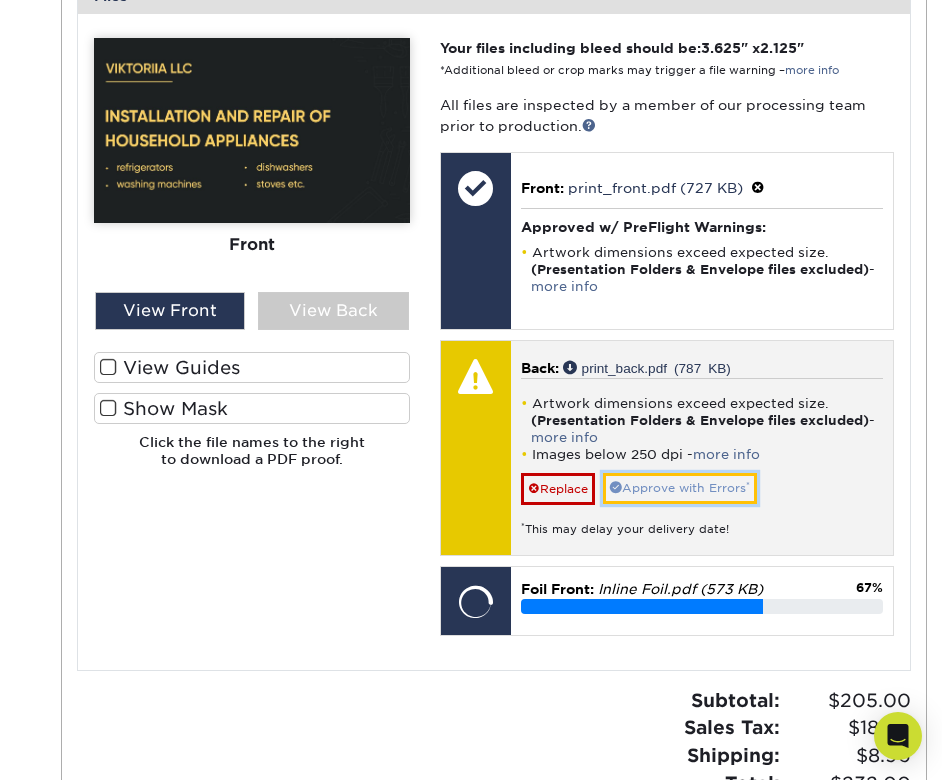click on "Approve with Errors *" at bounding box center [680, 488] 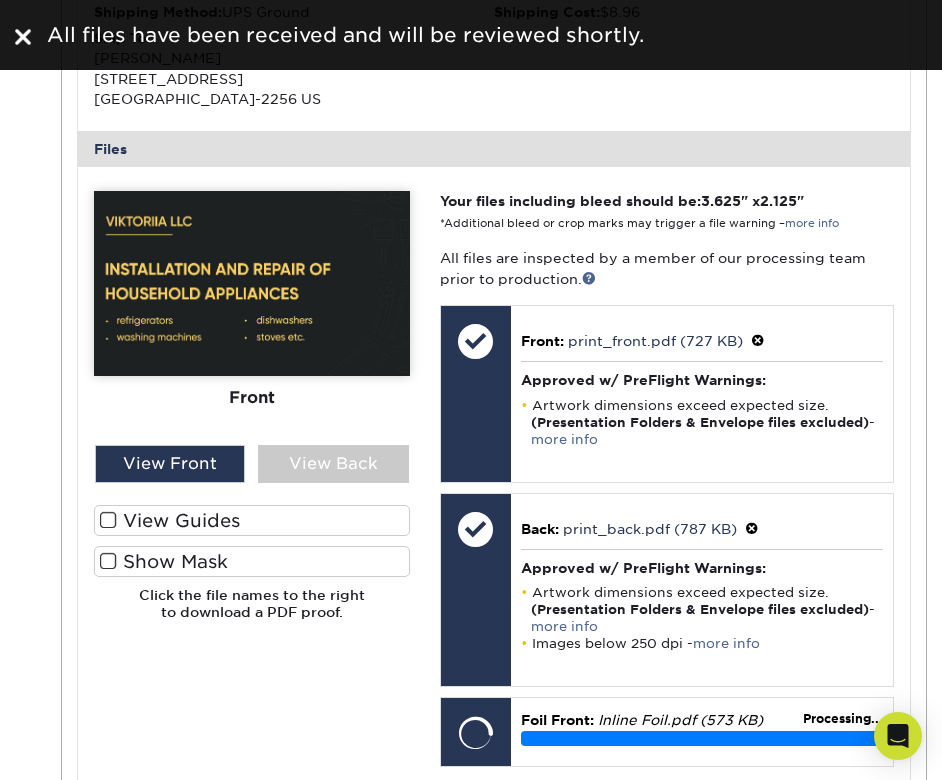 scroll, scrollTop: 600, scrollLeft: 0, axis: vertical 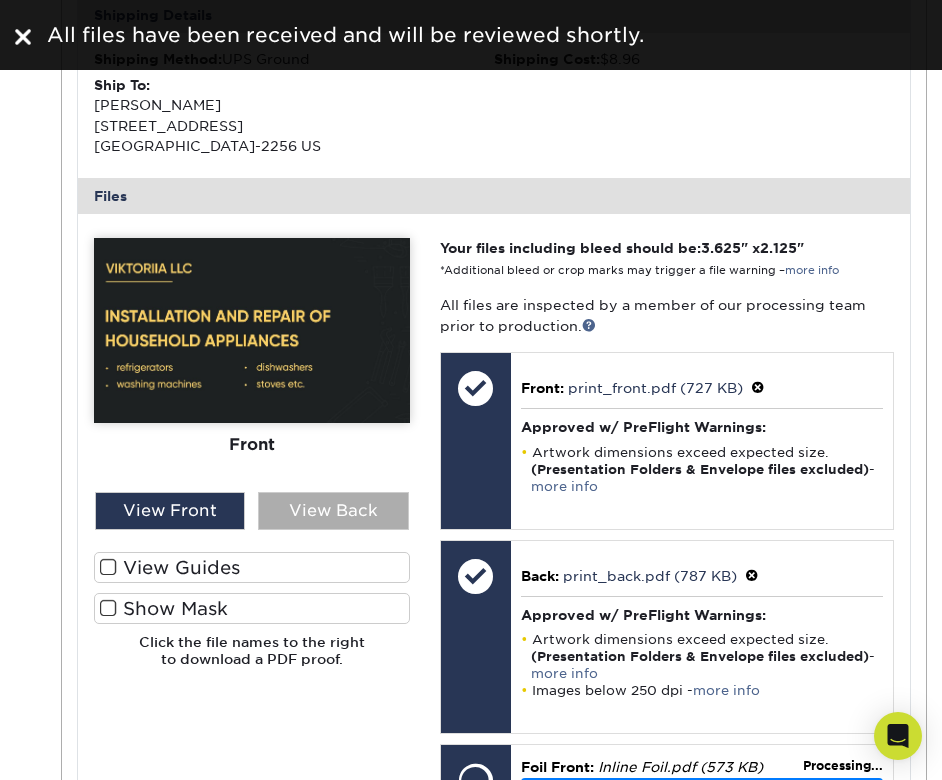 click on "View Back" at bounding box center [333, 511] 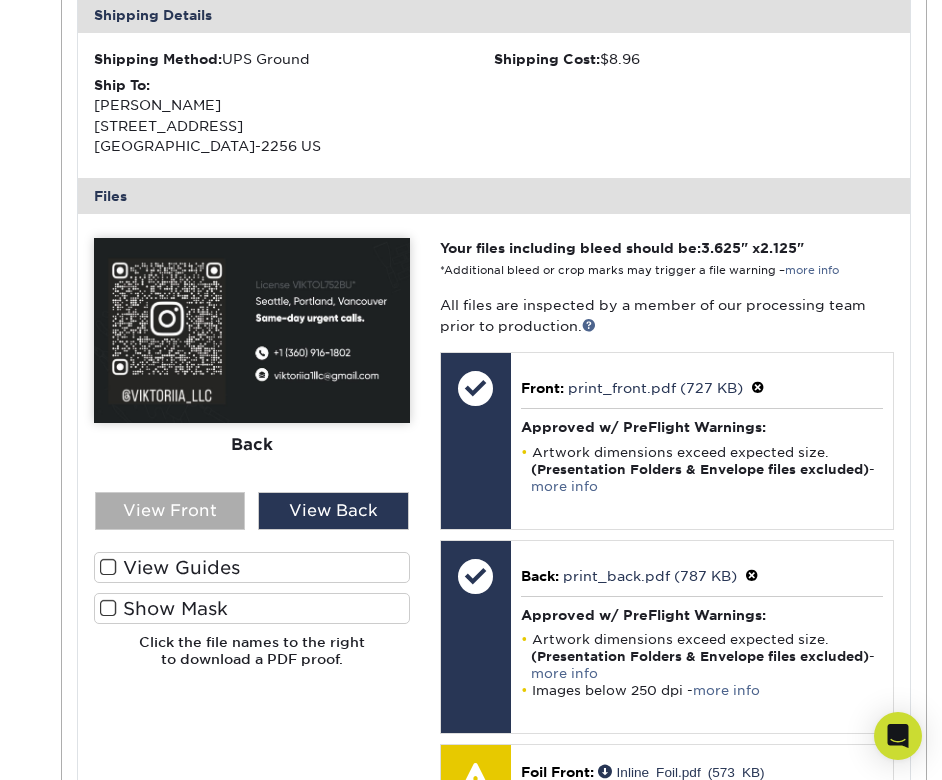 click on "View Front" at bounding box center [170, 511] 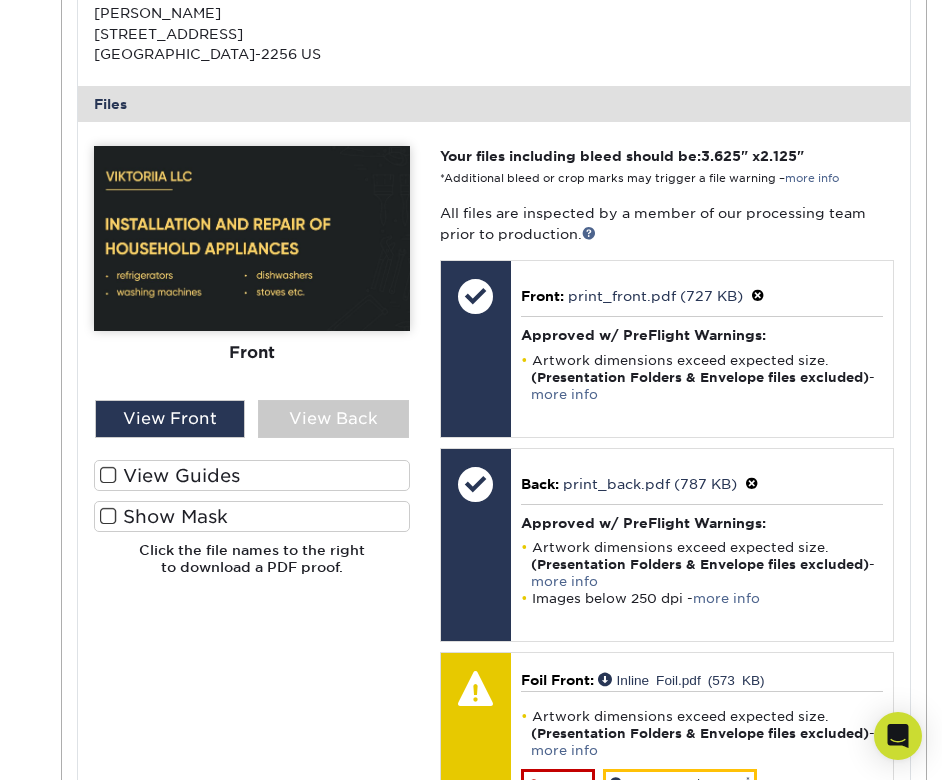 scroll, scrollTop: 800, scrollLeft: 0, axis: vertical 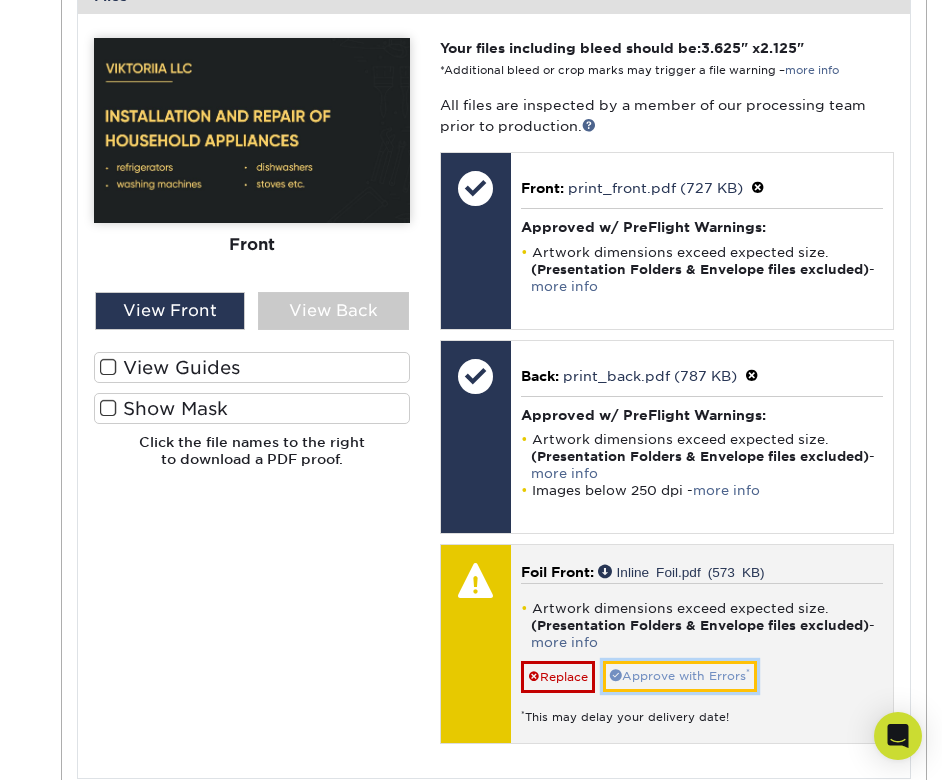 click on "Approve with Errors *" at bounding box center (680, 676) 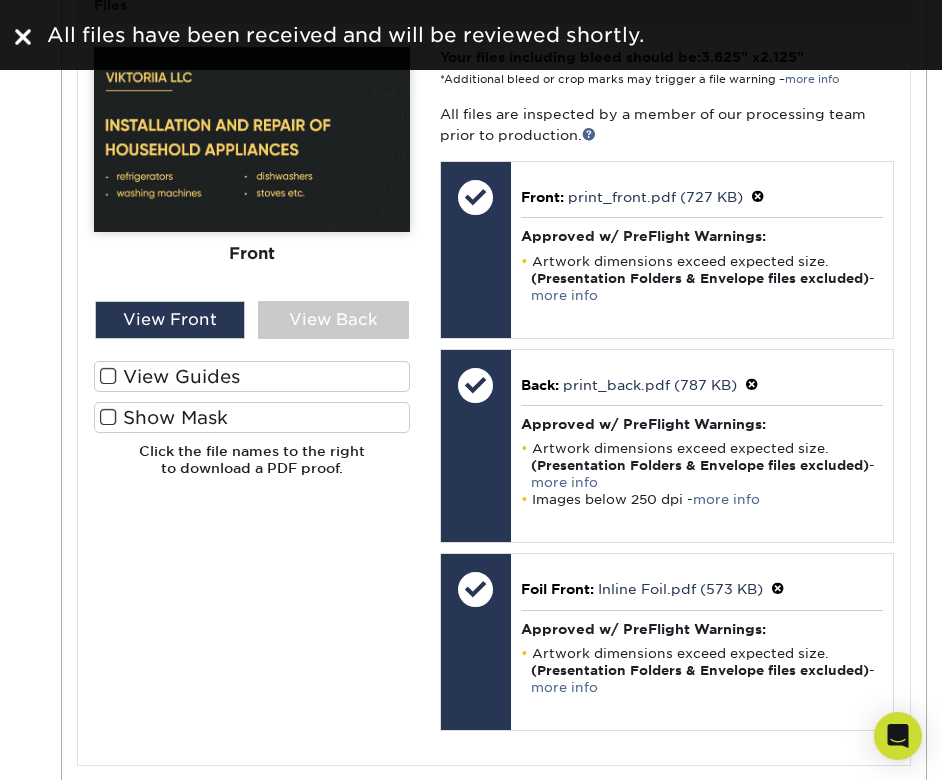scroll, scrollTop: 800, scrollLeft: 0, axis: vertical 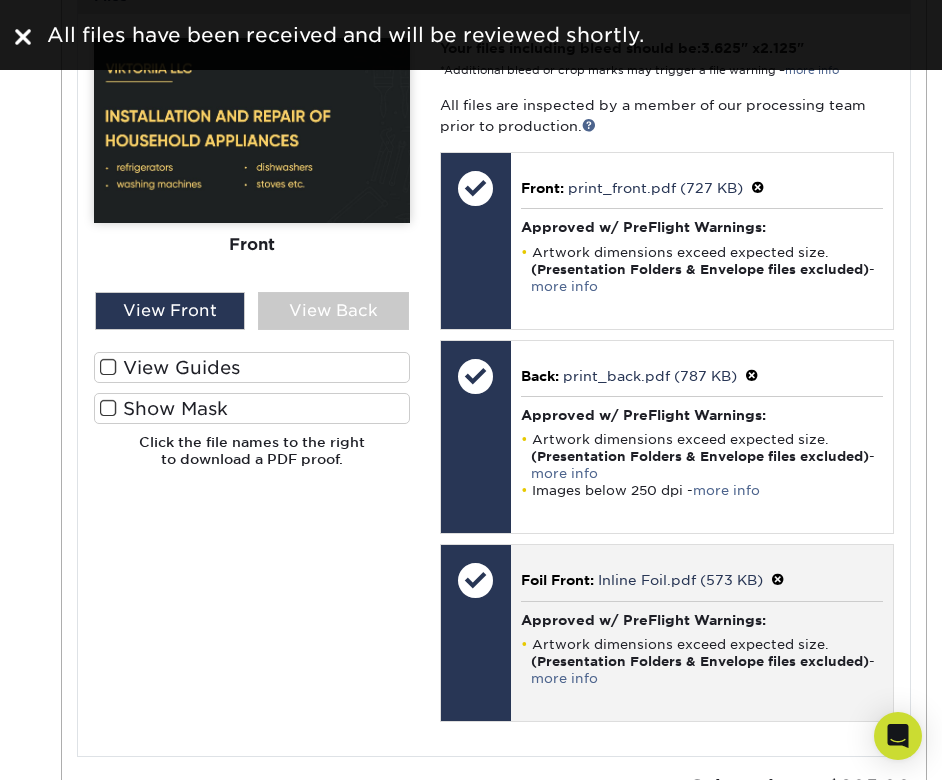 click on "Approved w/ PreFlight Warnings:" at bounding box center [702, 620] 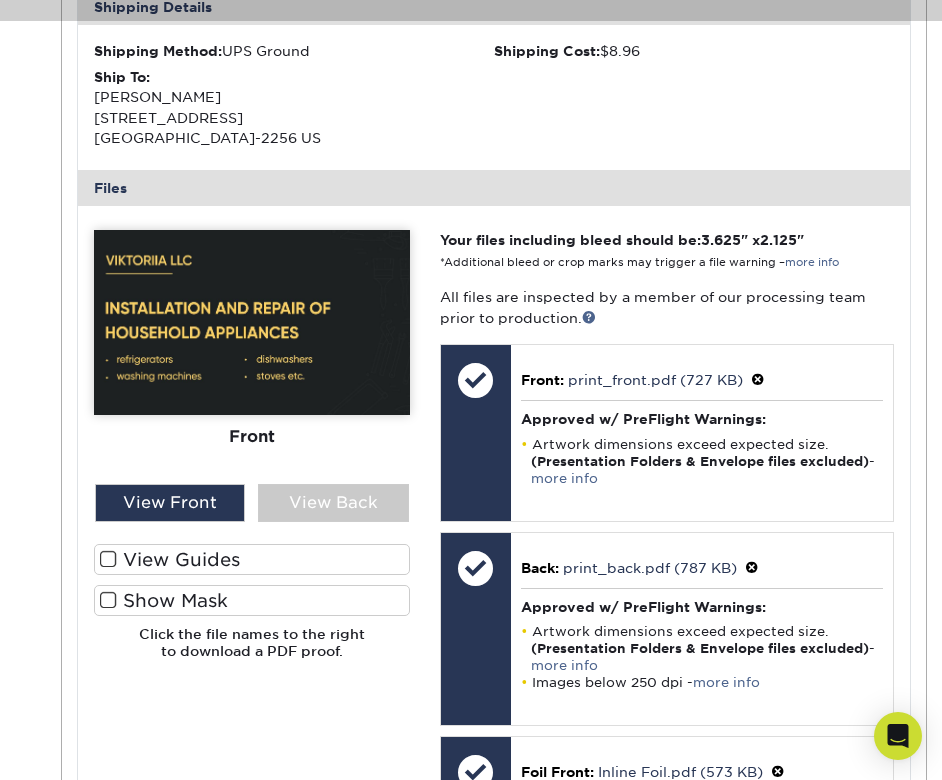 scroll, scrollTop: 600, scrollLeft: 0, axis: vertical 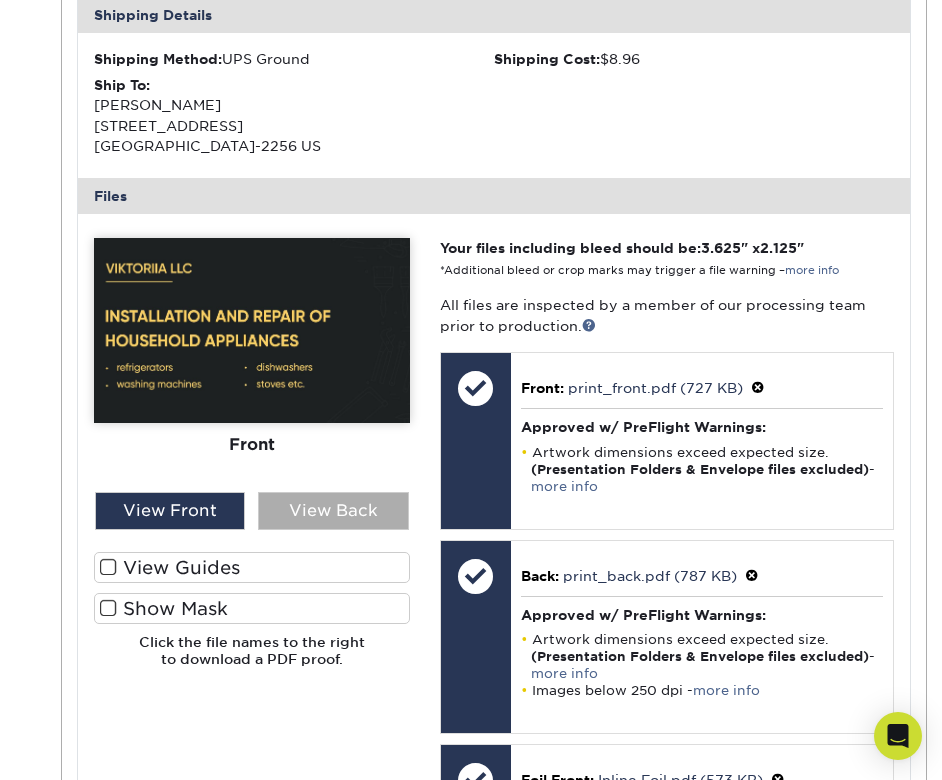 click on "View Back" at bounding box center [333, 511] 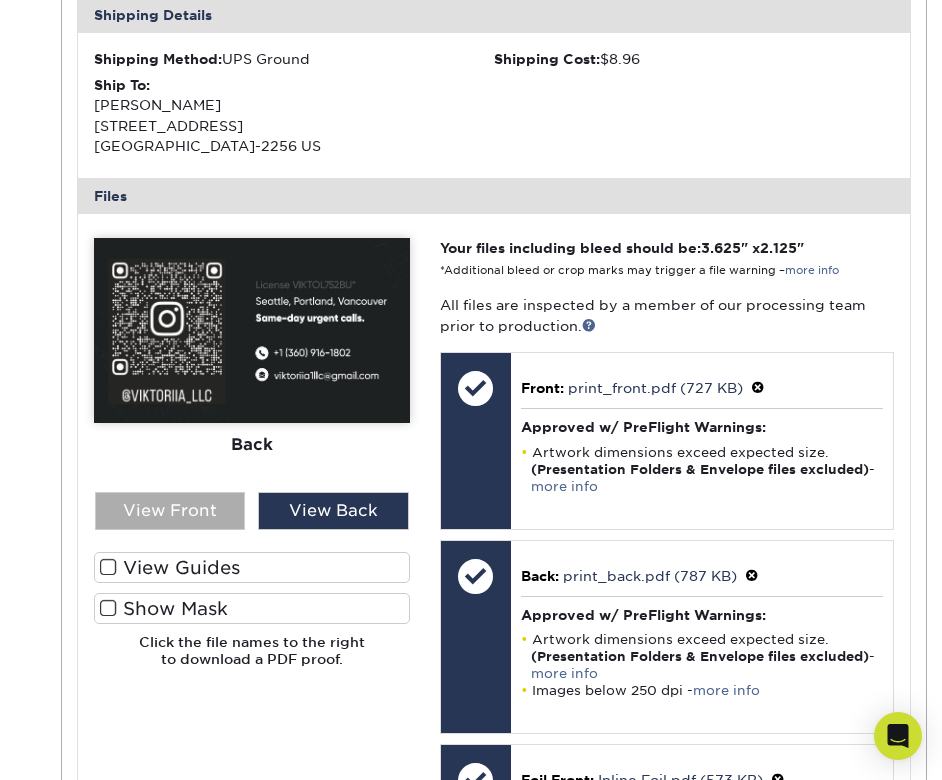 click on "View Front" at bounding box center [170, 511] 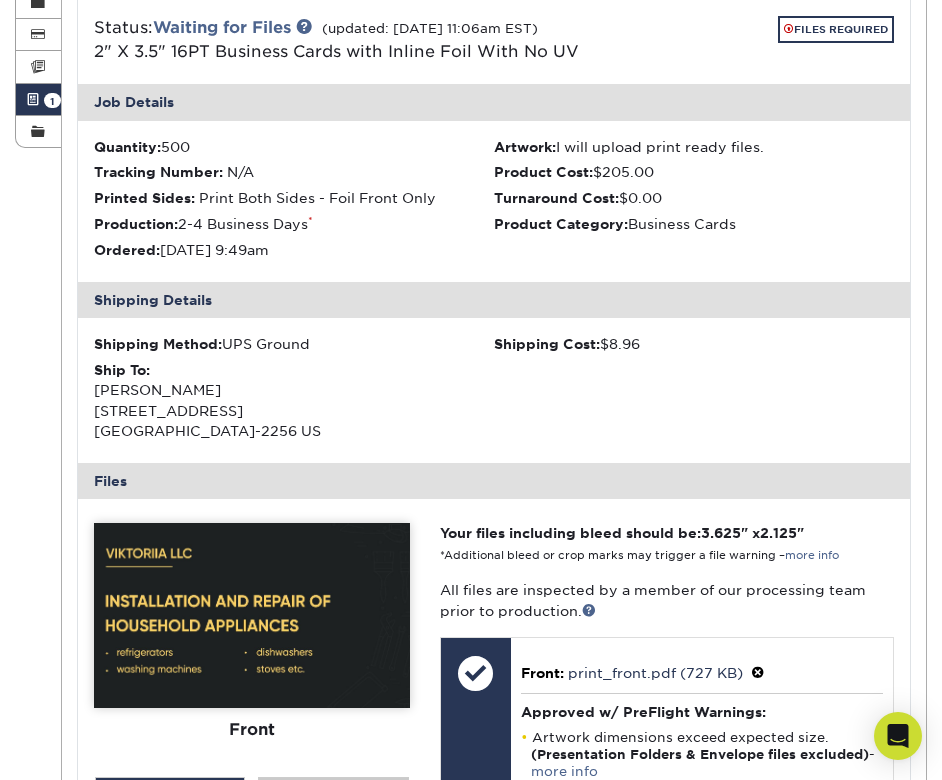 scroll, scrollTop: 300, scrollLeft: 0, axis: vertical 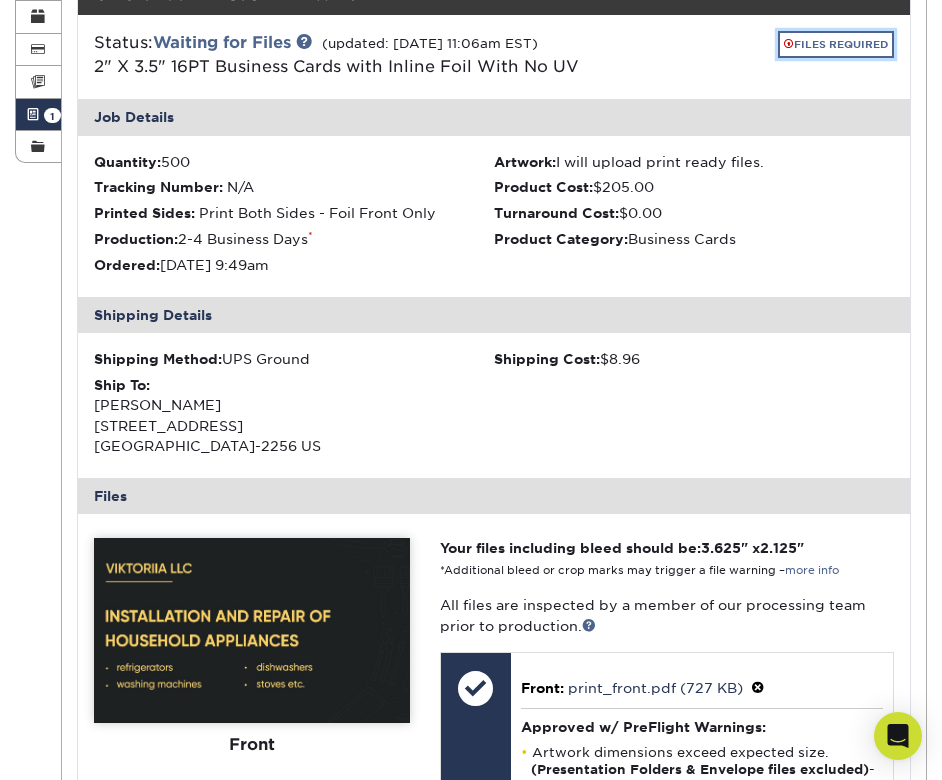 click on "FILES REQUIRED" at bounding box center (836, 44) 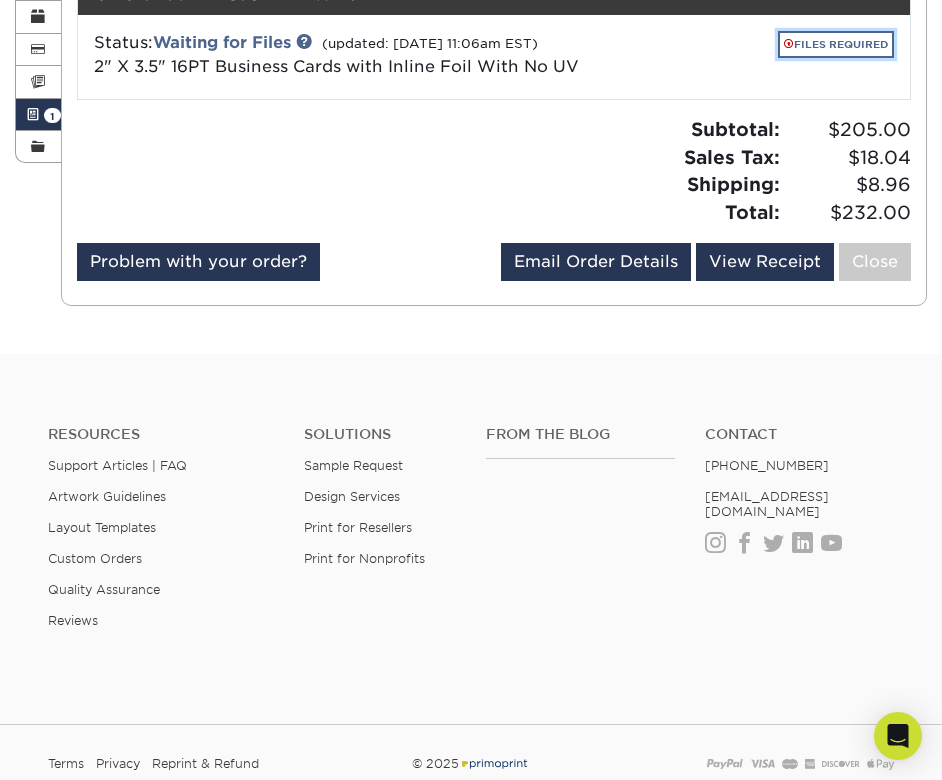 click on "FILES REQUIRED" at bounding box center [836, 44] 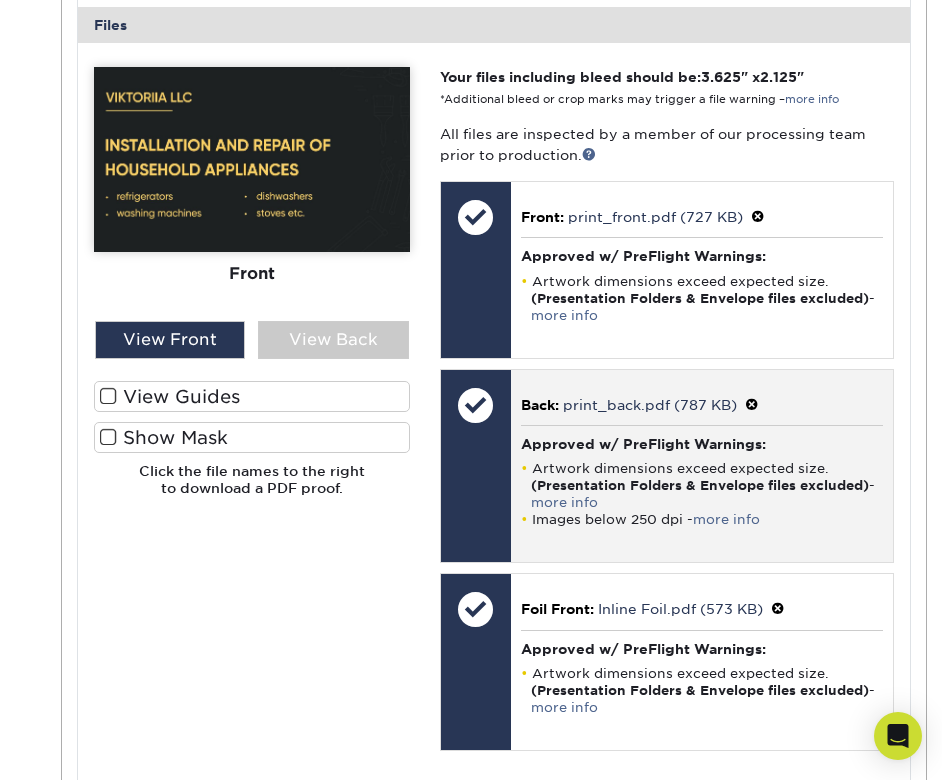 scroll, scrollTop: 800, scrollLeft: 0, axis: vertical 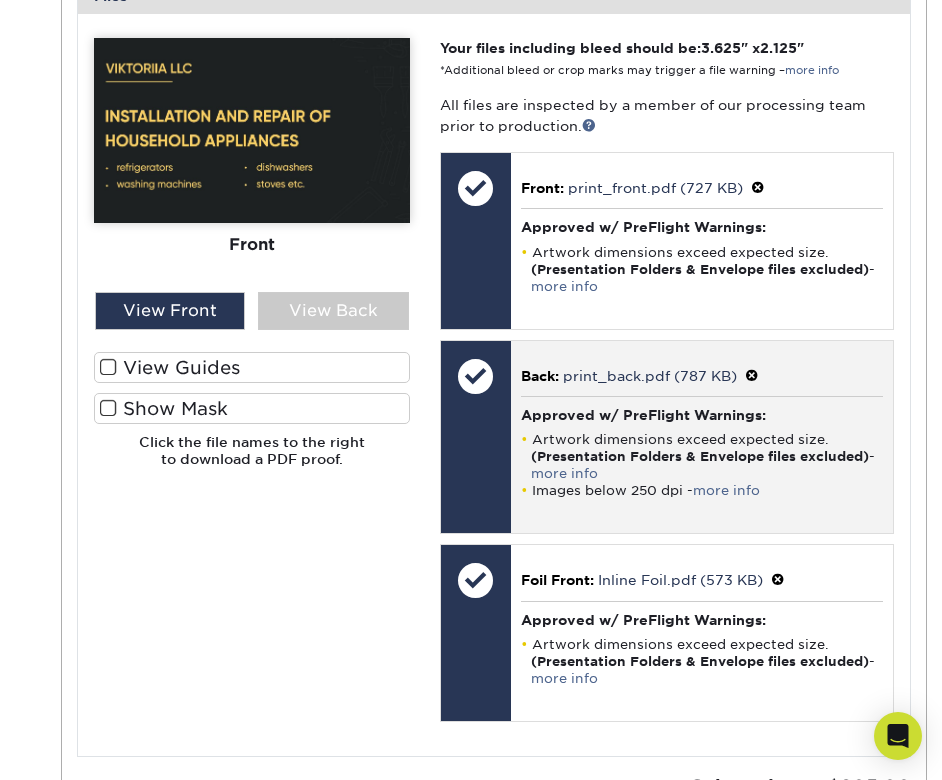 click at bounding box center [476, 376] 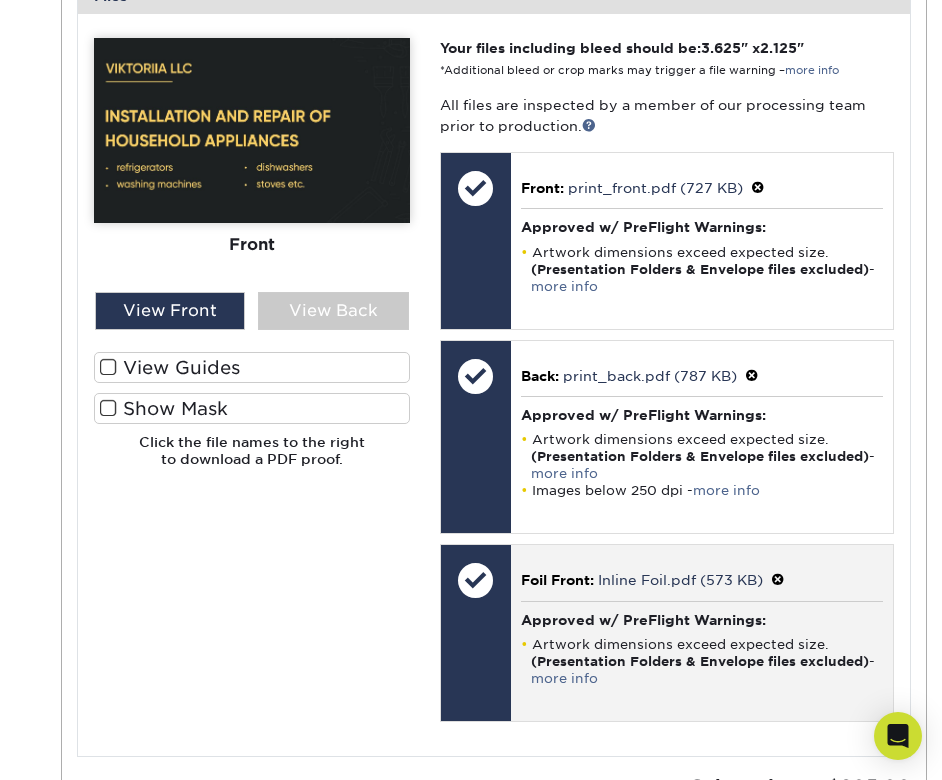 click at bounding box center [476, 580] 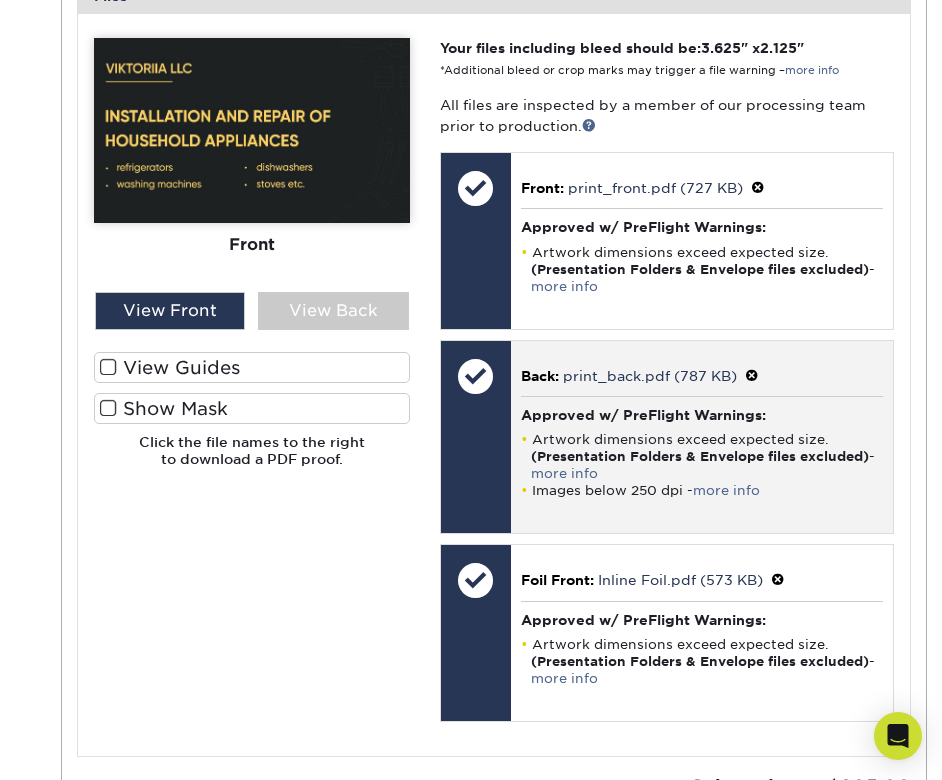 click at bounding box center (476, 376) 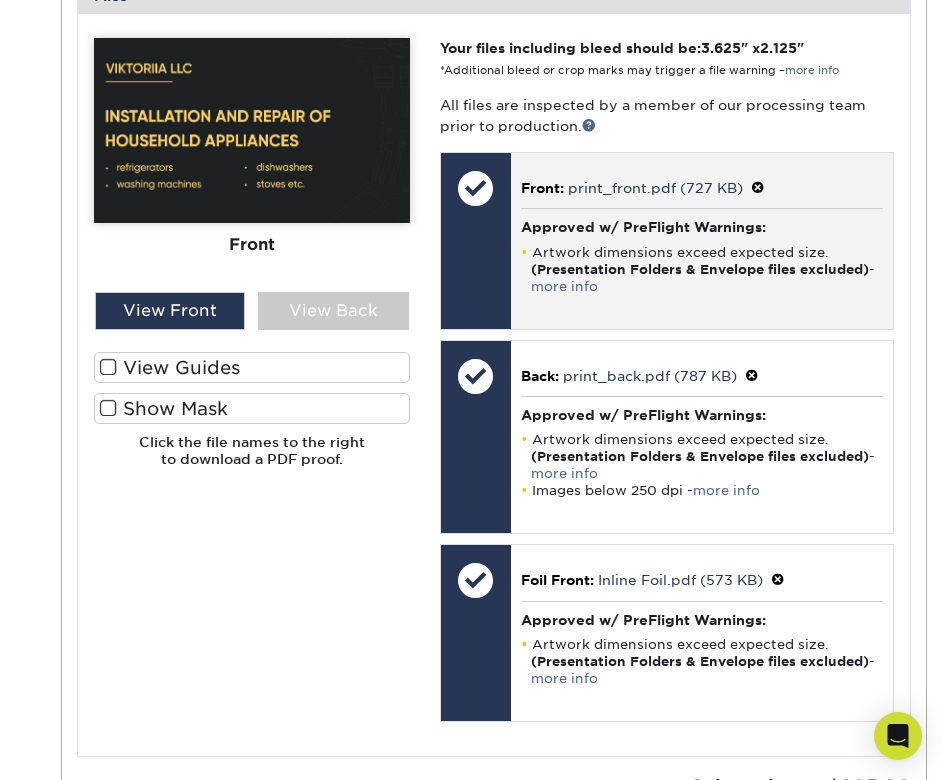 click at bounding box center (476, 188) 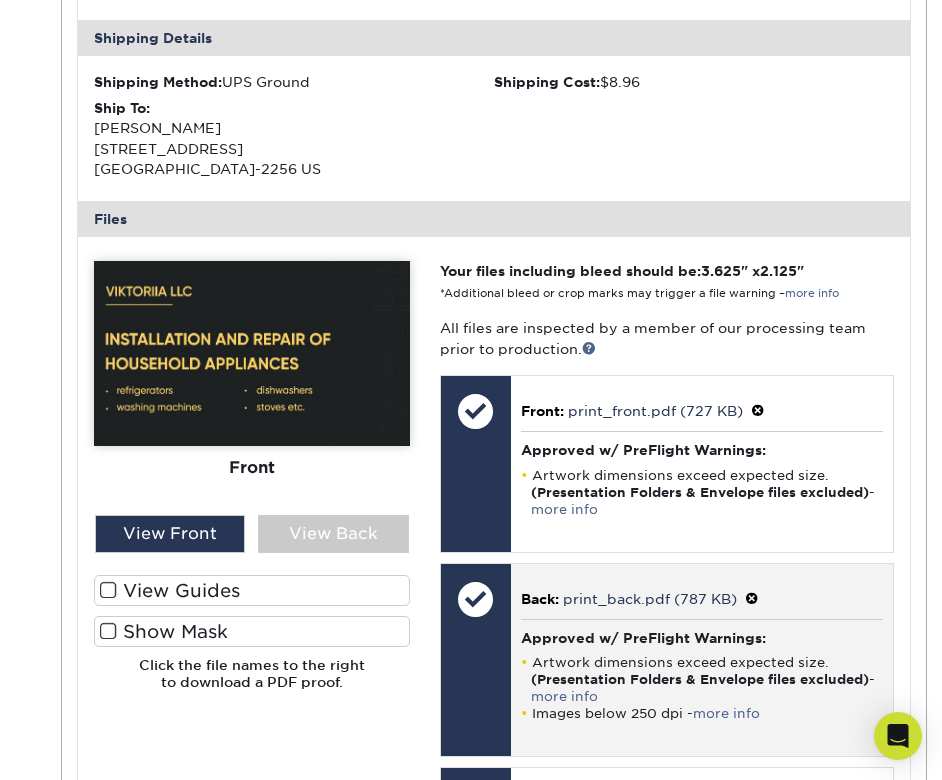 scroll, scrollTop: 500, scrollLeft: 0, axis: vertical 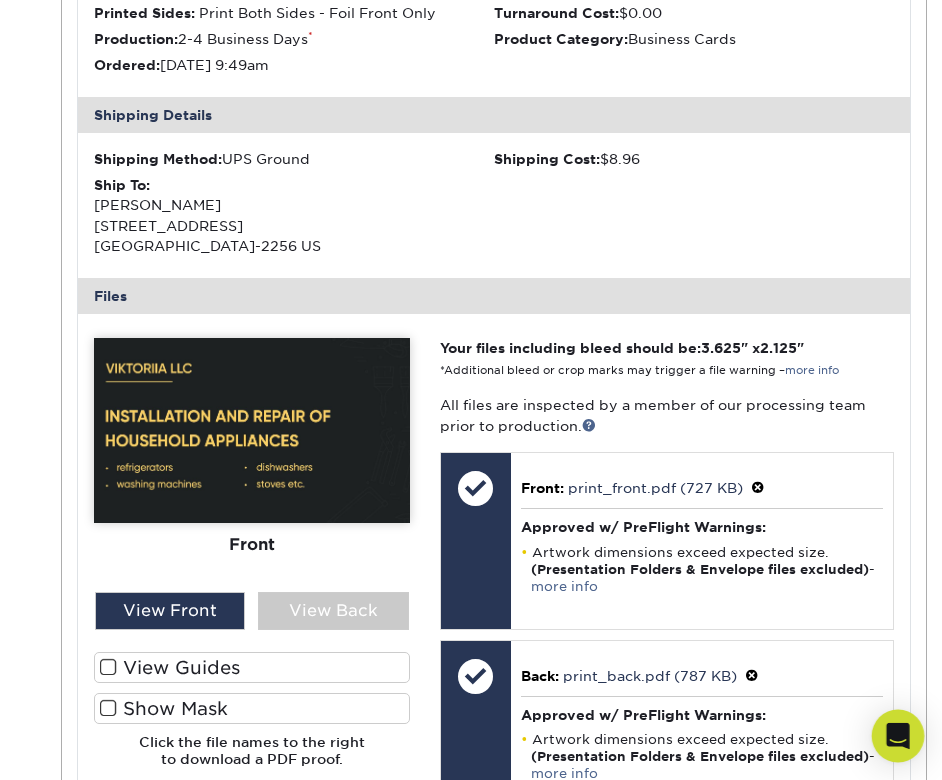 click at bounding box center (898, 736) 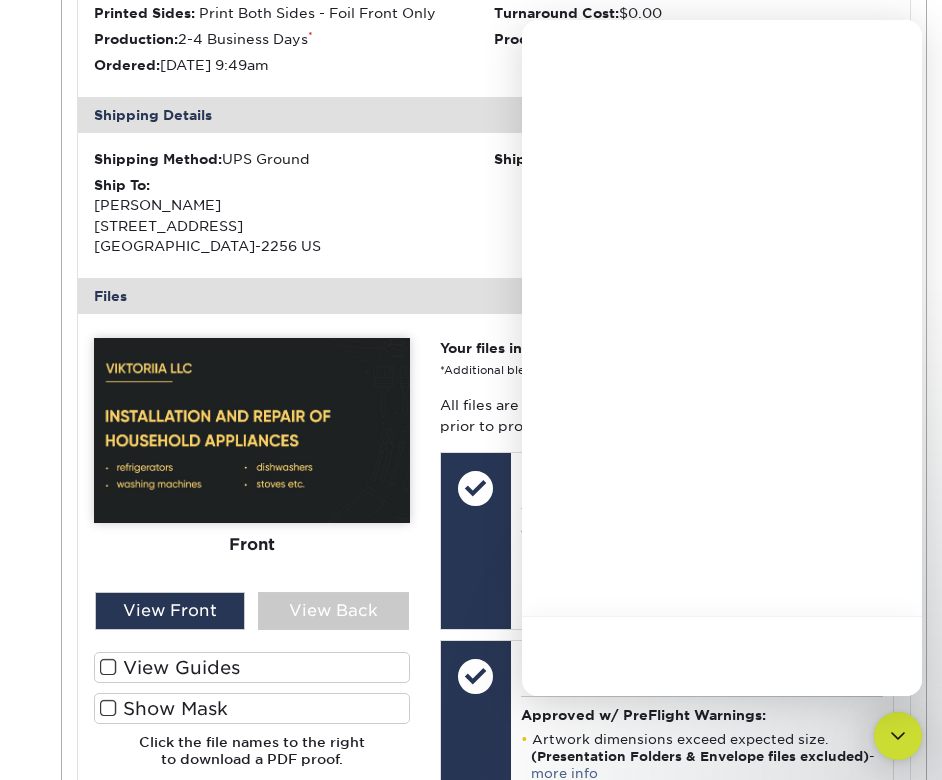 scroll, scrollTop: 0, scrollLeft: 0, axis: both 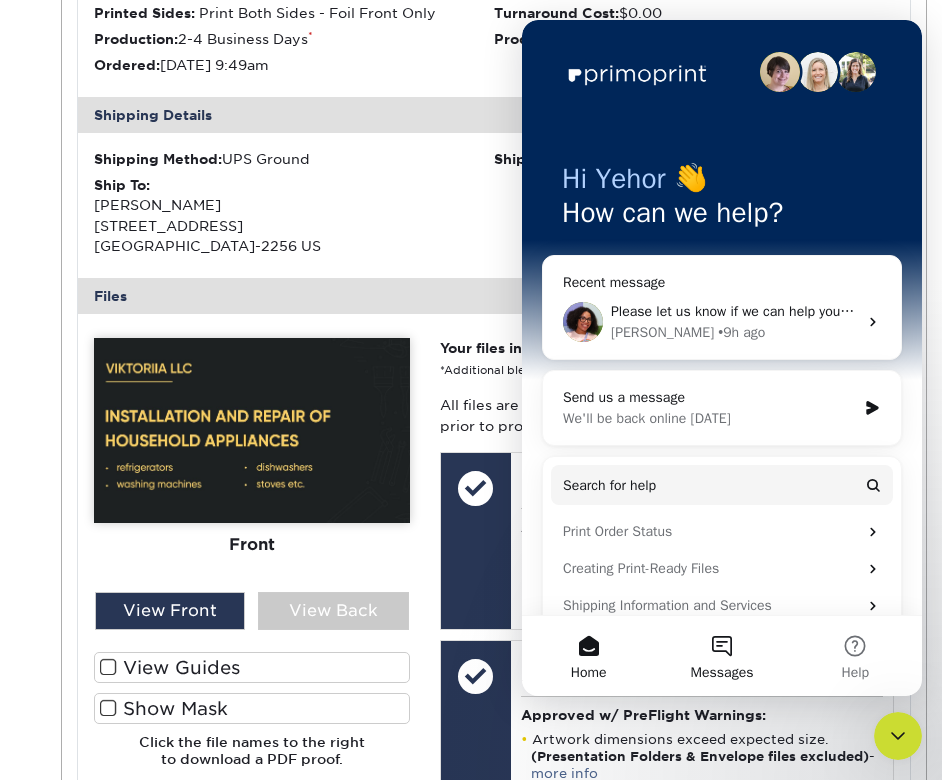 click on "Messages" at bounding box center [722, 673] 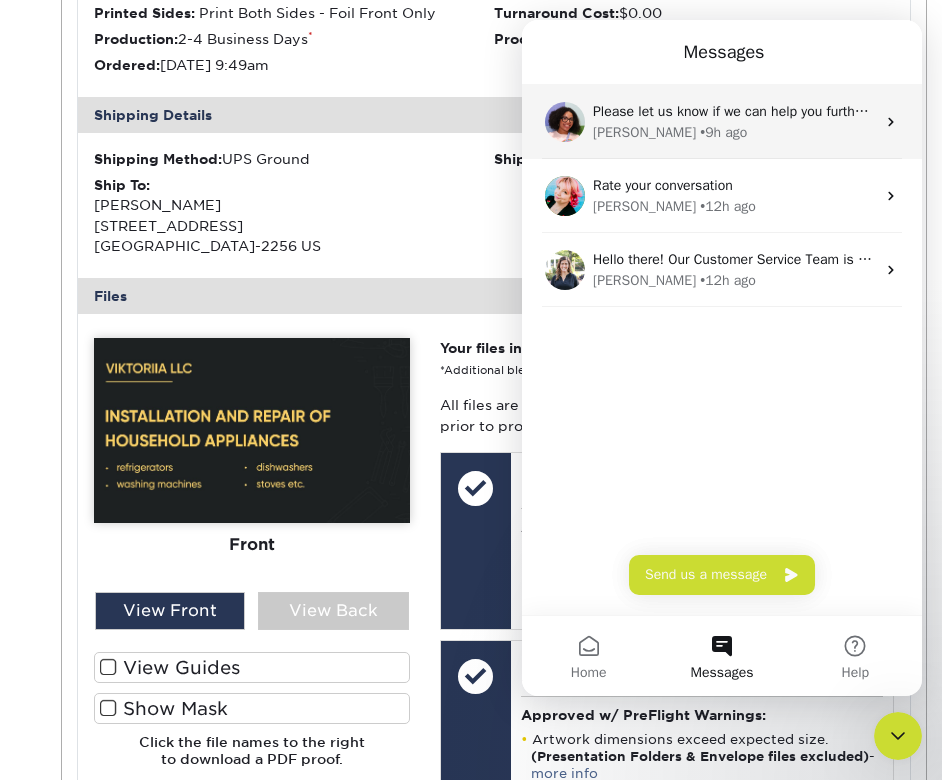 click on "Avery •  9h ago" at bounding box center [734, 132] 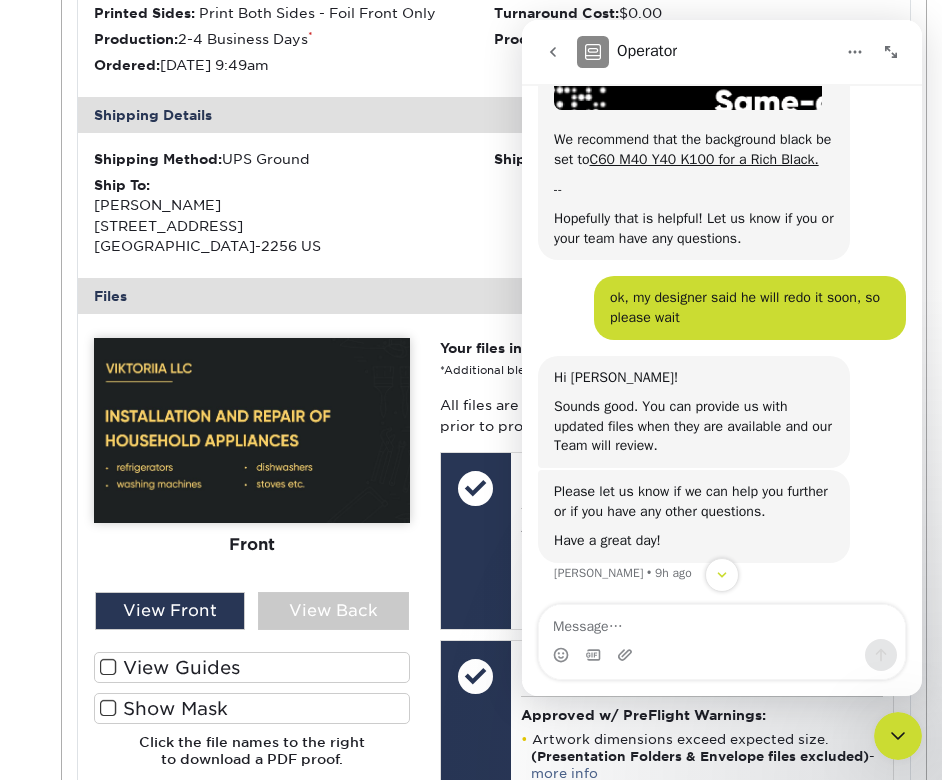 scroll, scrollTop: 3114, scrollLeft: 0, axis: vertical 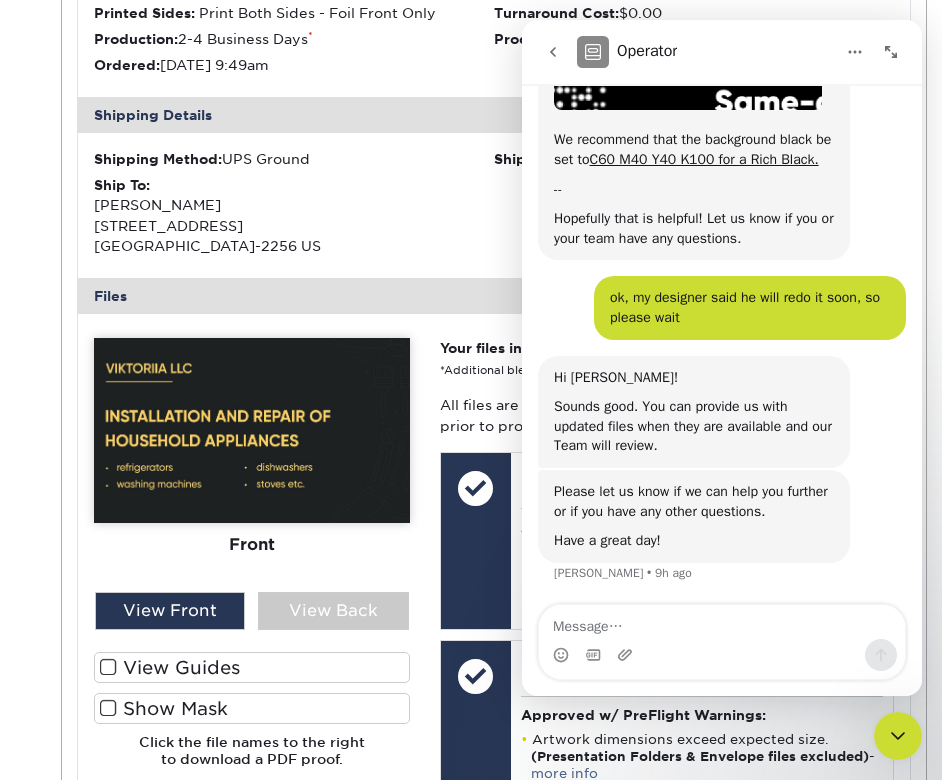 click at bounding box center [722, 622] 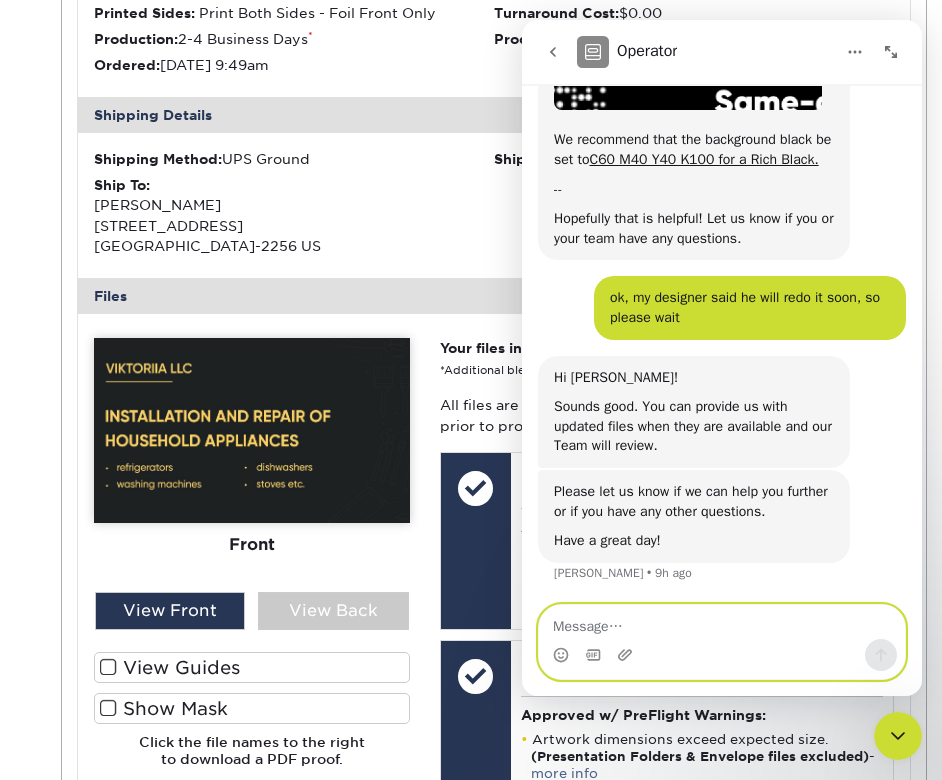 click at bounding box center (722, 622) 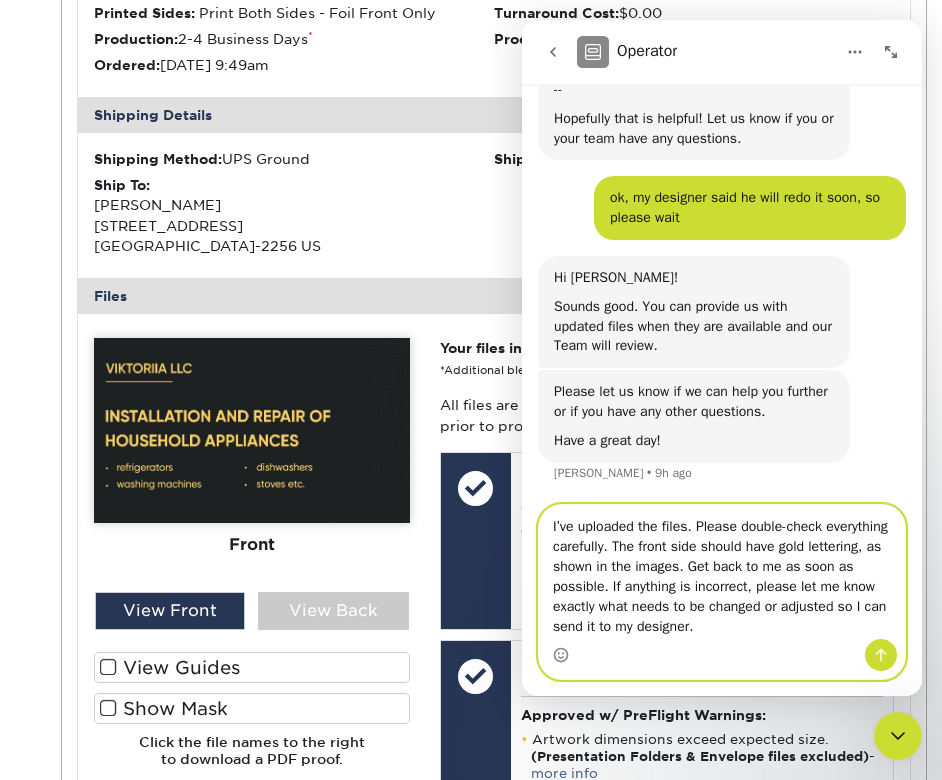 type on "I’ve uploaded the files. Please double-check everything carefully. The front side should have gold lettering, as shown in the images. Get back to me as soon as possible. If anything is incorrect, please let me know exactly what needs to be changed or adjusted so I can send it to my designer." 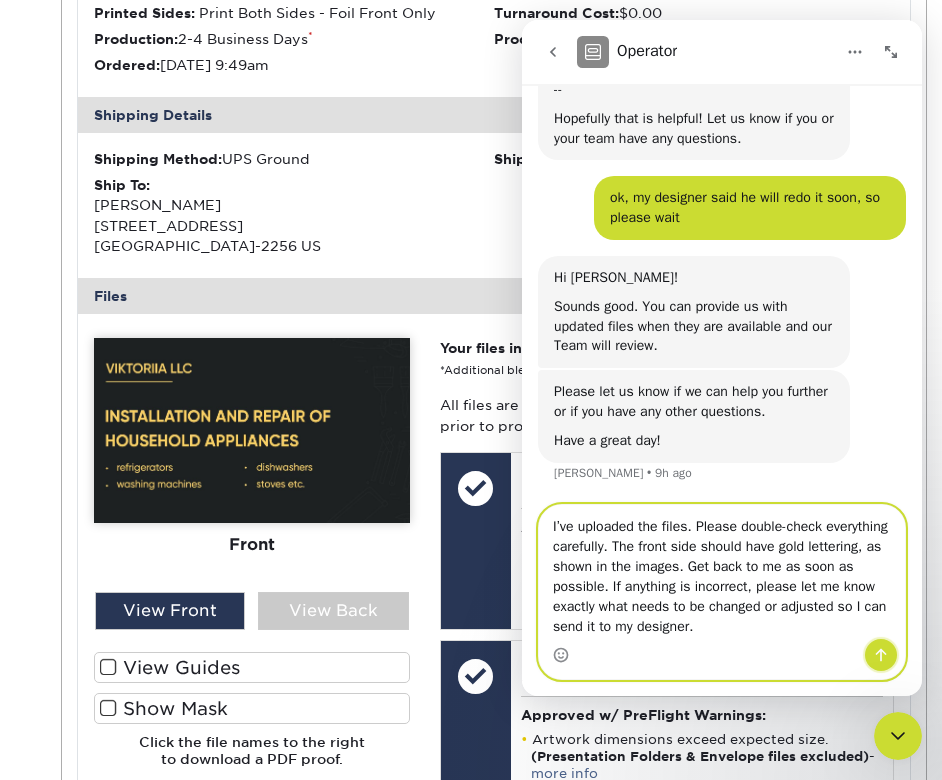 click at bounding box center [881, 655] 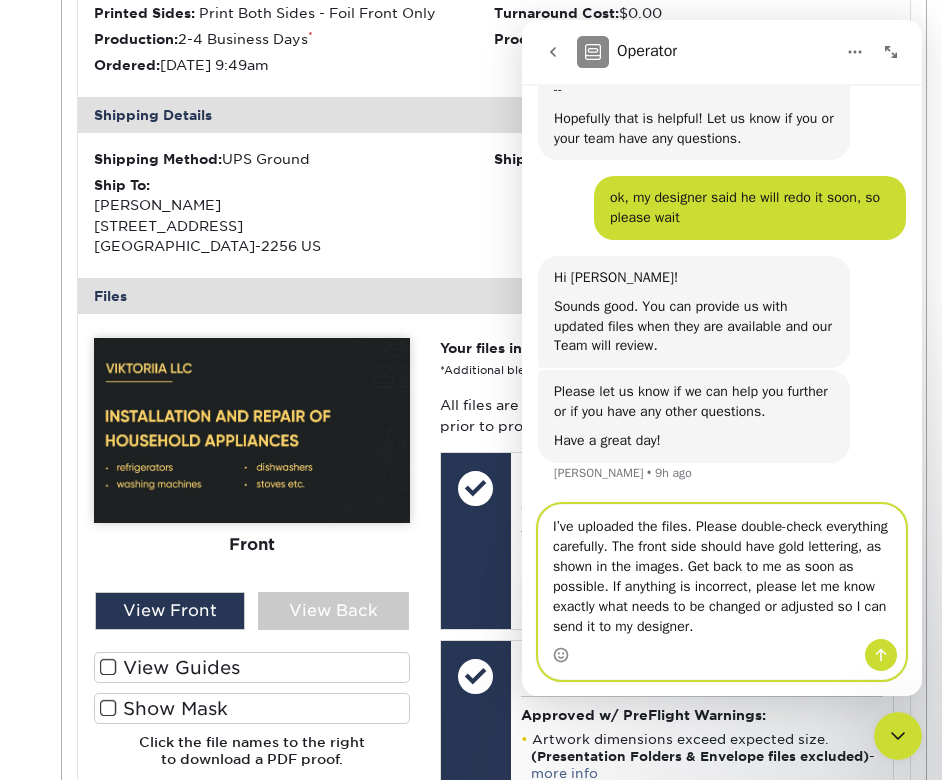 type 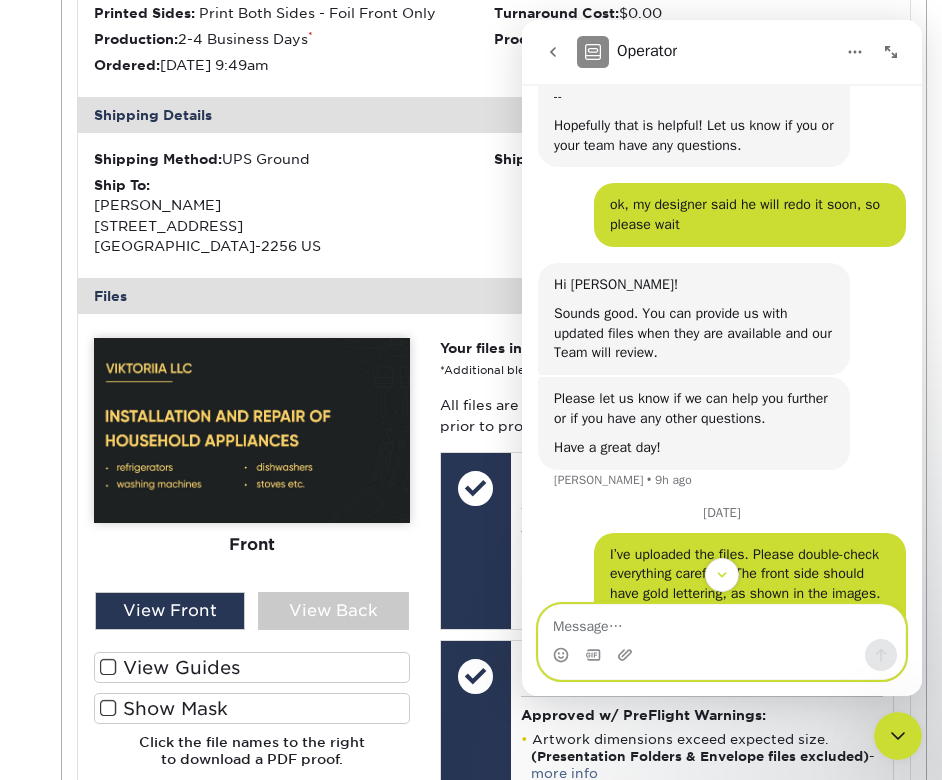 scroll, scrollTop: 3319, scrollLeft: 0, axis: vertical 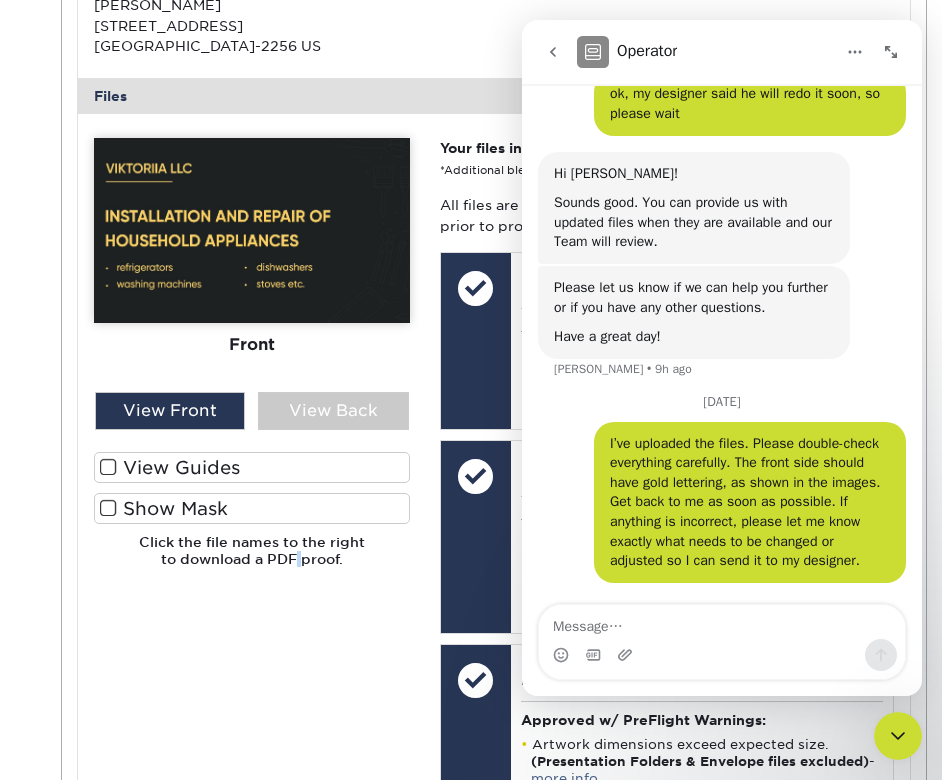 click on "Please Upload Your Files
We accept:  PDF ,  JPEG 1  or  TIFF 1  files.
Submitting  AI  and  PSD  files may delay order:  more info (EPS files must be emailed)
We cannot accept multi-page PDFs
Printing does not begin until  ALL  sets have been approved for print.
View Upload FAQ 1 Front Back View Front Front" at bounding box center (252, 485) 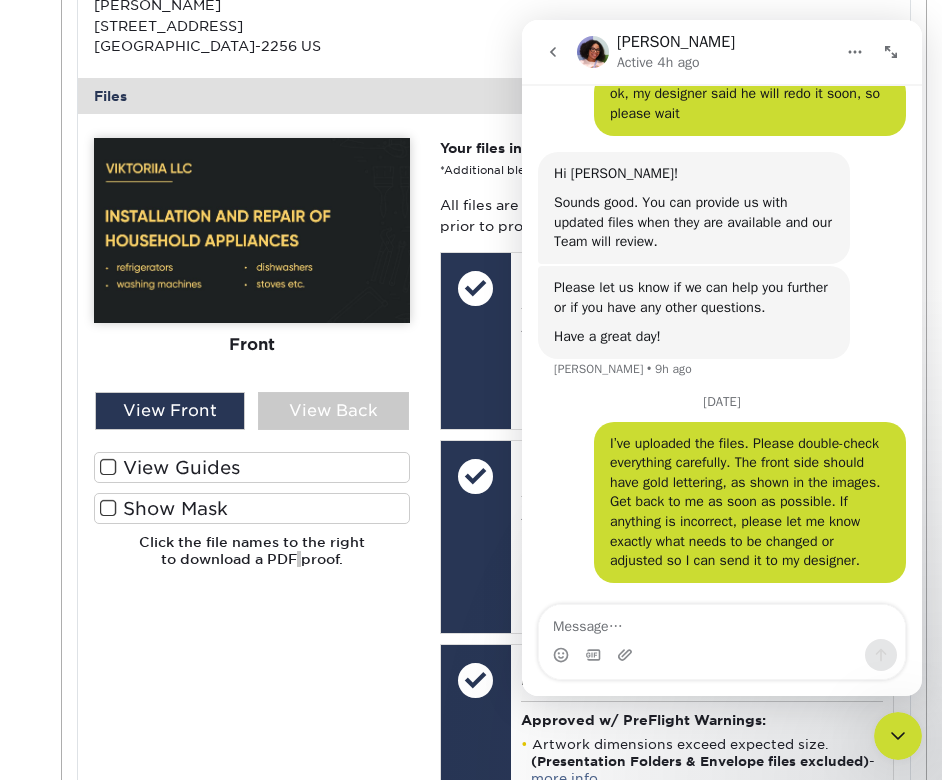 click 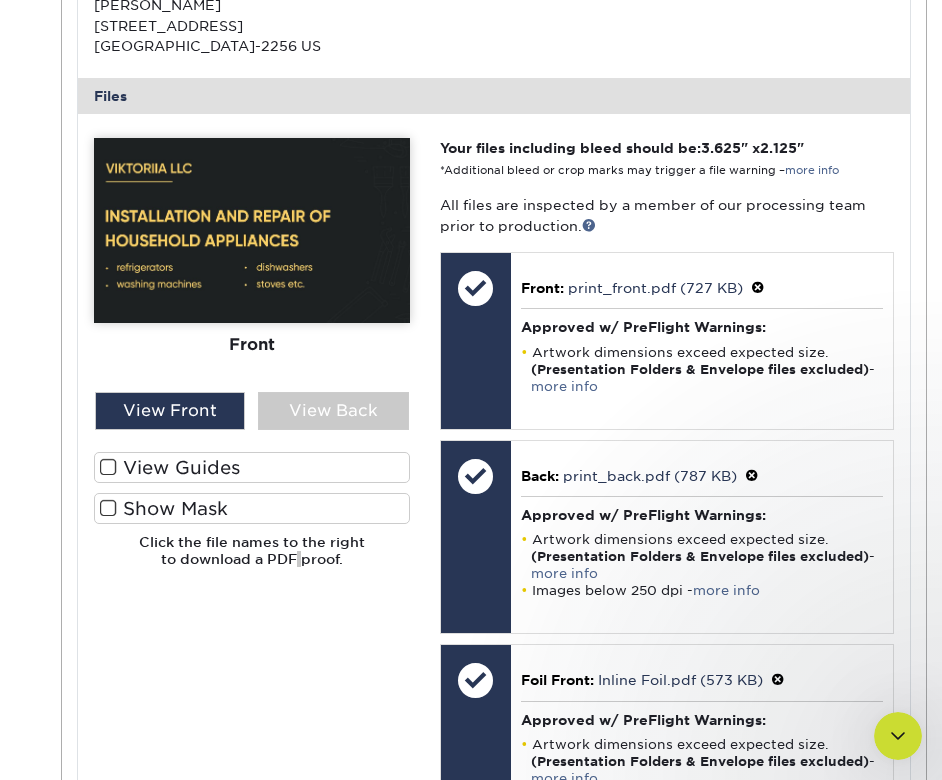 scroll, scrollTop: 0, scrollLeft: 0, axis: both 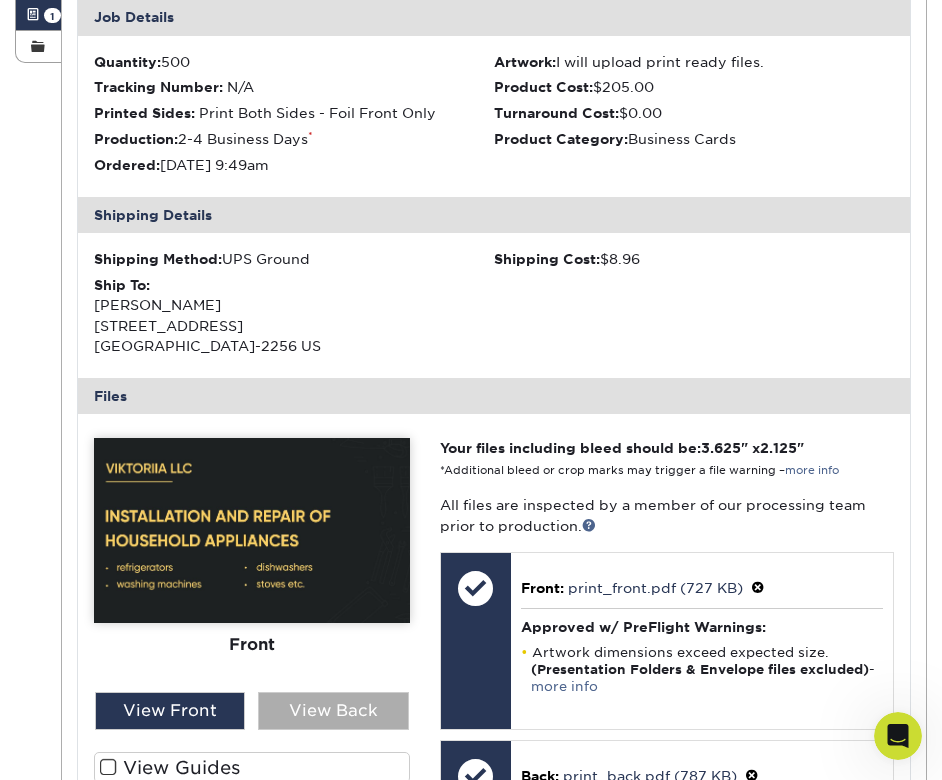 click on "View Back" at bounding box center (333, 711) 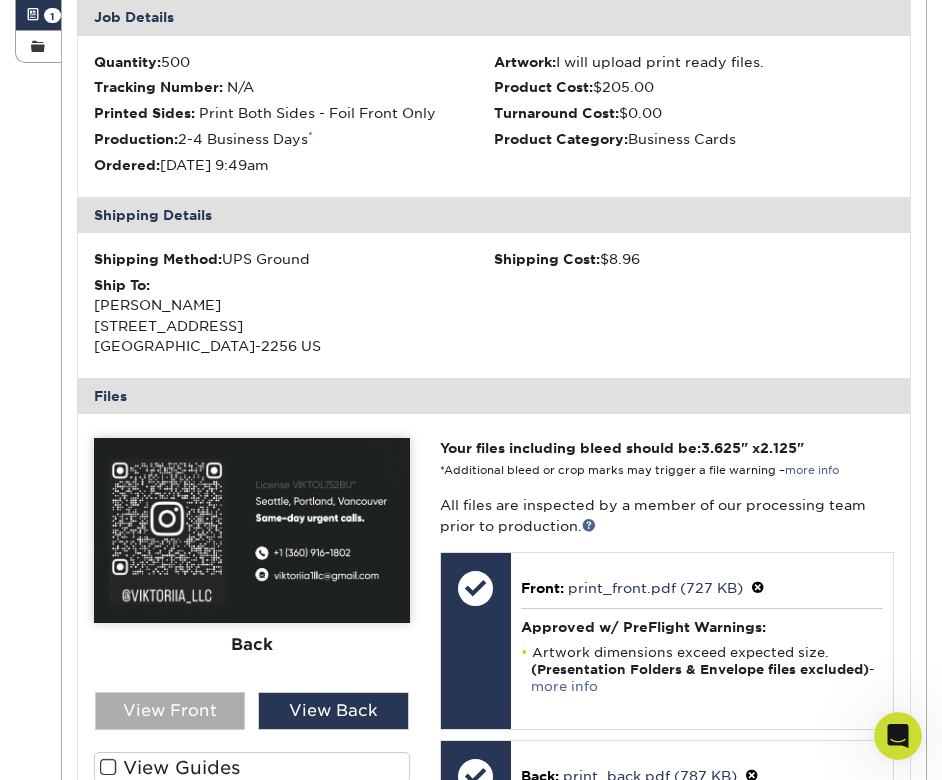 click on "View Front" at bounding box center (170, 711) 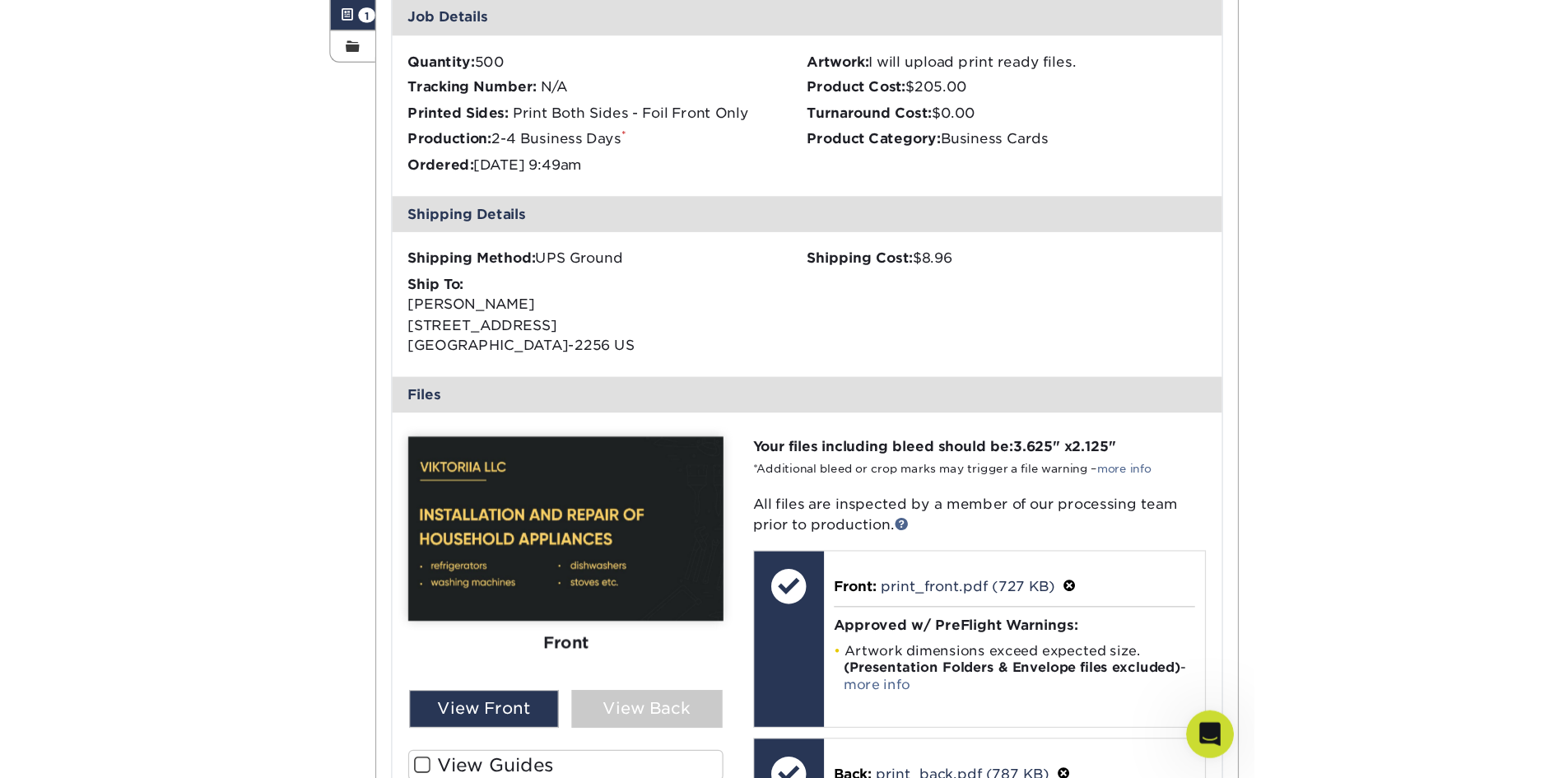 scroll, scrollTop: 350, scrollLeft: 0, axis: vertical 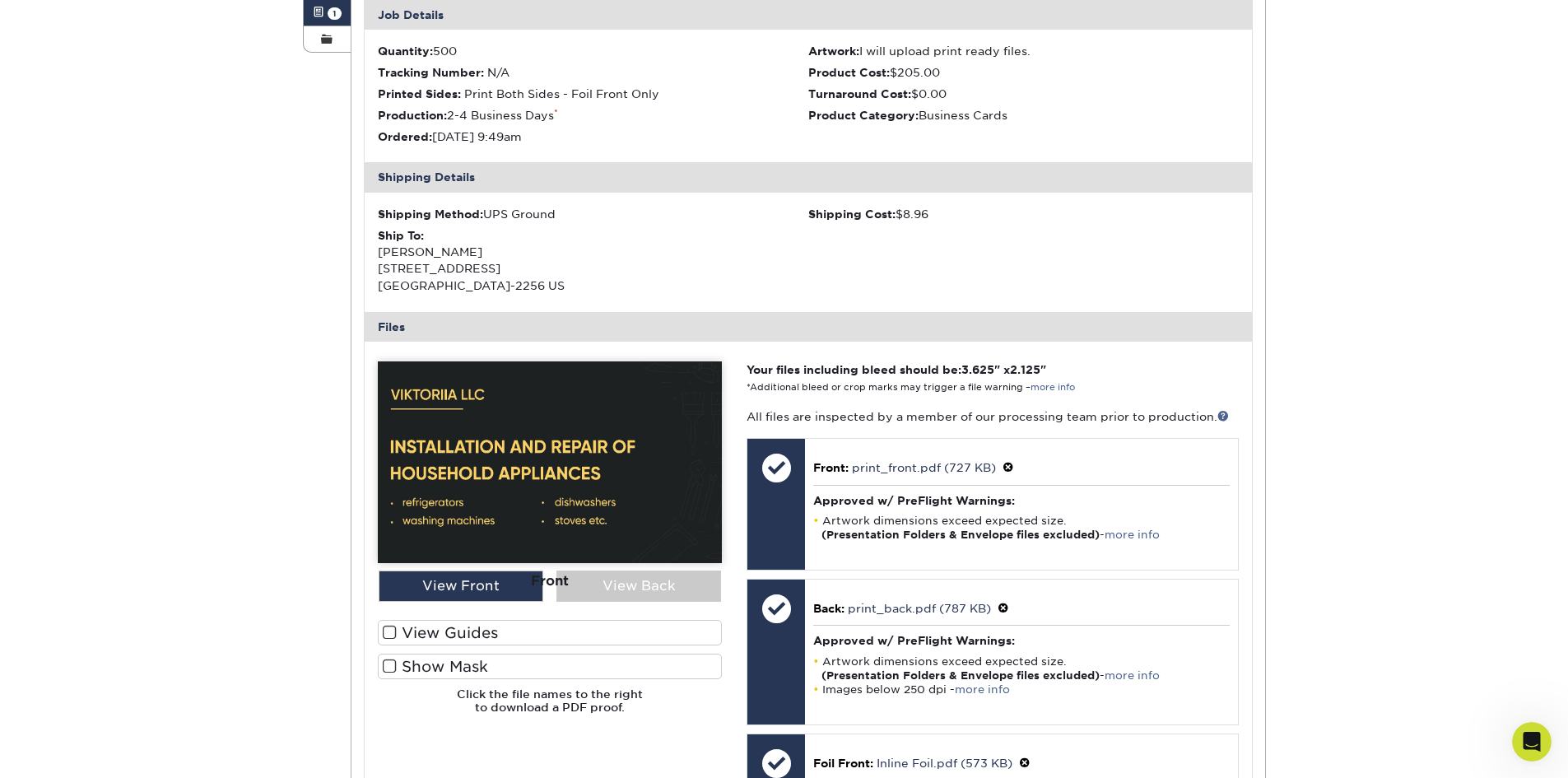 click on "Front" at bounding box center (550, 581) 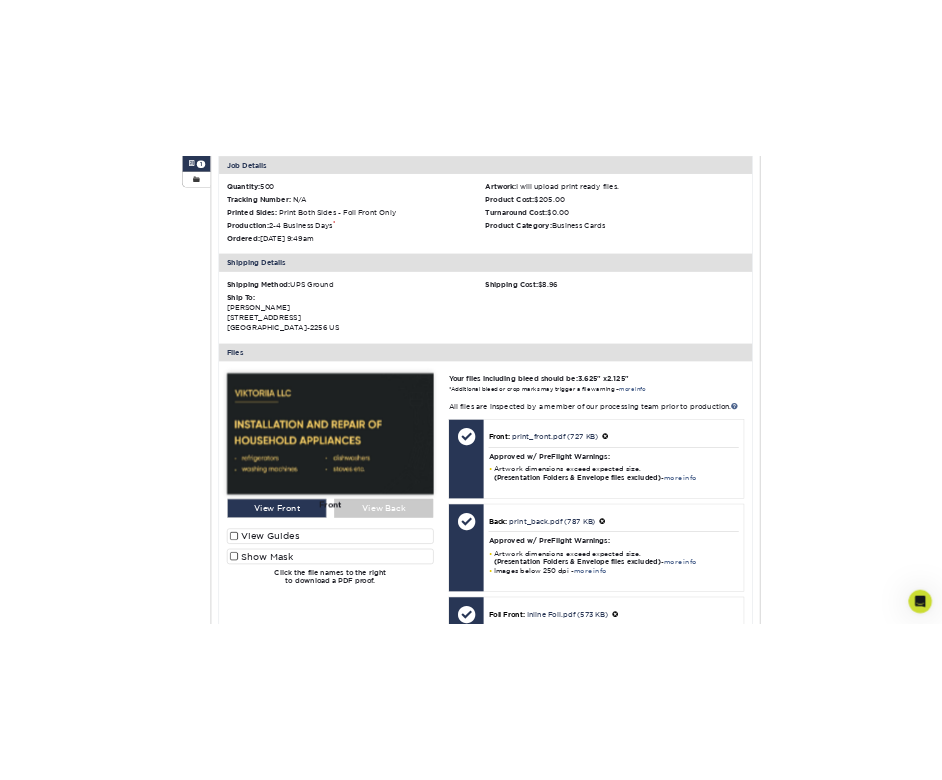 scroll, scrollTop: 400, scrollLeft: 0, axis: vertical 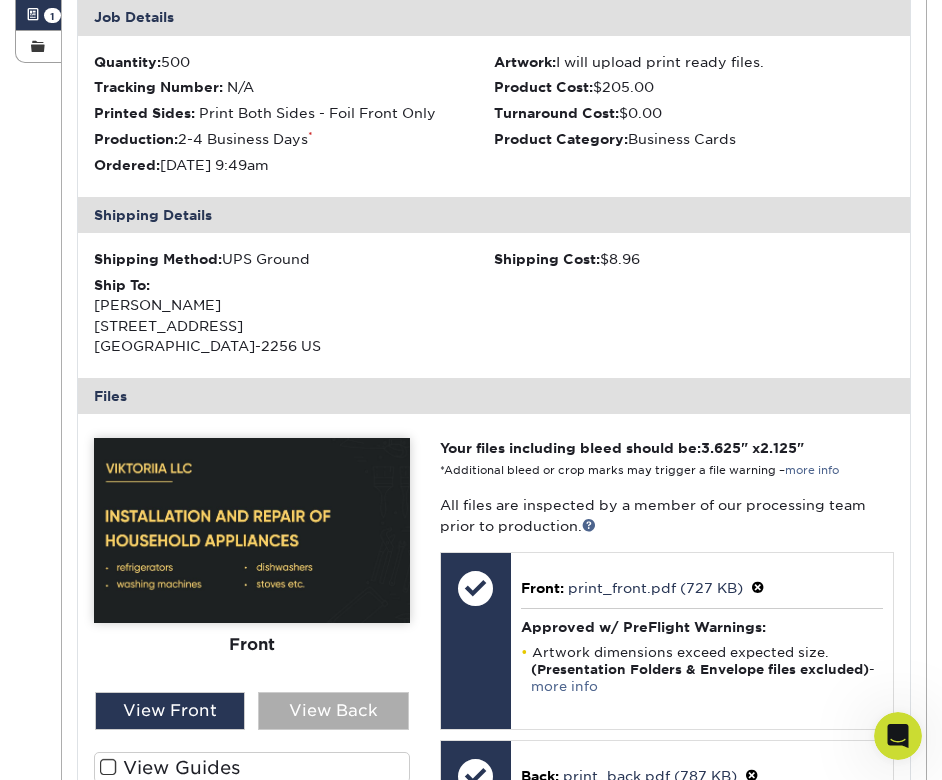 click on "View Back" at bounding box center [333, 711] 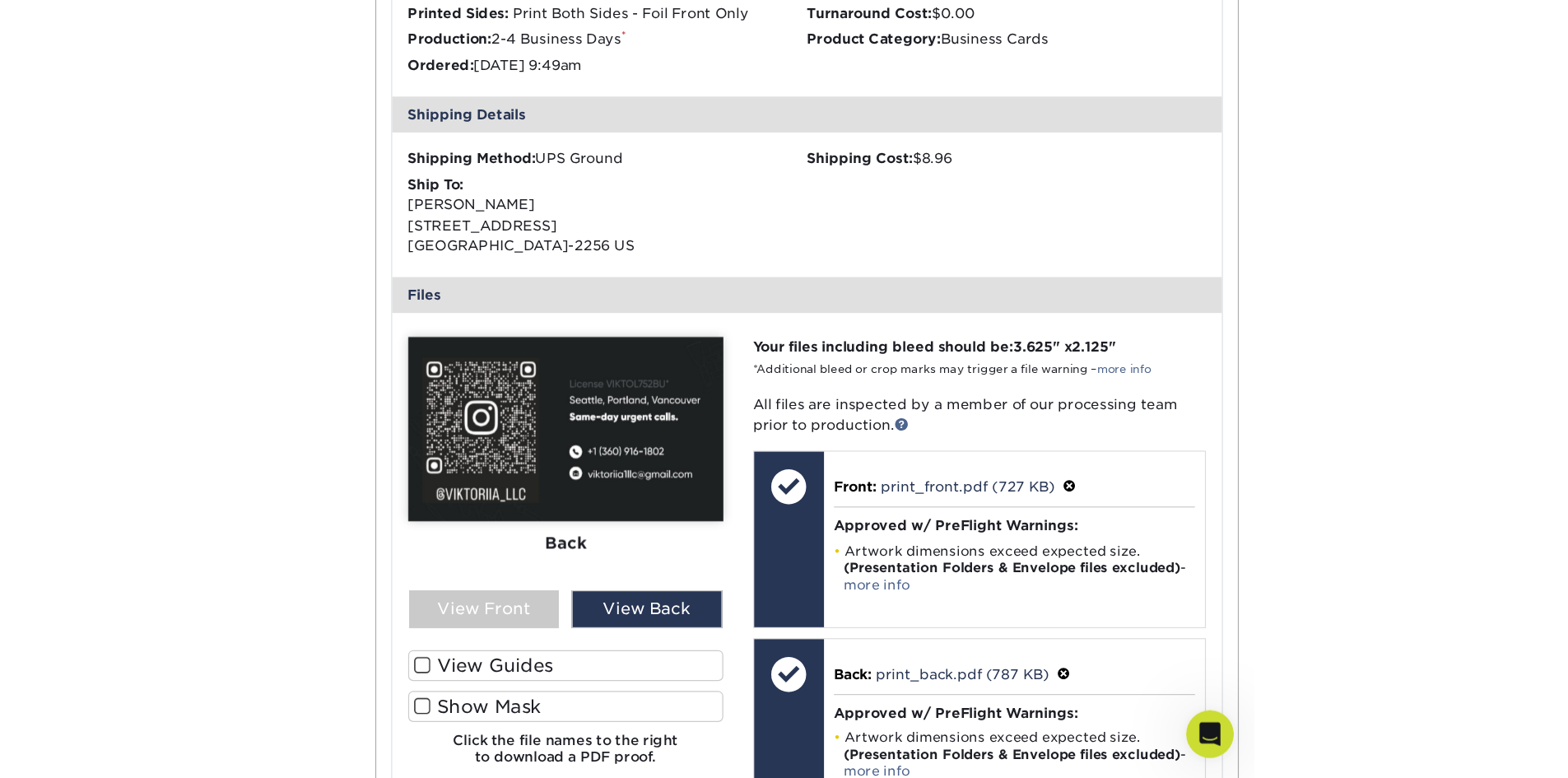 scroll, scrollTop: 433, scrollLeft: 0, axis: vertical 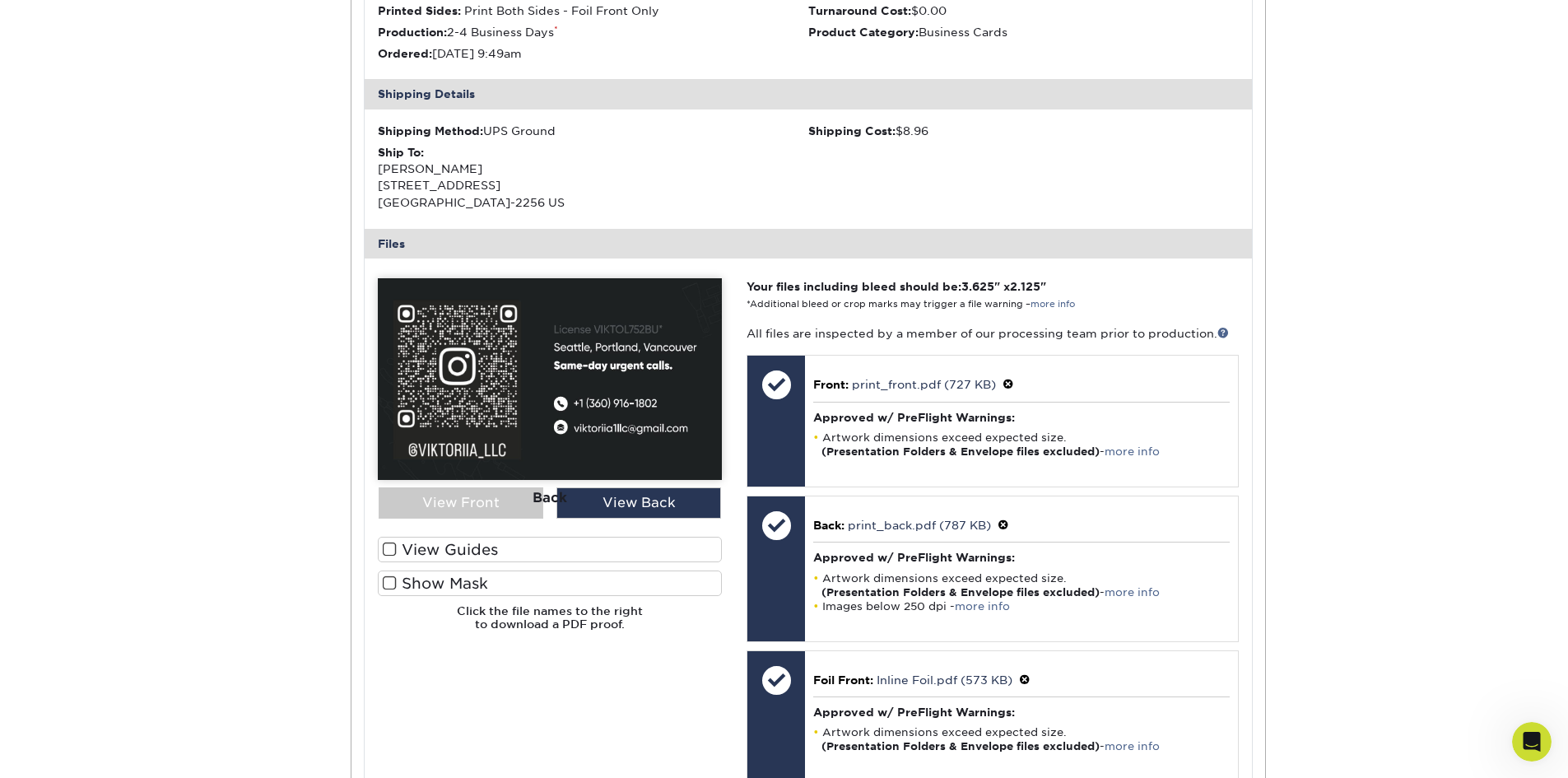 click on "Back" at bounding box center (550, 498) 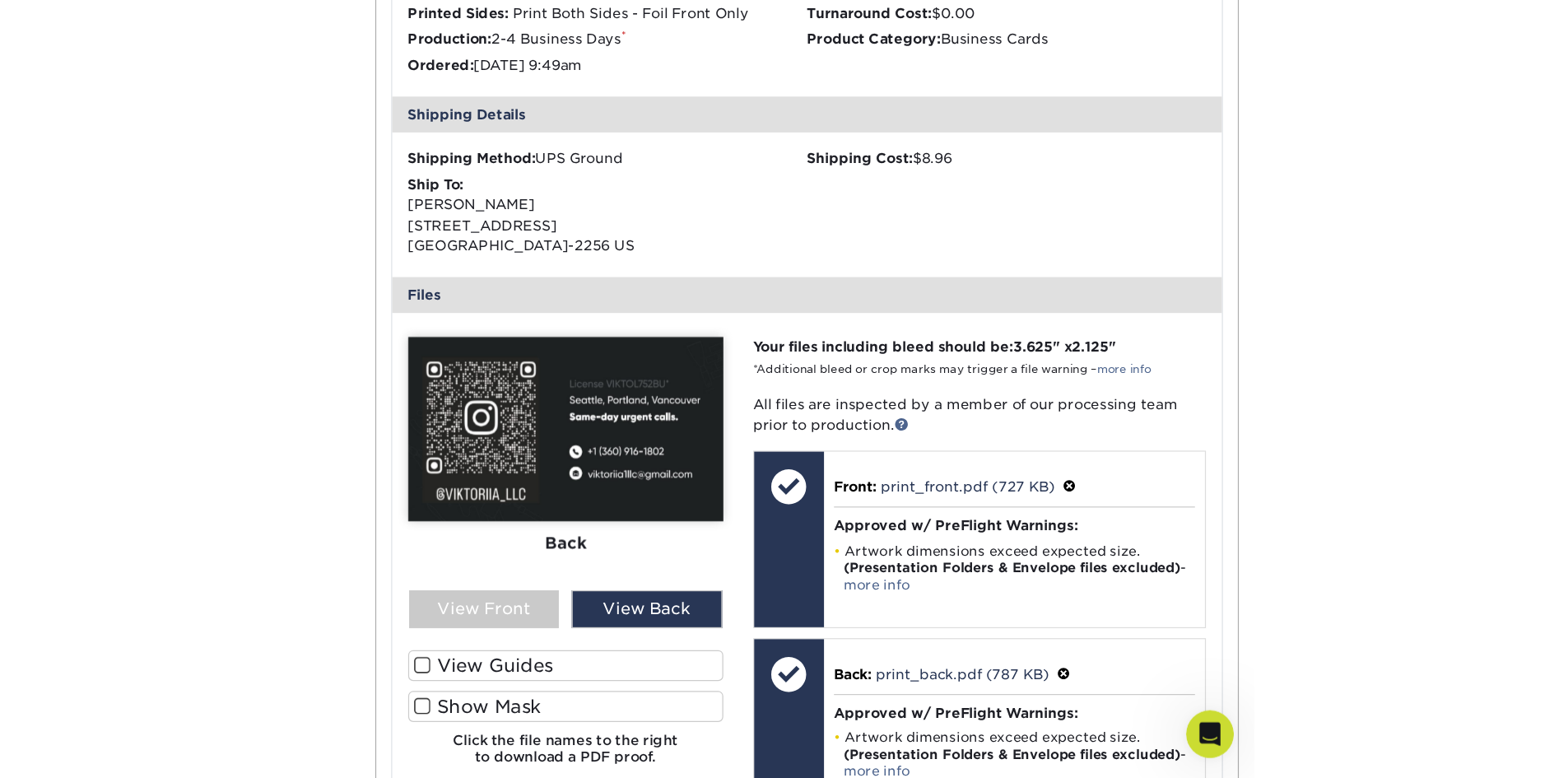 scroll, scrollTop: 2732, scrollLeft: 0, axis: vertical 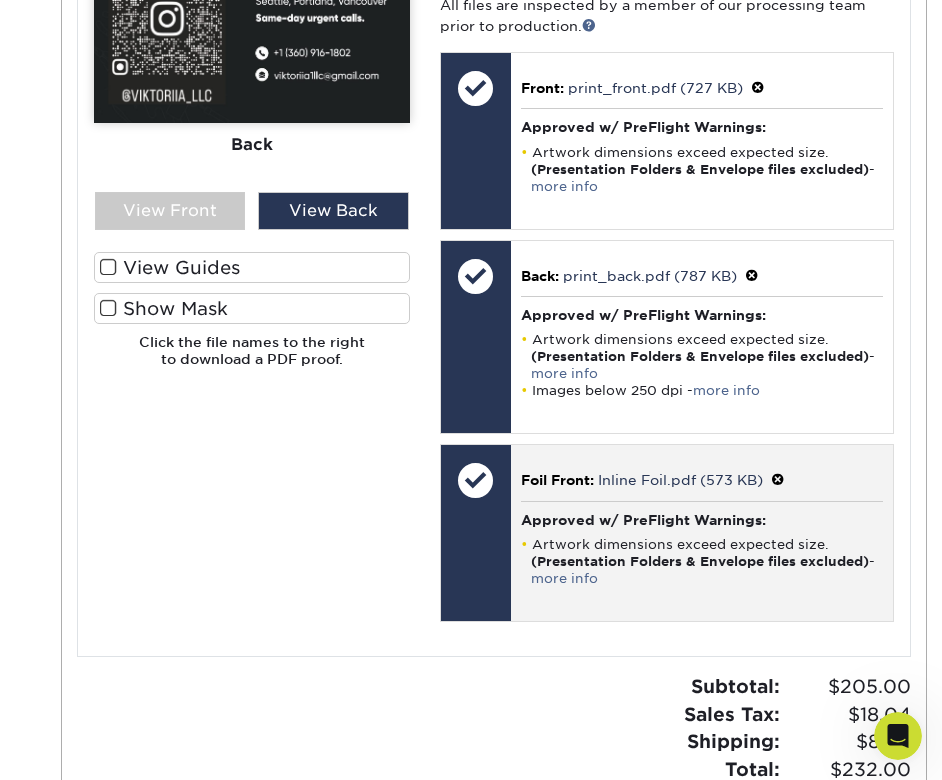 click at bounding box center [476, 480] 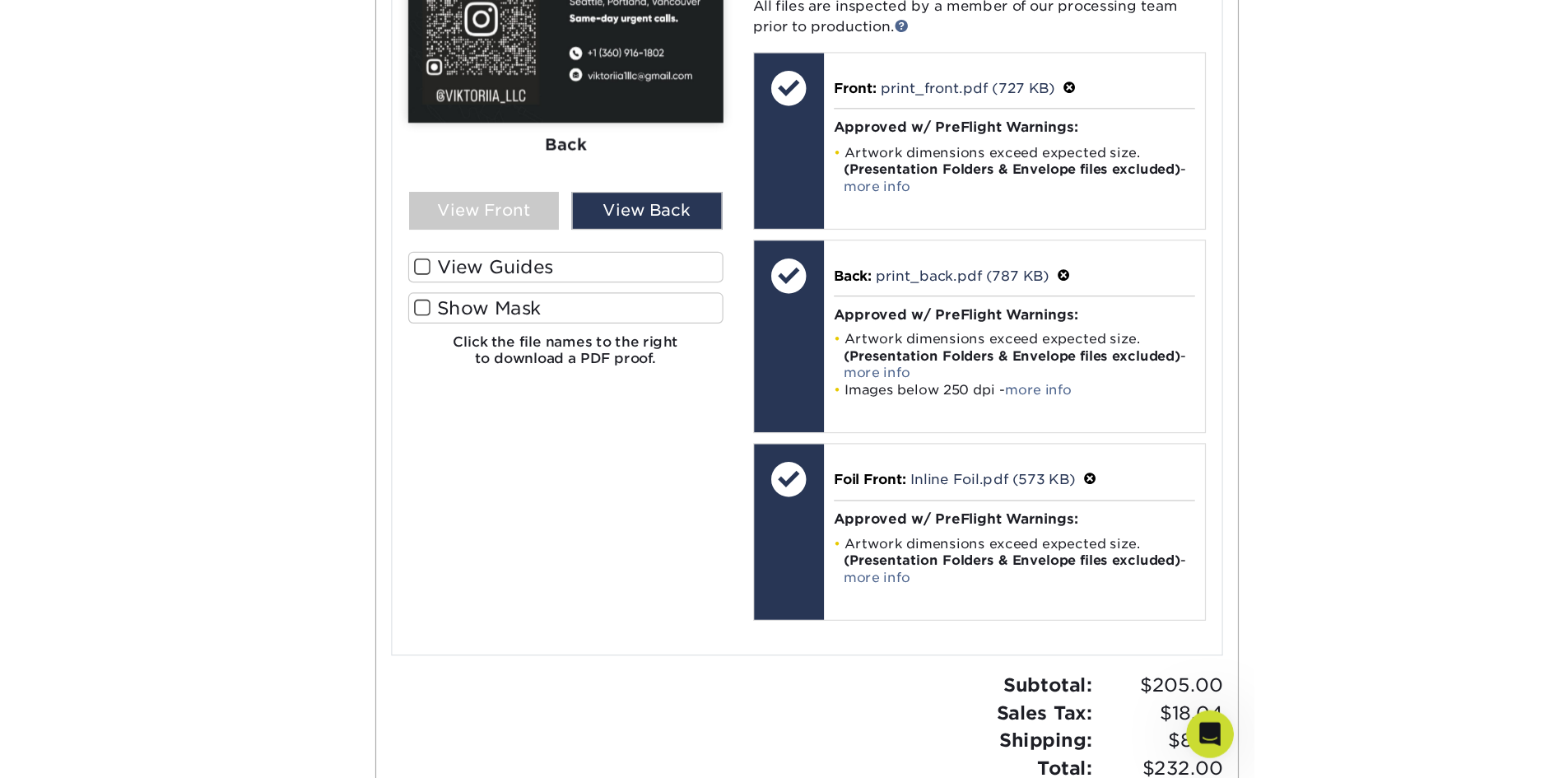scroll, scrollTop: 762, scrollLeft: 0, axis: vertical 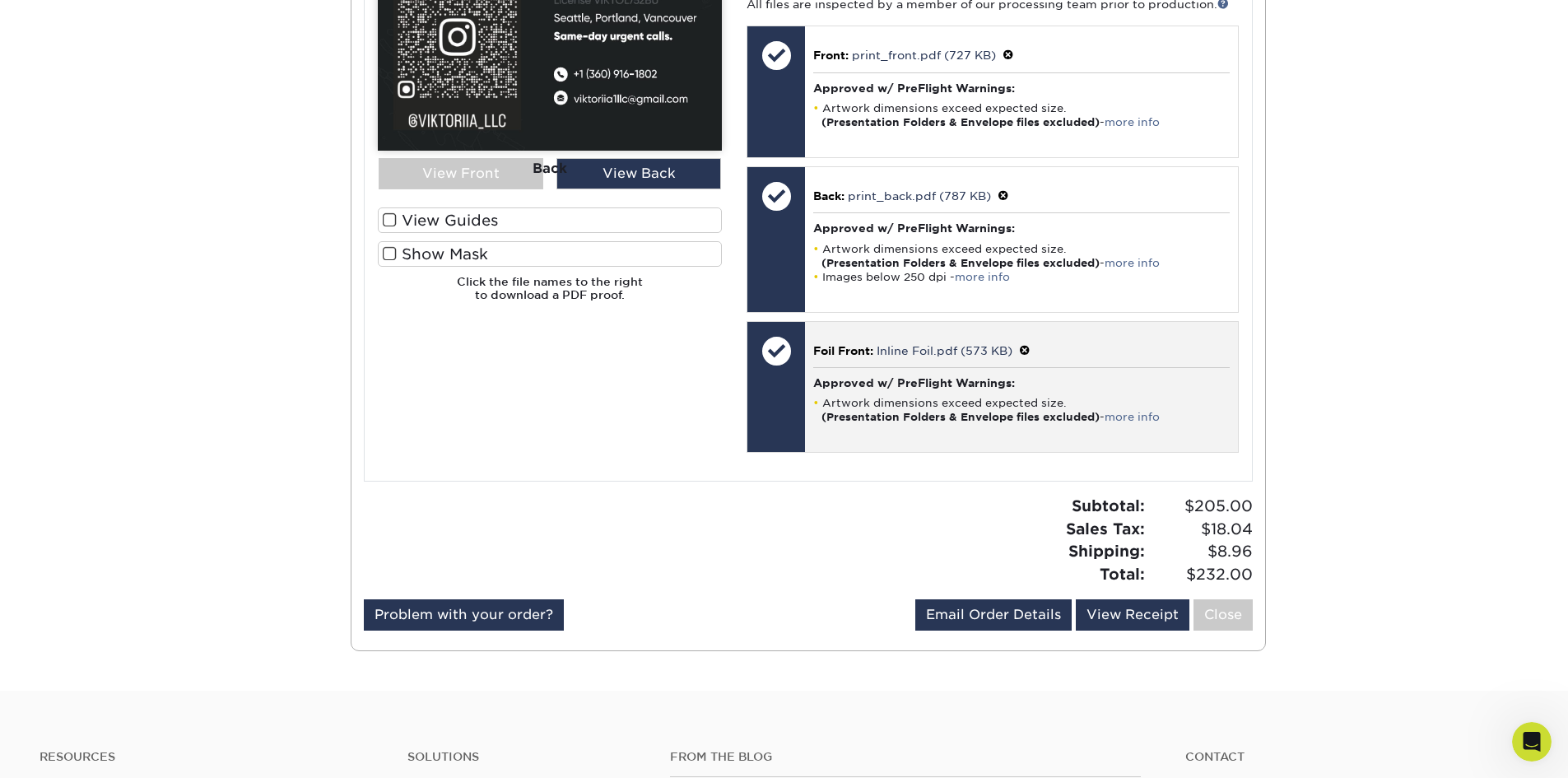 click at bounding box center [776, 351] 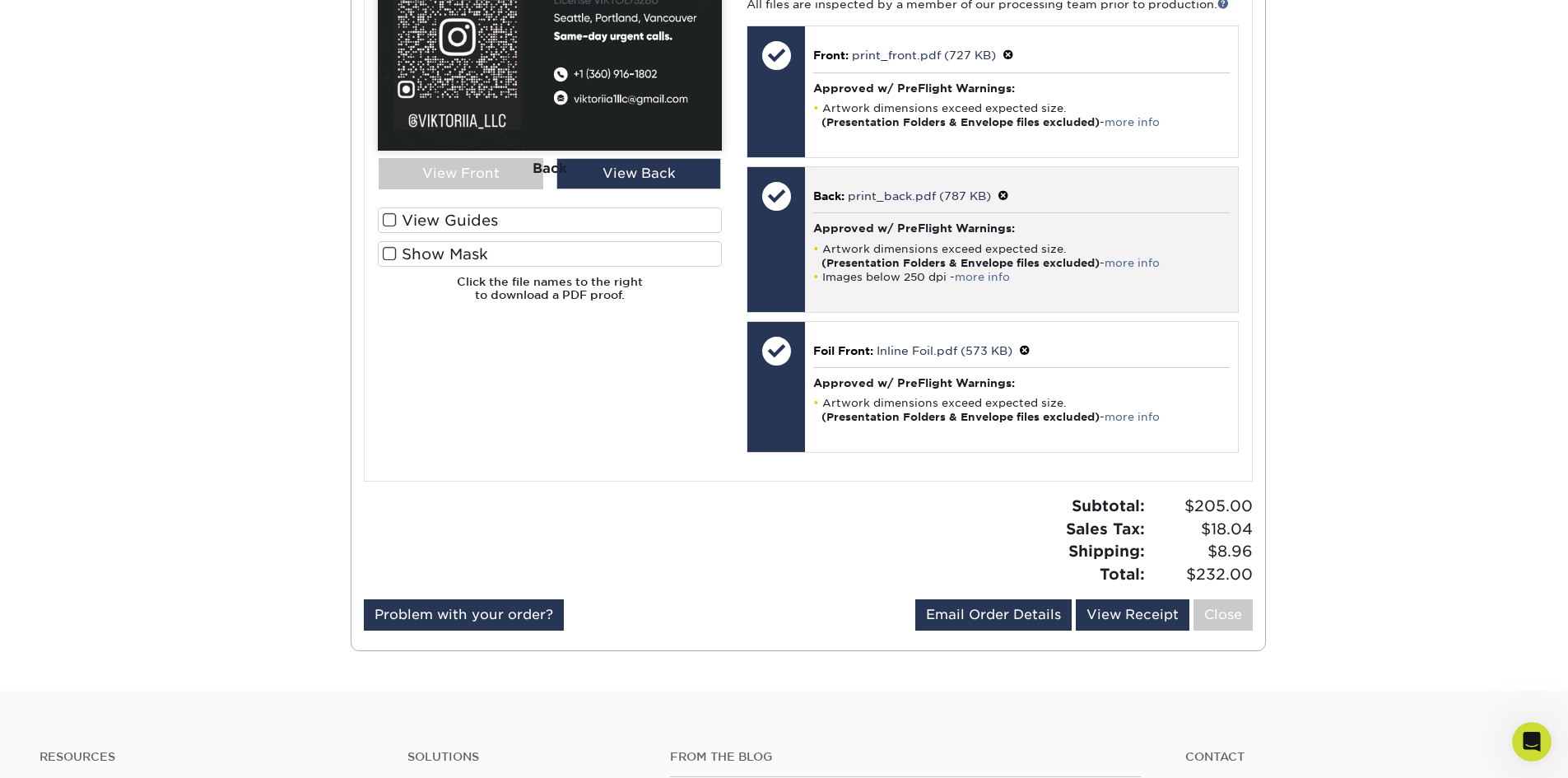 click at bounding box center [776, 196] 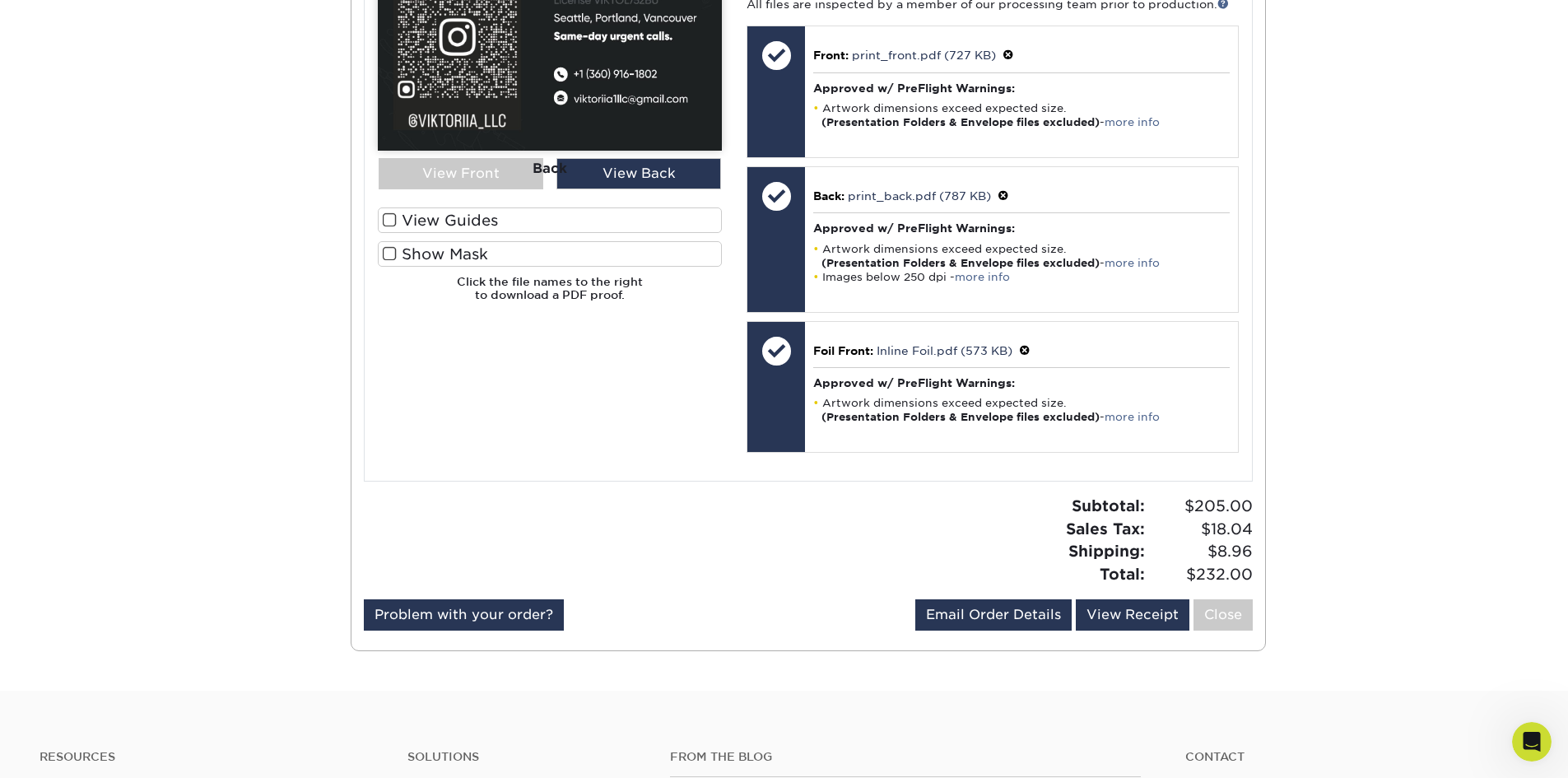 click on "Your files including bleed should be:  3.625 " x  2.125 "
*Additional bleed or crop marks may trigger a file warning –  more info
All files are inspected by a member of our processing team prior to production.
Front:
Choose file" at bounding box center [992, 205] 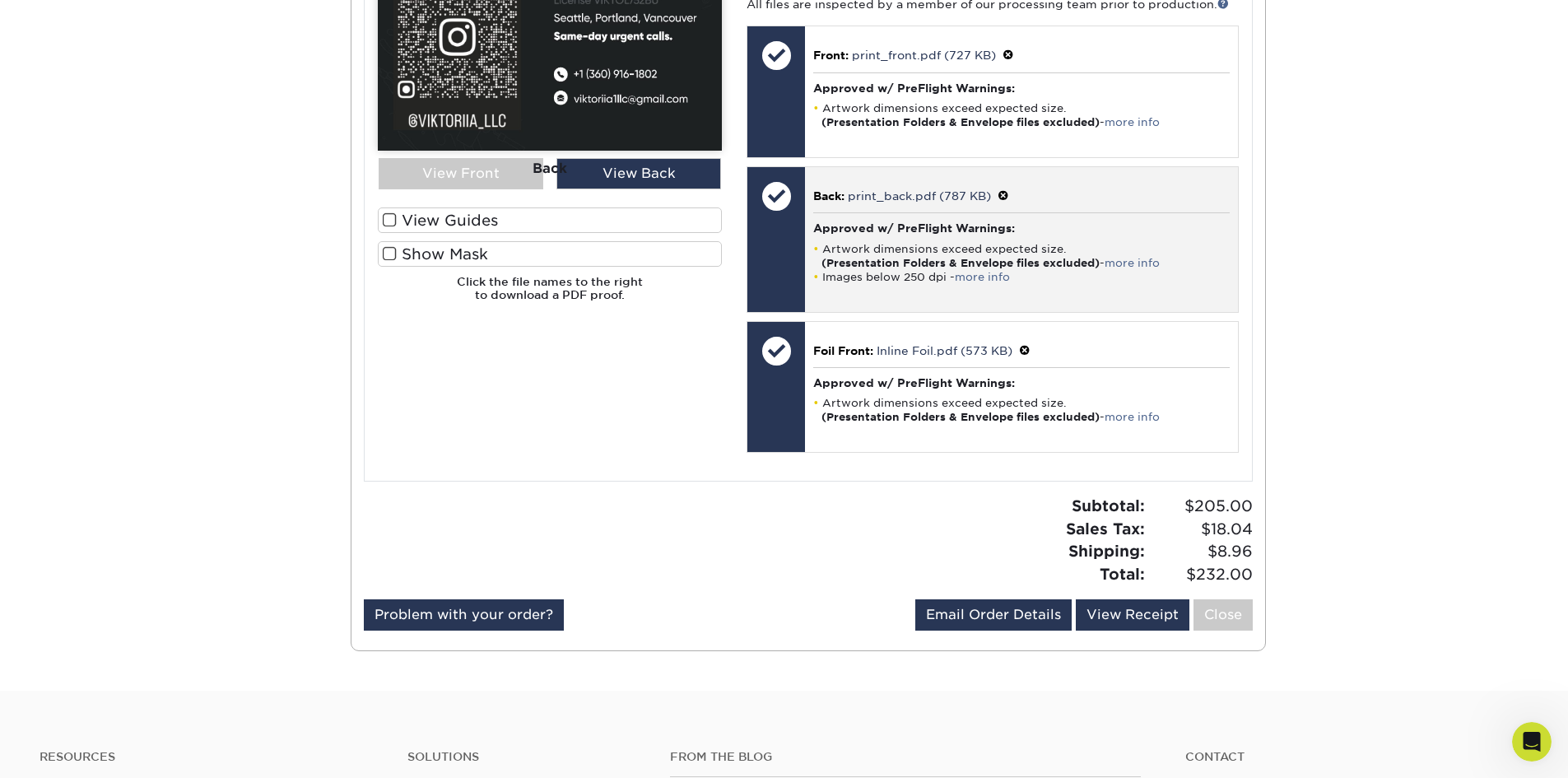 click at bounding box center (776, 196) 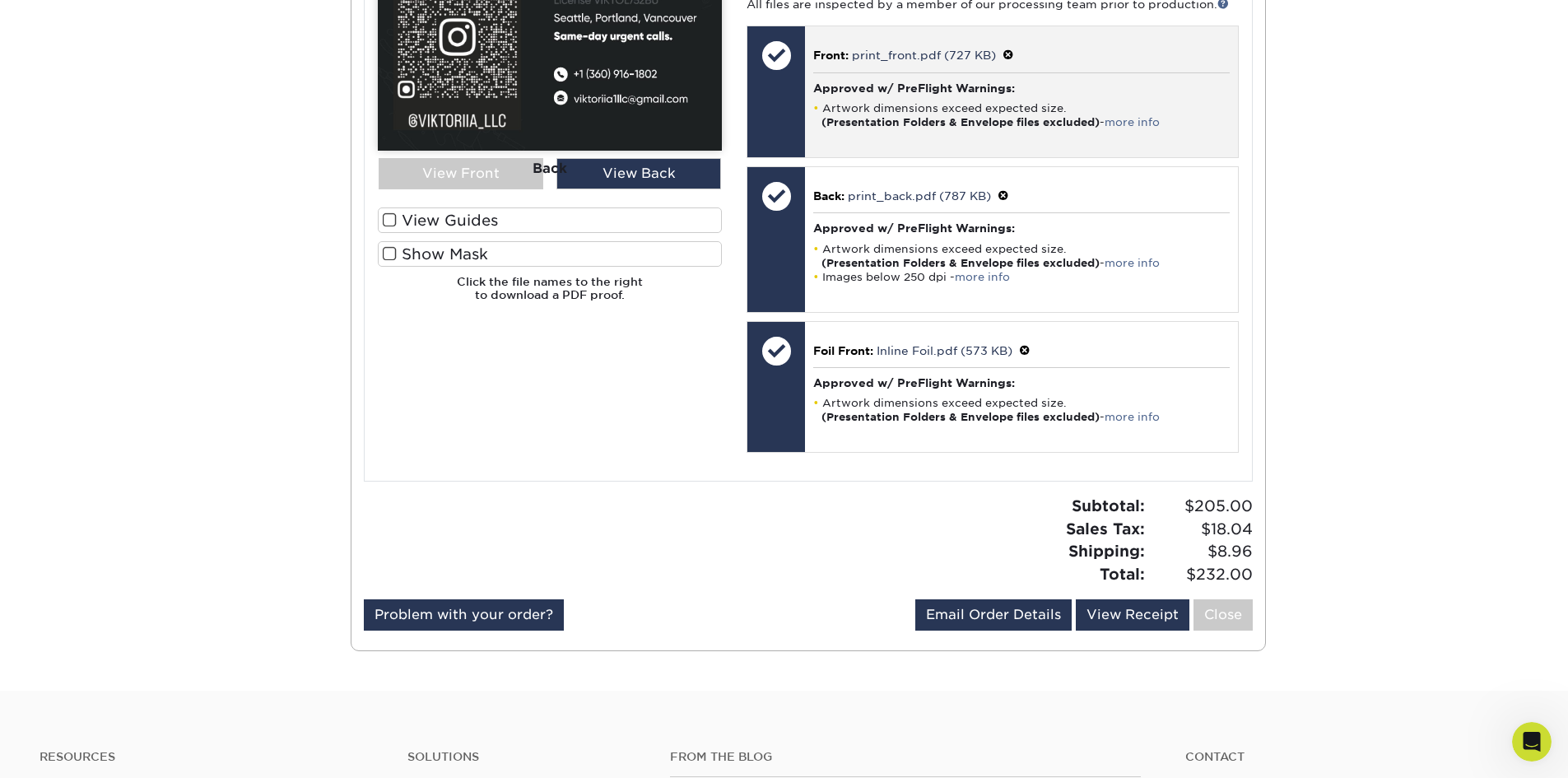 click at bounding box center (776, 55) 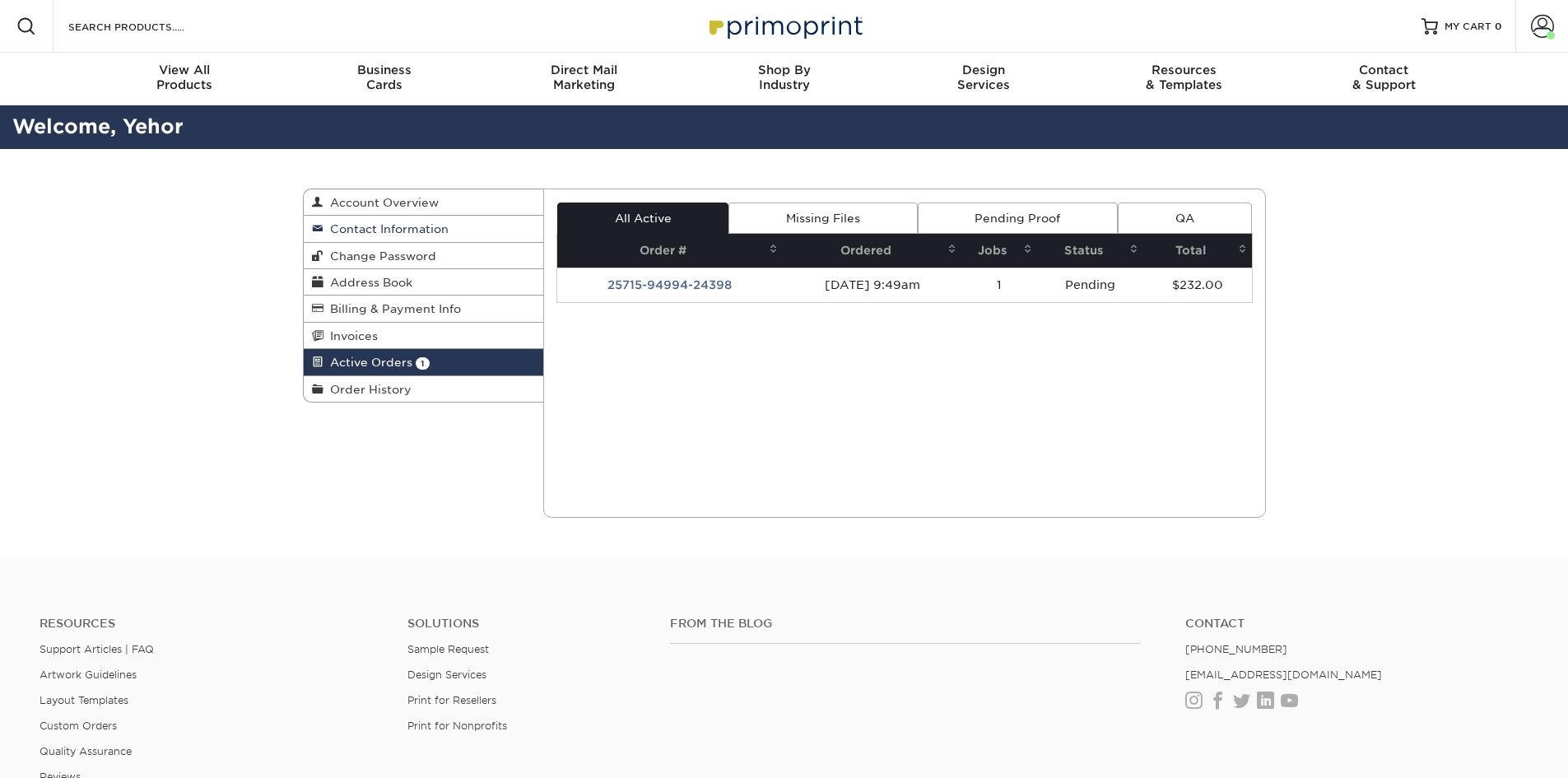 scroll, scrollTop: 0, scrollLeft: 0, axis: both 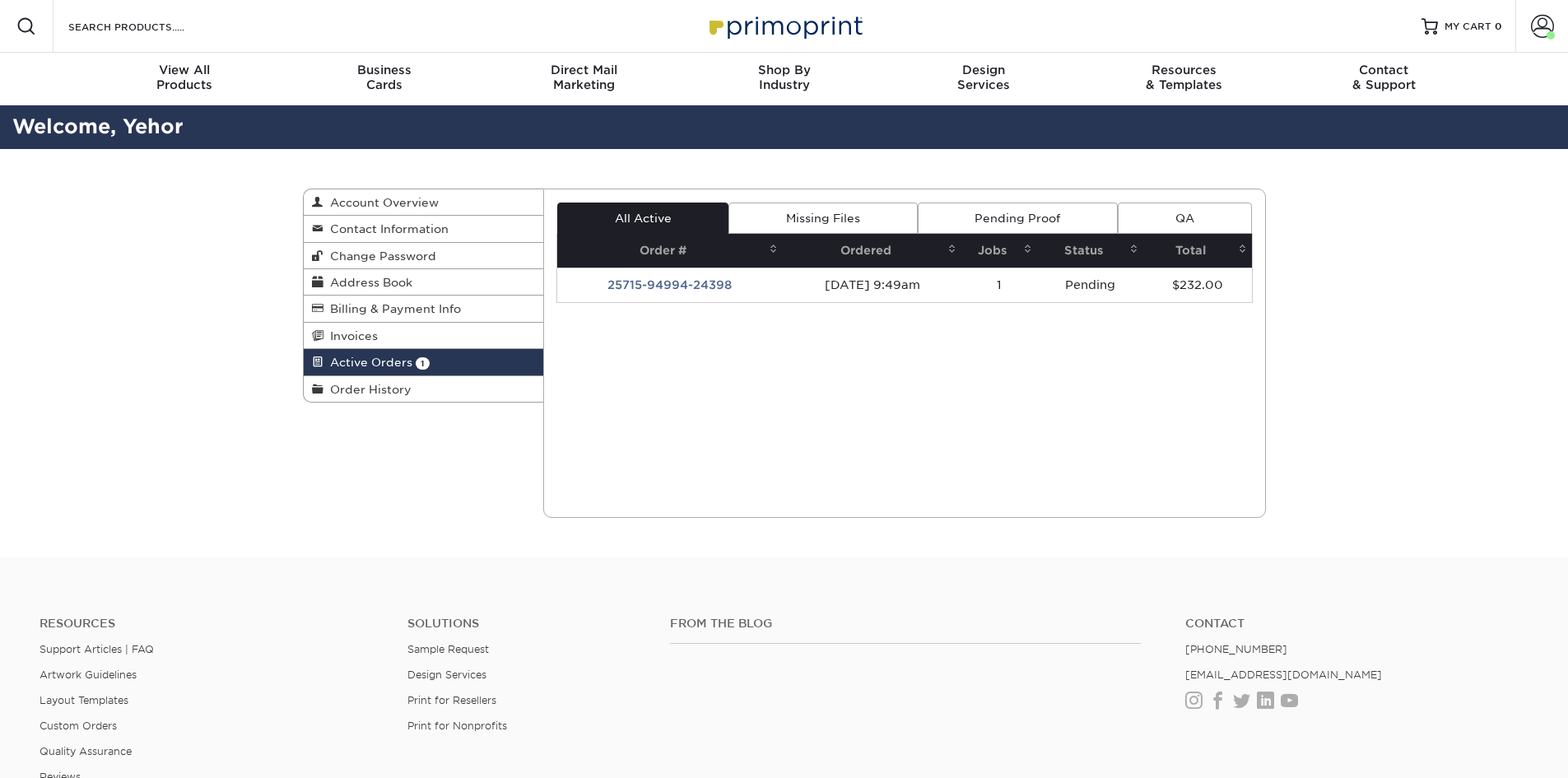 click on "Pending" at bounding box center (1091, 285) 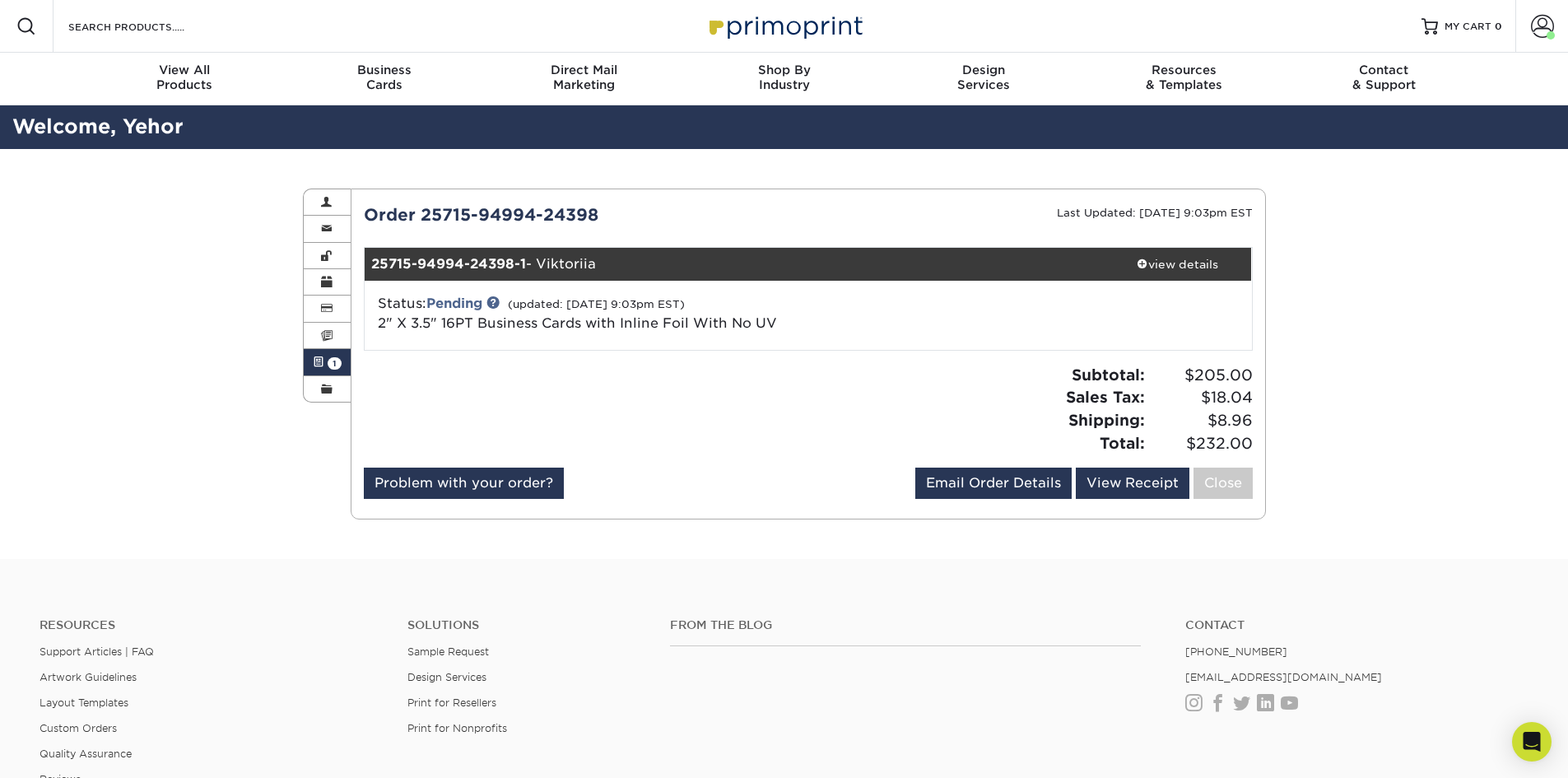 click on "Status:  Pending
(updated: 07/15/2025 9:03pm EST)
2" X 3.5" 16PT Business Cards with Inline Foil With No UV" at bounding box center [660, 314] 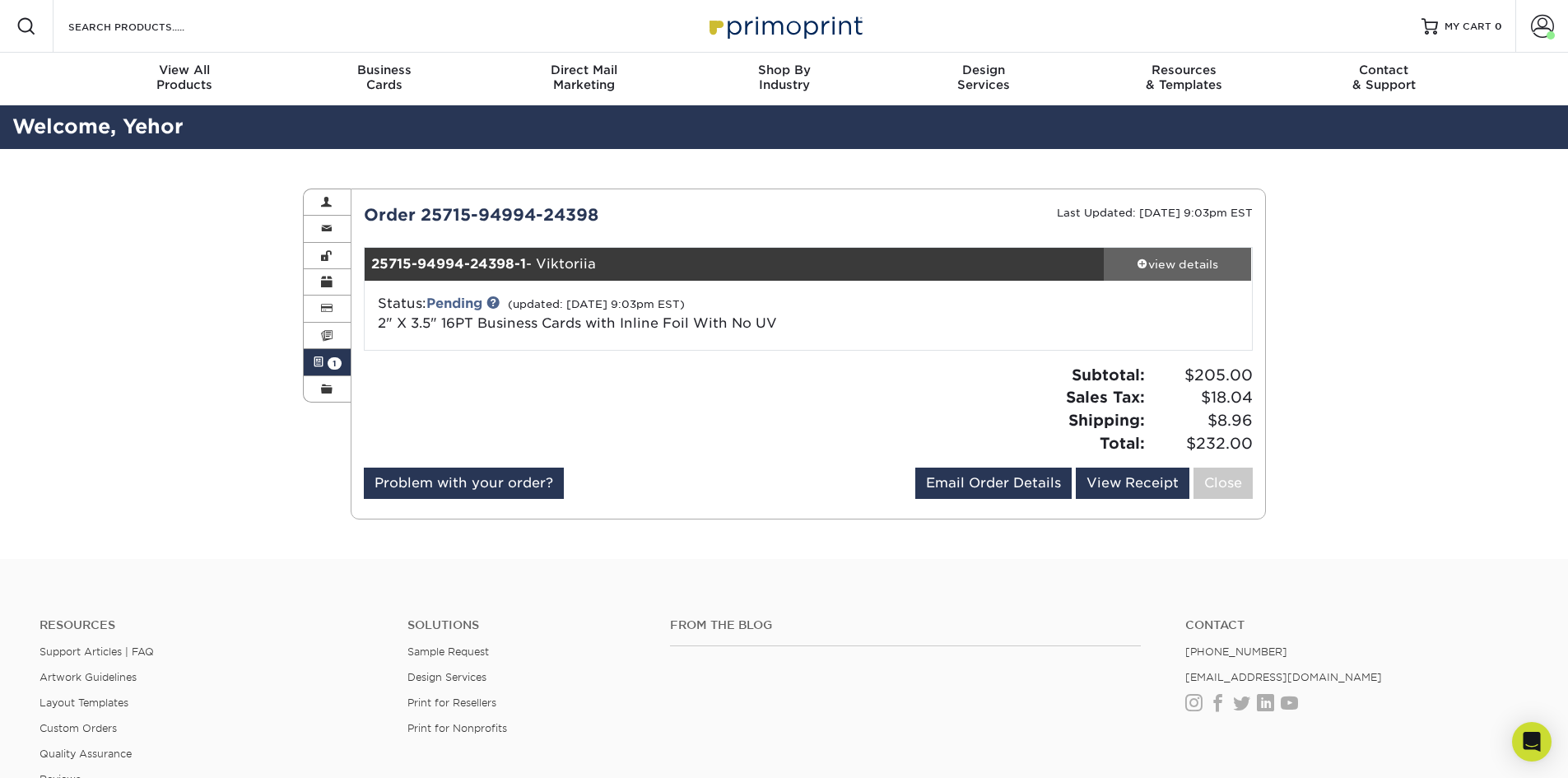 click on "view details" at bounding box center [1178, 264] 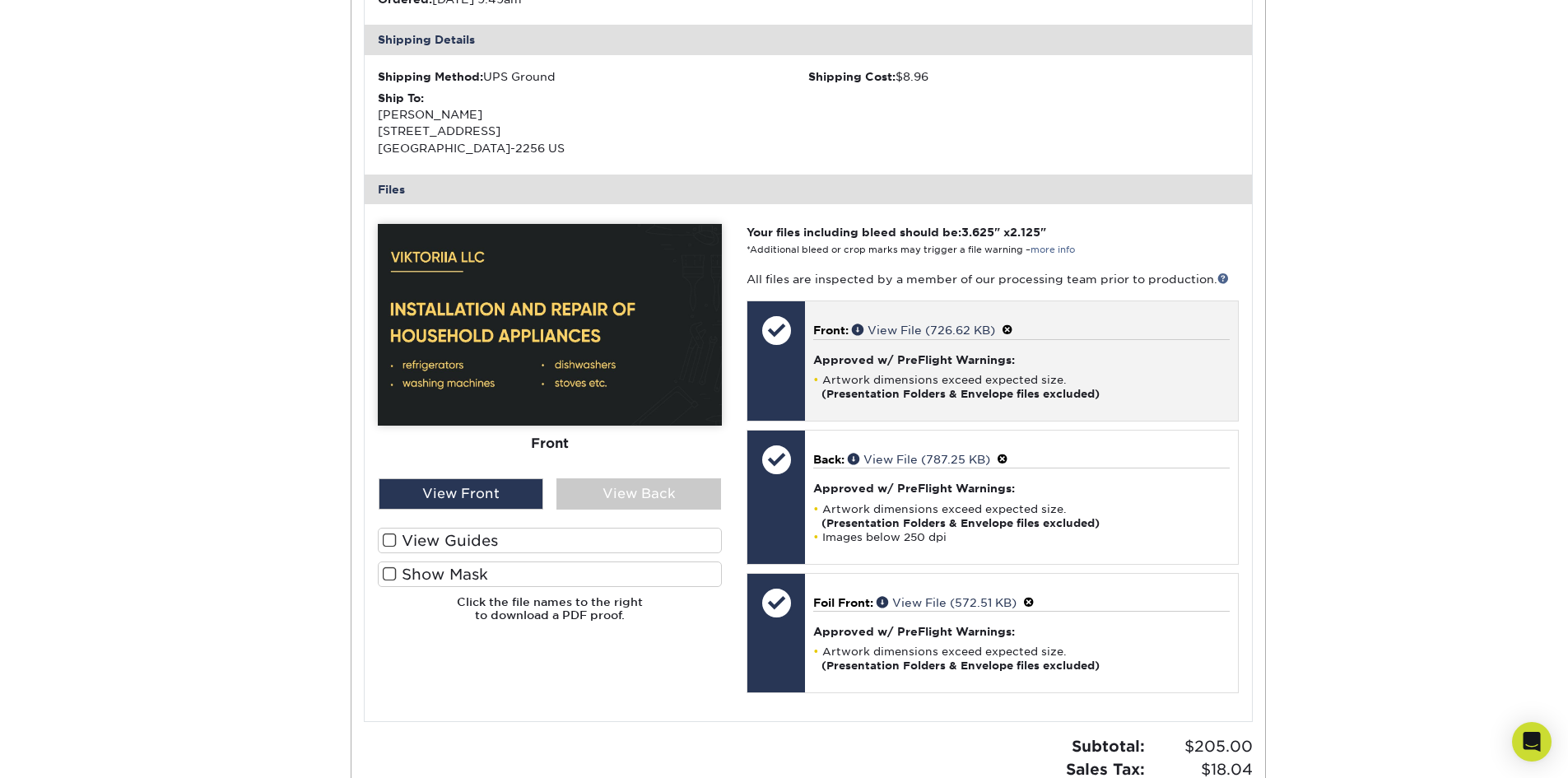 scroll, scrollTop: 494, scrollLeft: 0, axis: vertical 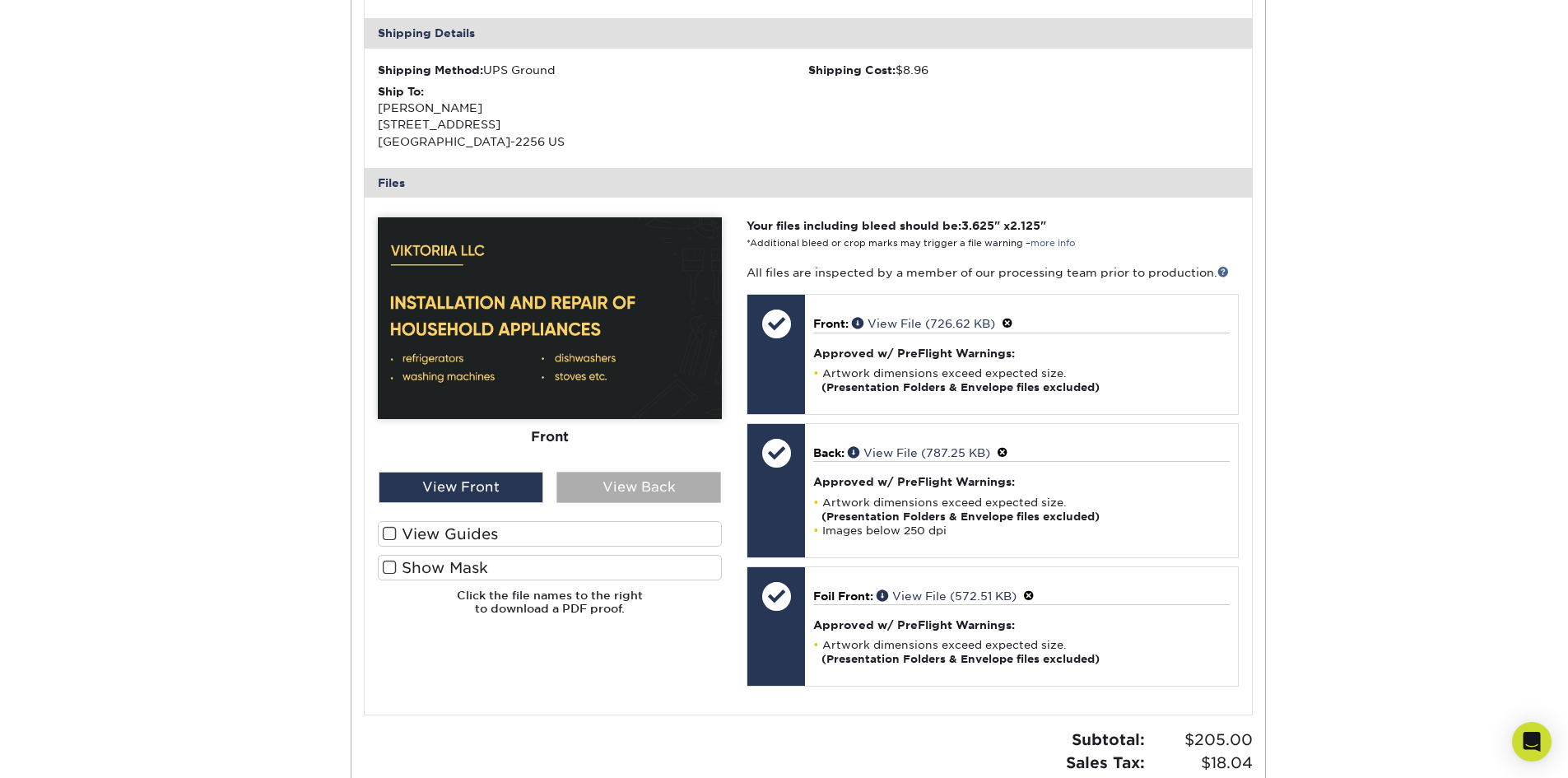 click on "View Back" at bounding box center (639, 487) 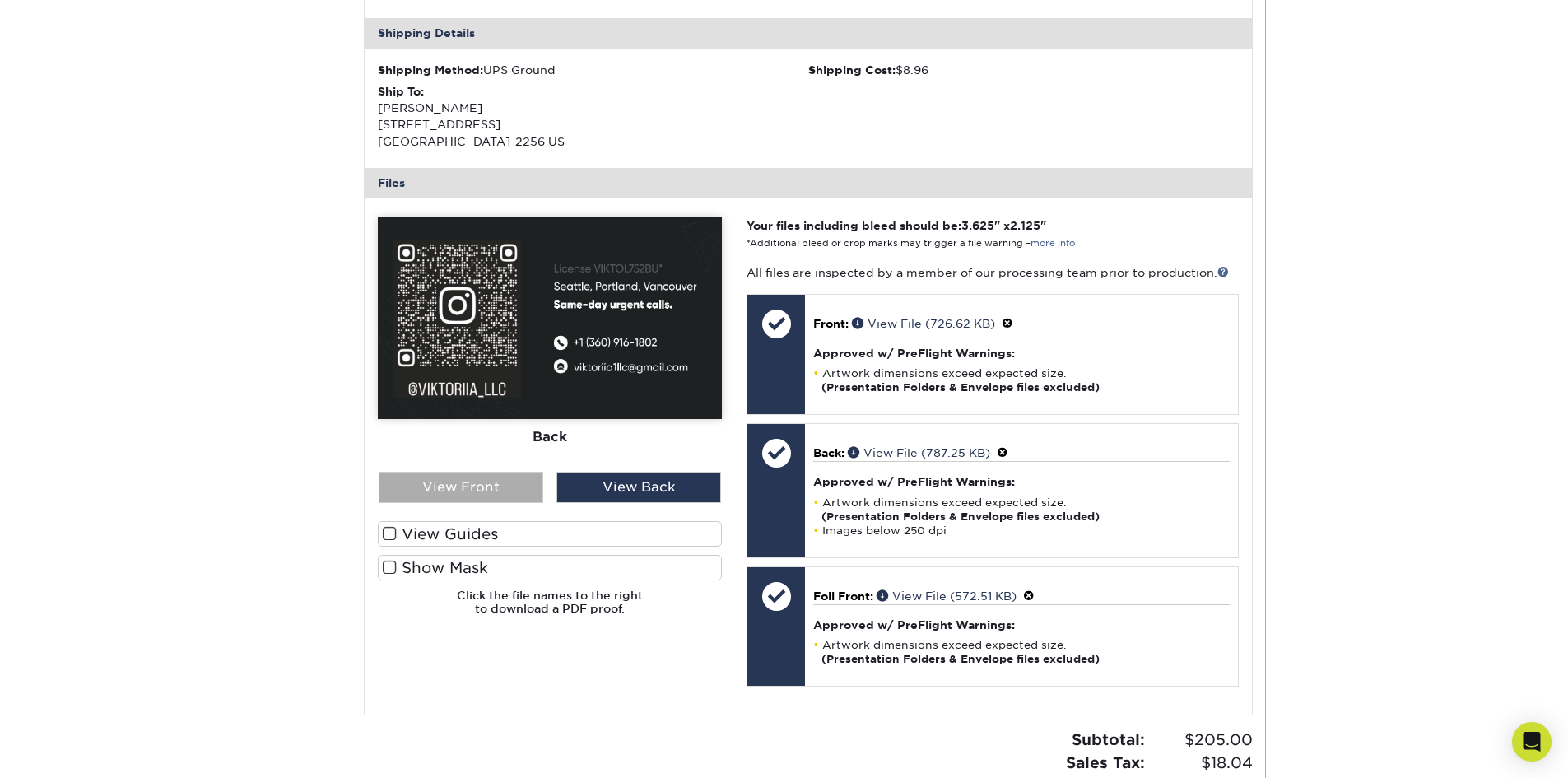 click on "View Front" at bounding box center (461, 487) 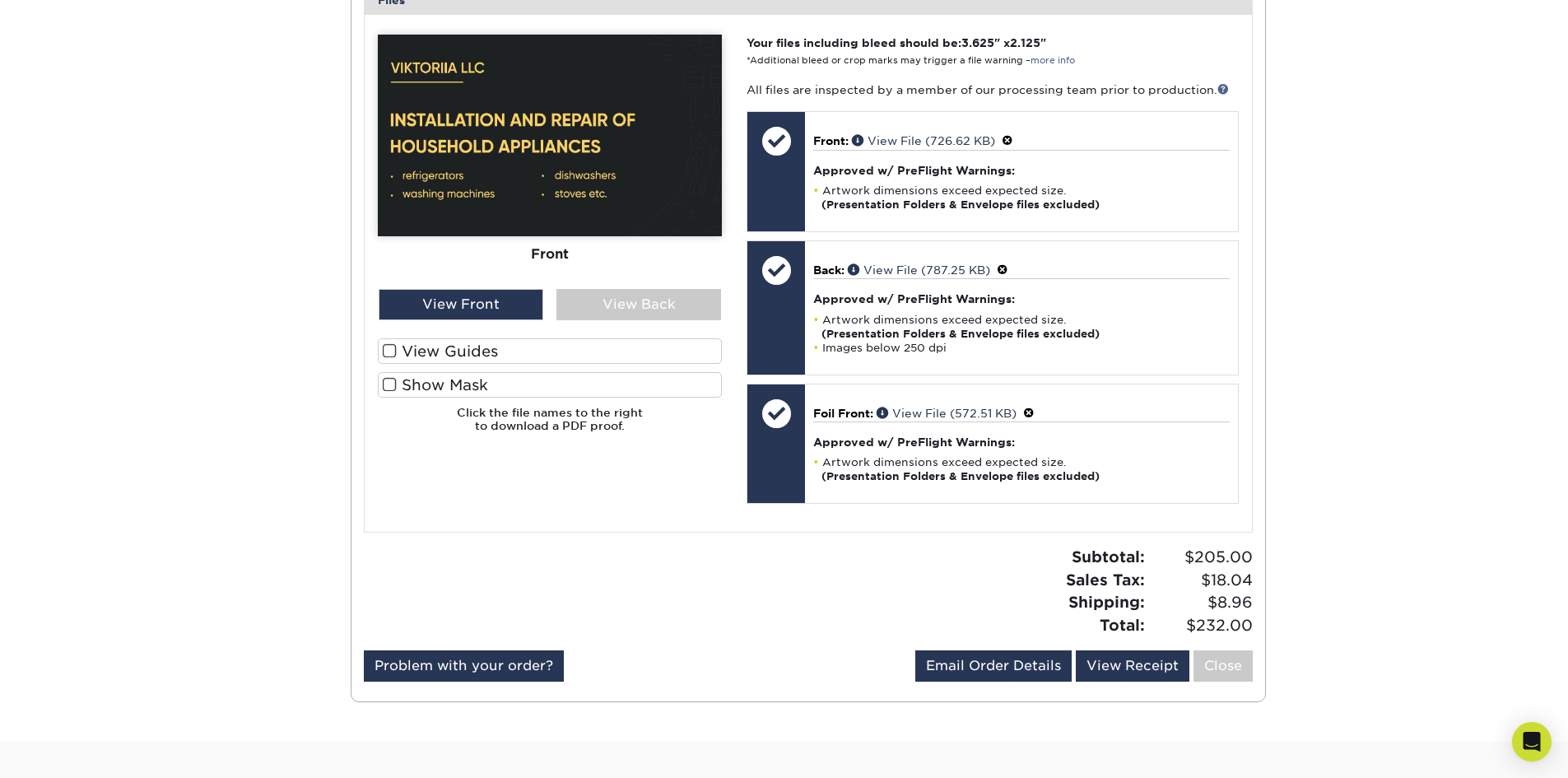 scroll, scrollTop: 576, scrollLeft: 0, axis: vertical 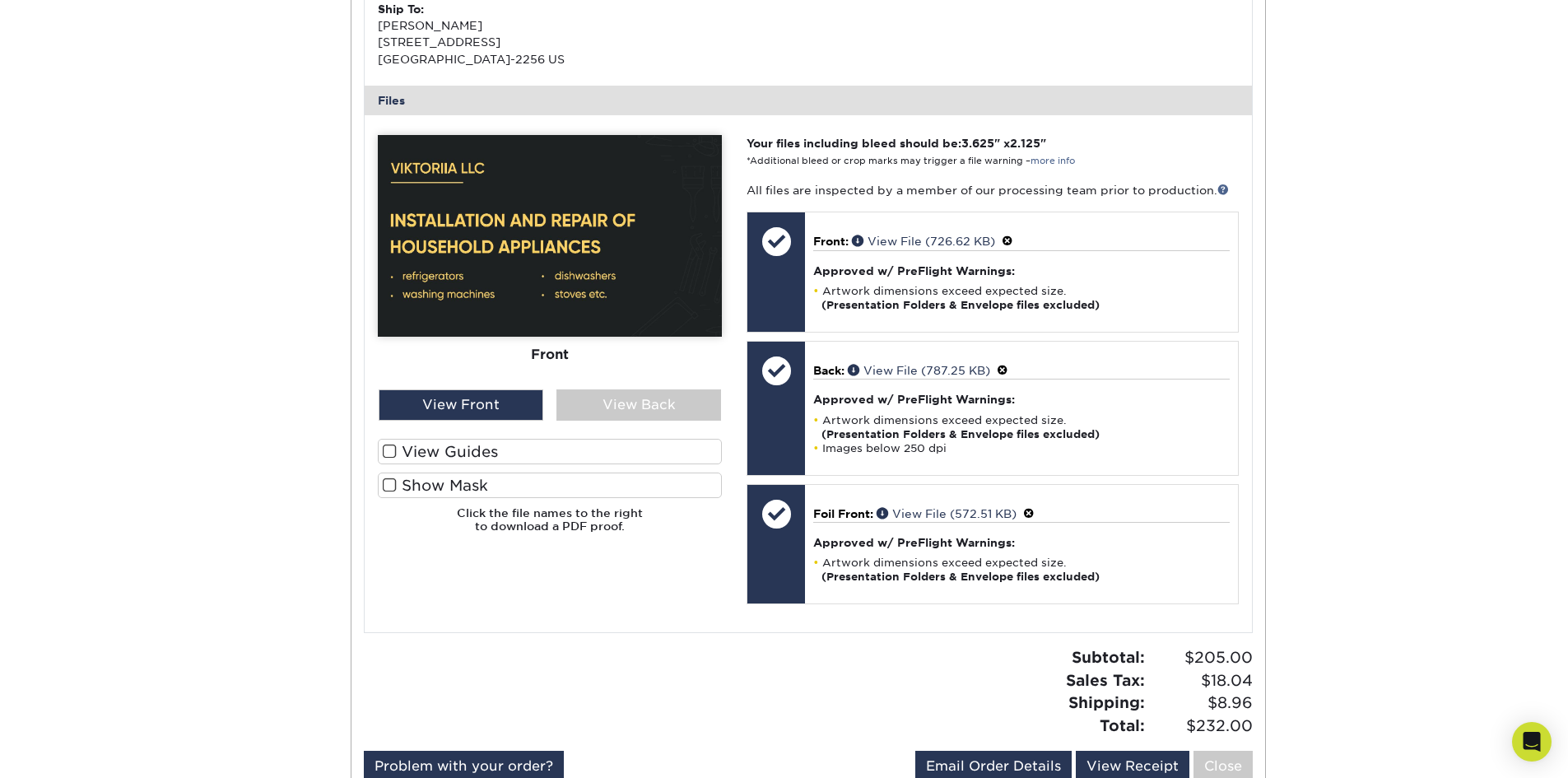 click on "Show Mask" at bounding box center [550, 485] 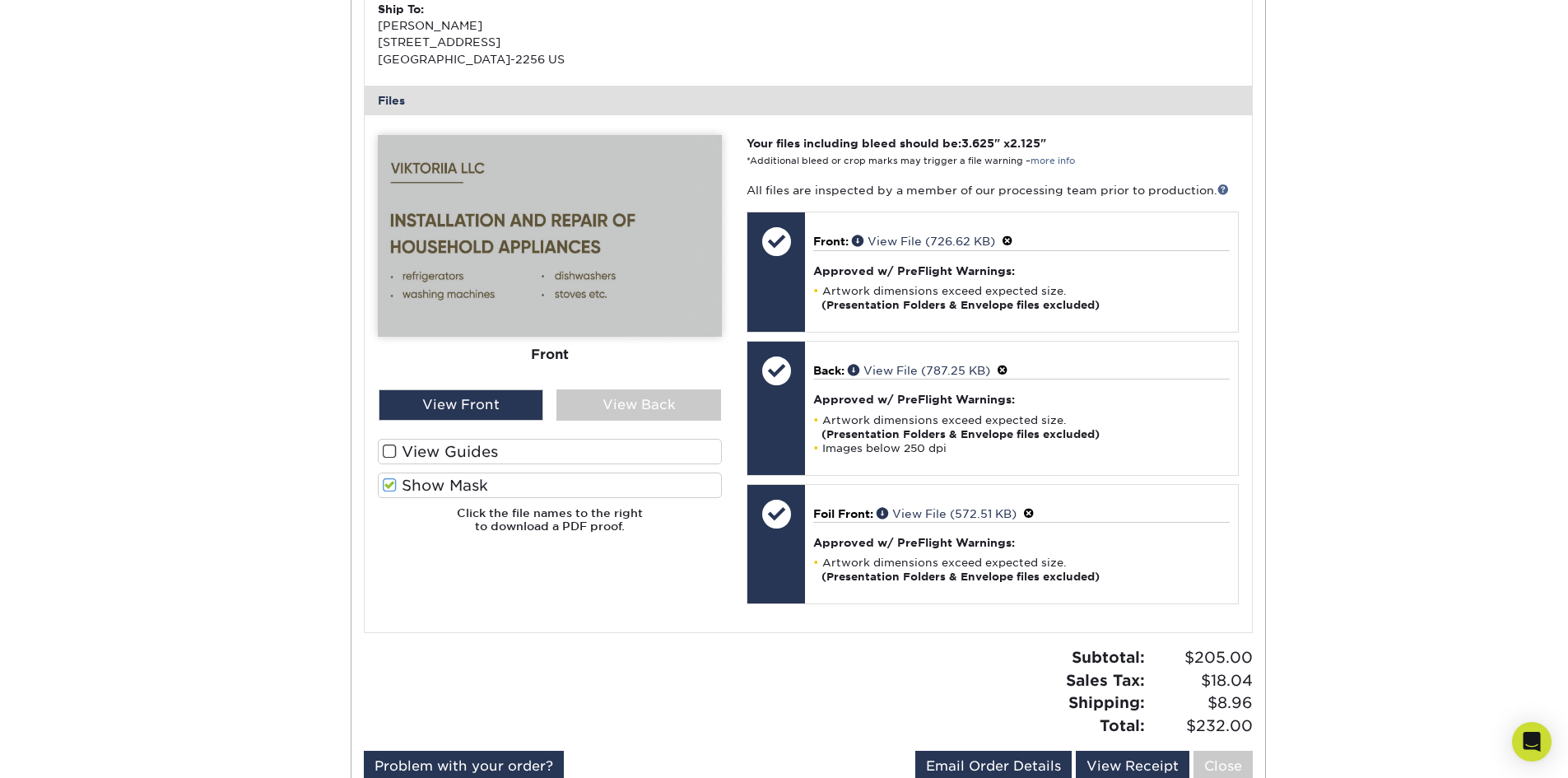 click on "View Guides" at bounding box center [550, 451] 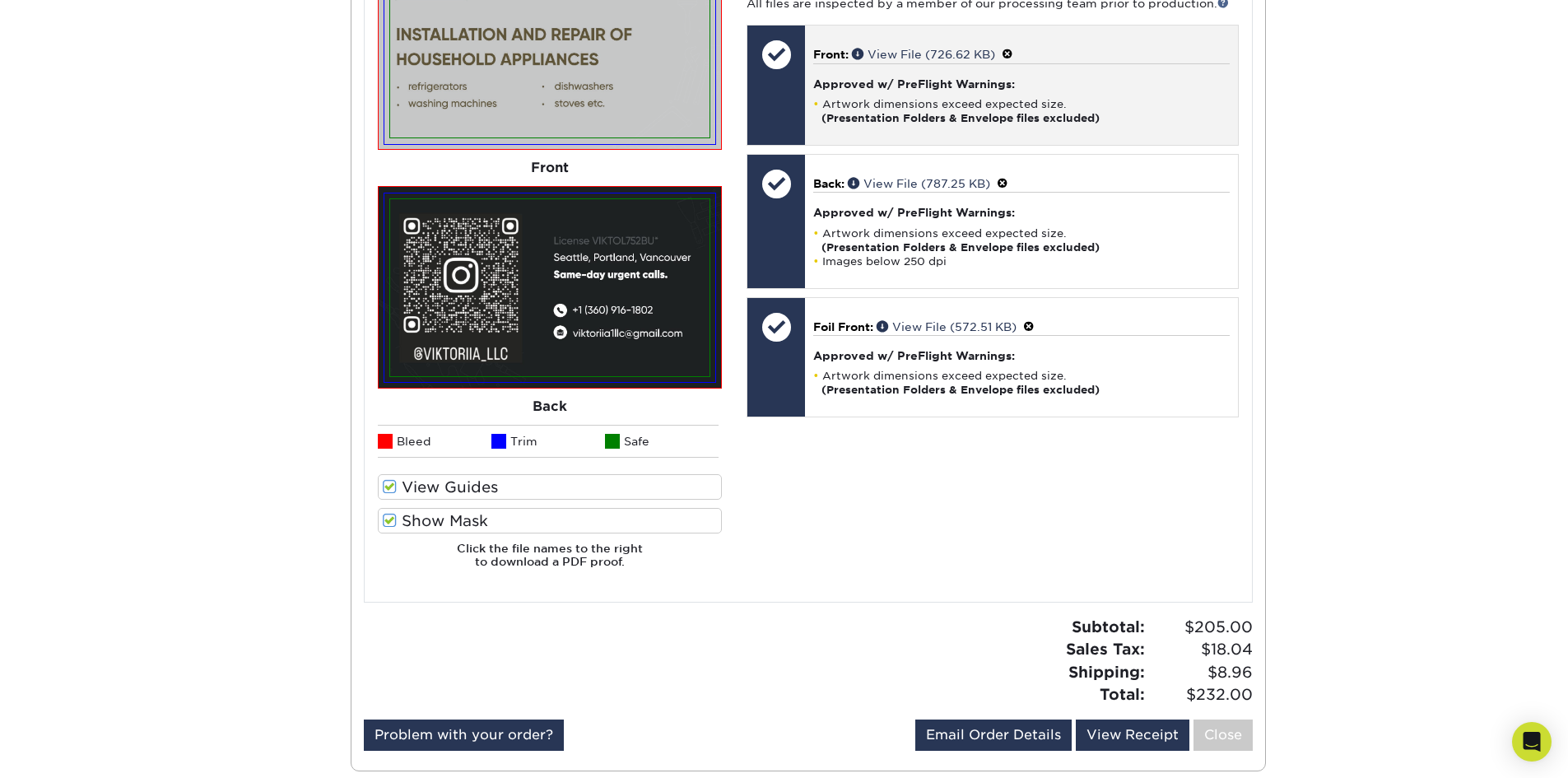 scroll, scrollTop: 823, scrollLeft: 0, axis: vertical 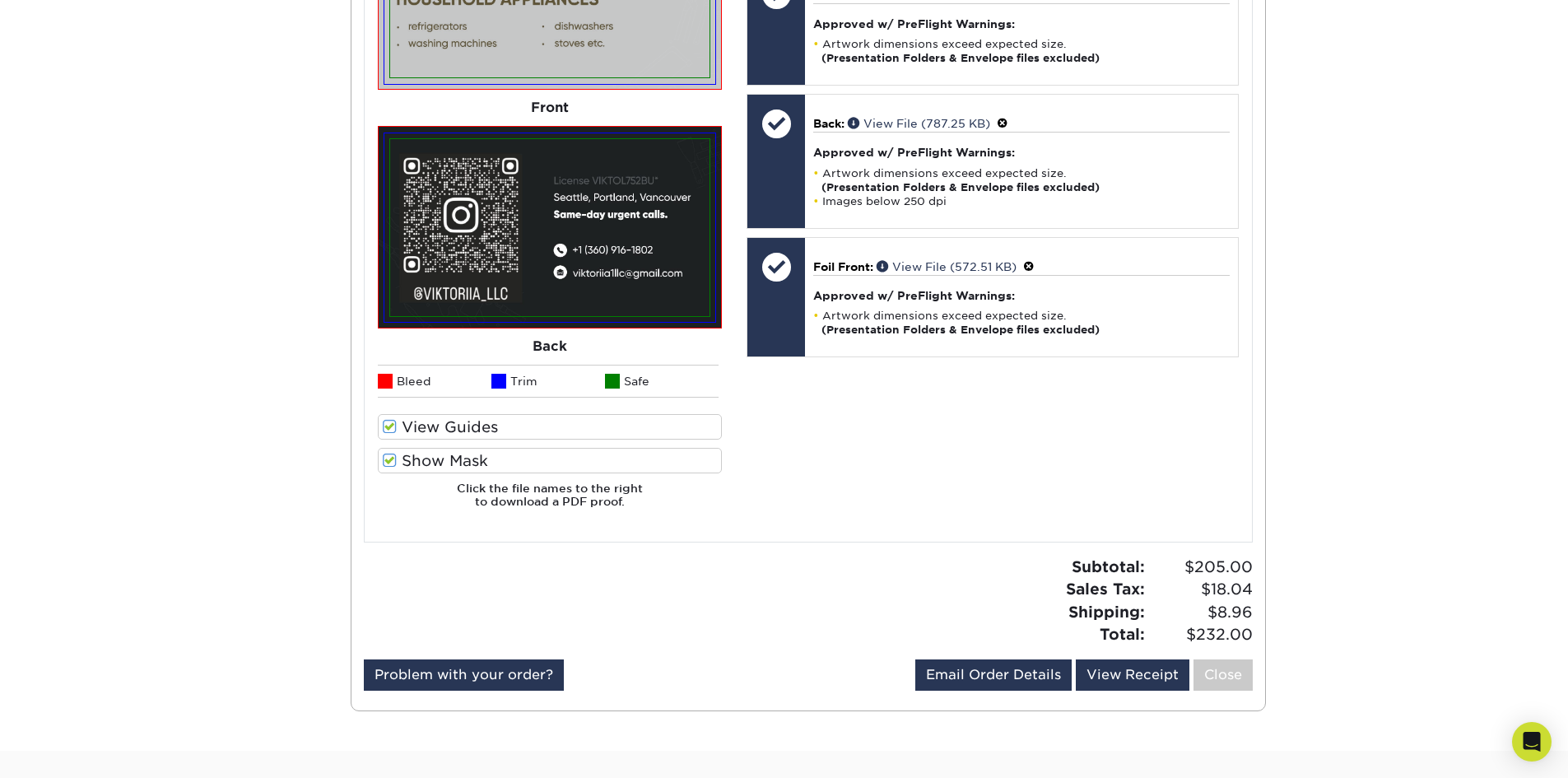click on "Active Orders
Account Overview
Contact Information
Change Password
Address Book
Billing & Payment Info
1" at bounding box center (784, 38) 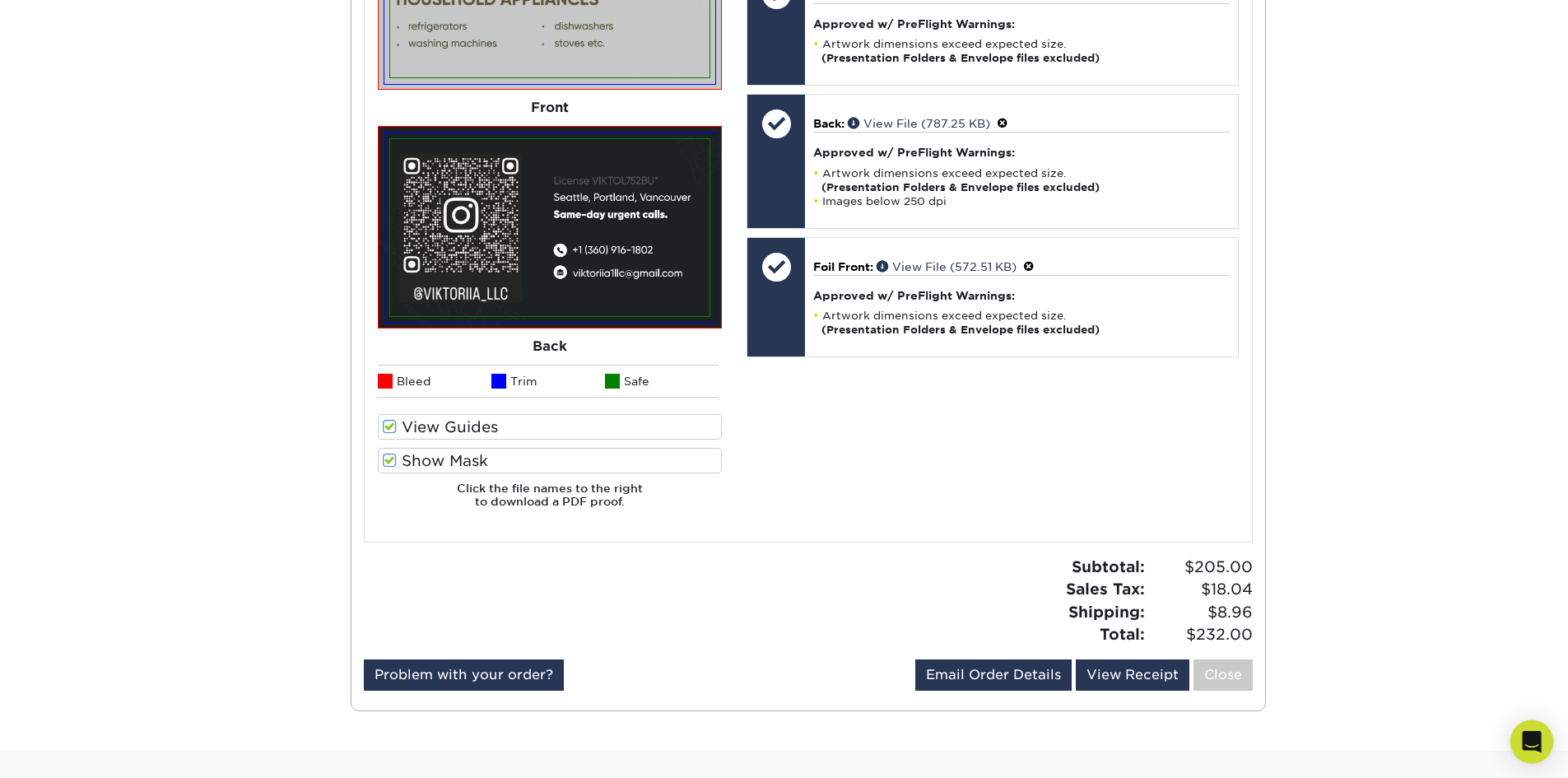 click 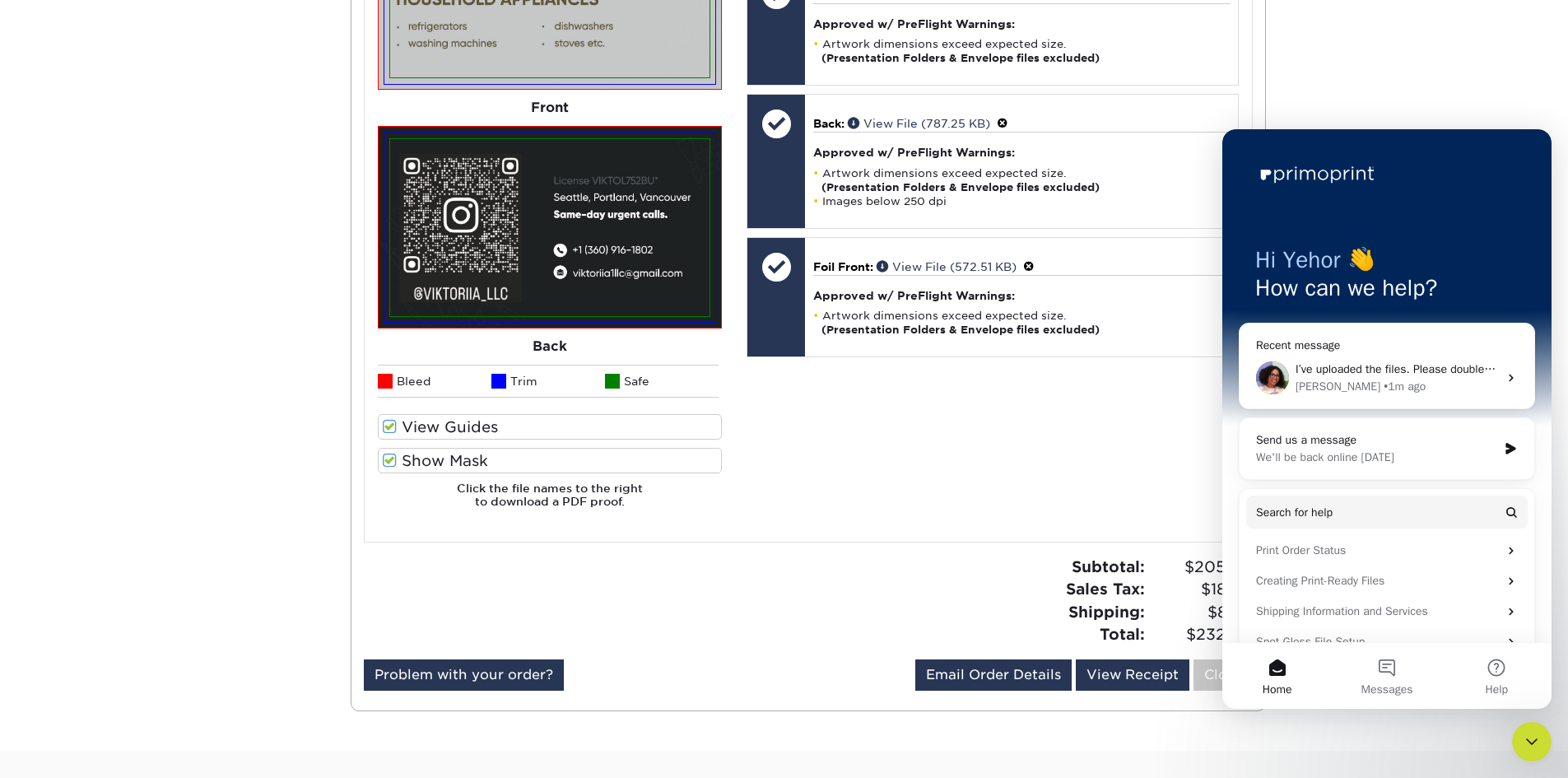 scroll, scrollTop: 0, scrollLeft: 0, axis: both 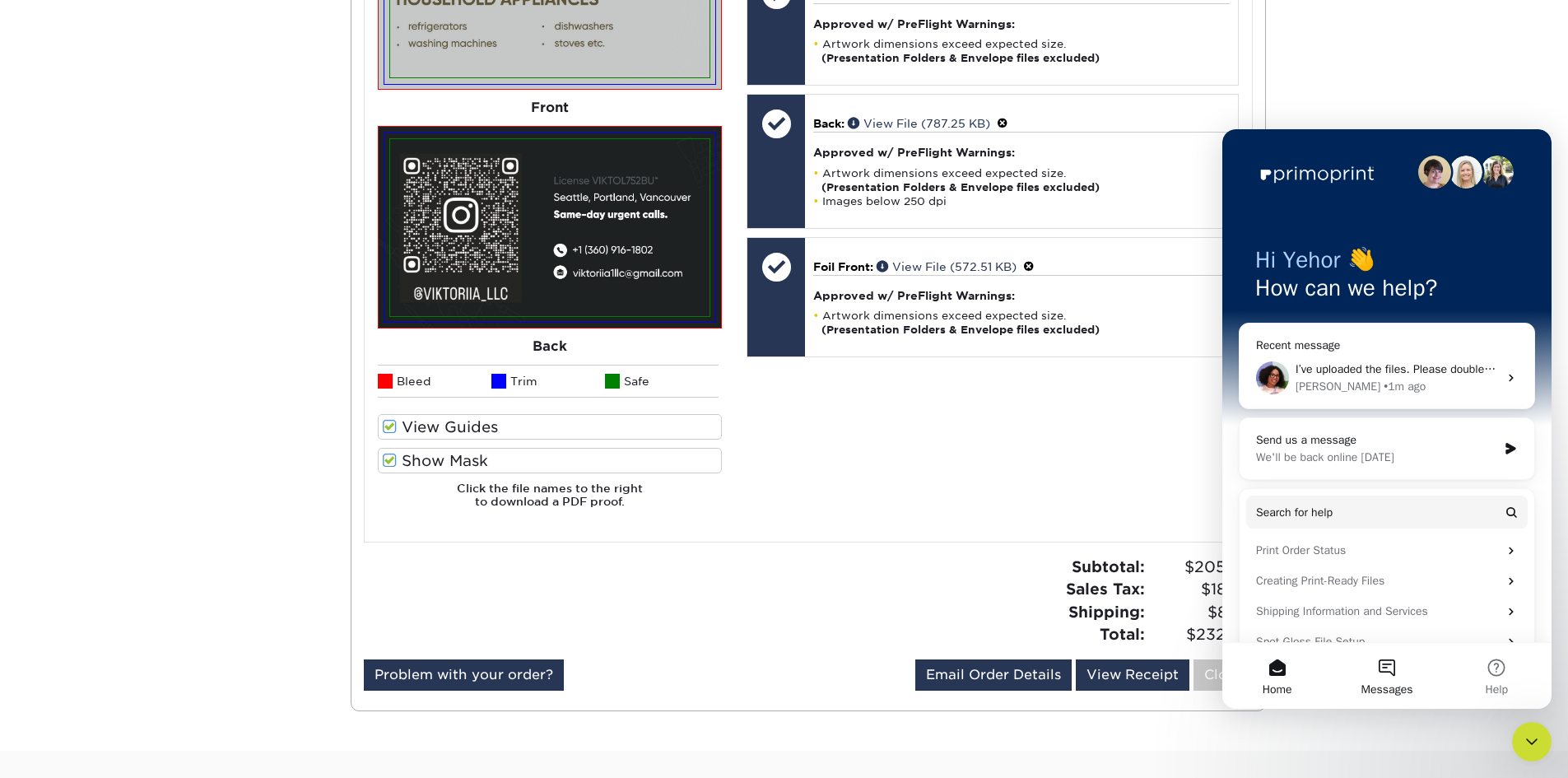 click on "Messages" at bounding box center [1386, 676] 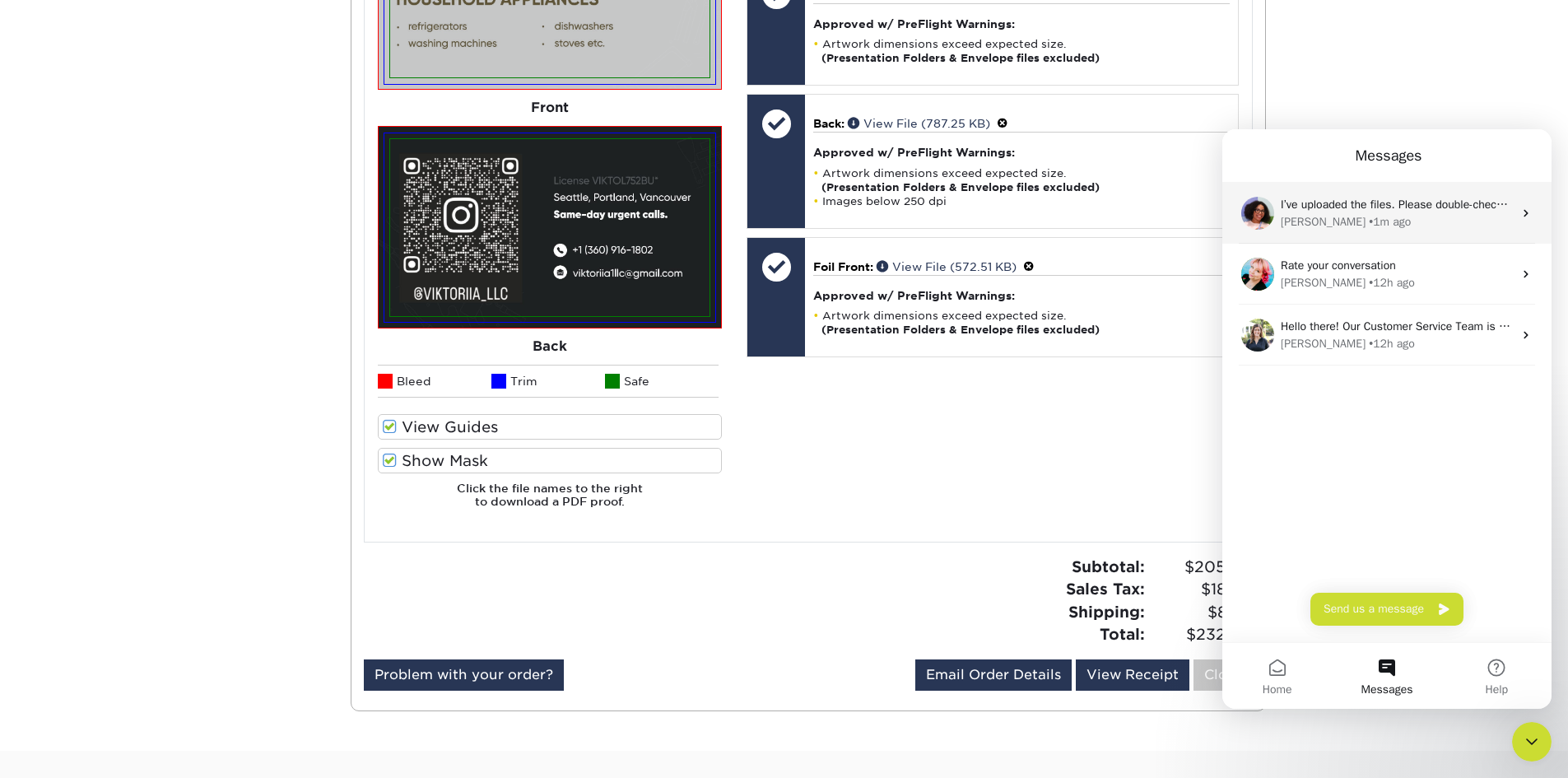 click on "I’ve uploaded the files. Please double-check everything carefully. The front side should have gold lettering, as shown in the images. Get back to me as soon as possible. If anything is incorrect, please let me know exactly what needs to be changed or adjusted so I can send it to my designer. Avery •  1m ago" at bounding box center [1387, 213] 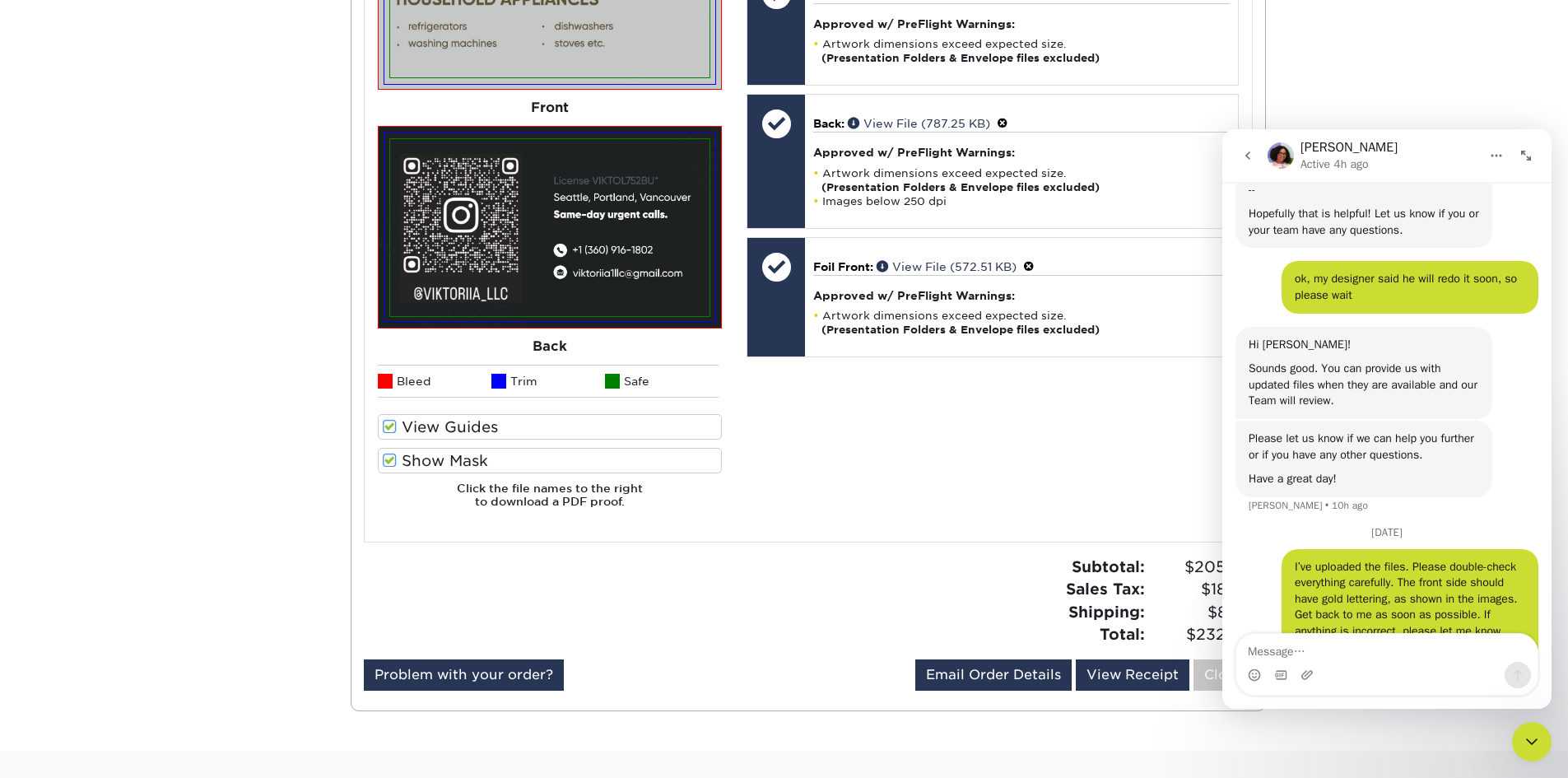 scroll, scrollTop: 2709, scrollLeft: 0, axis: vertical 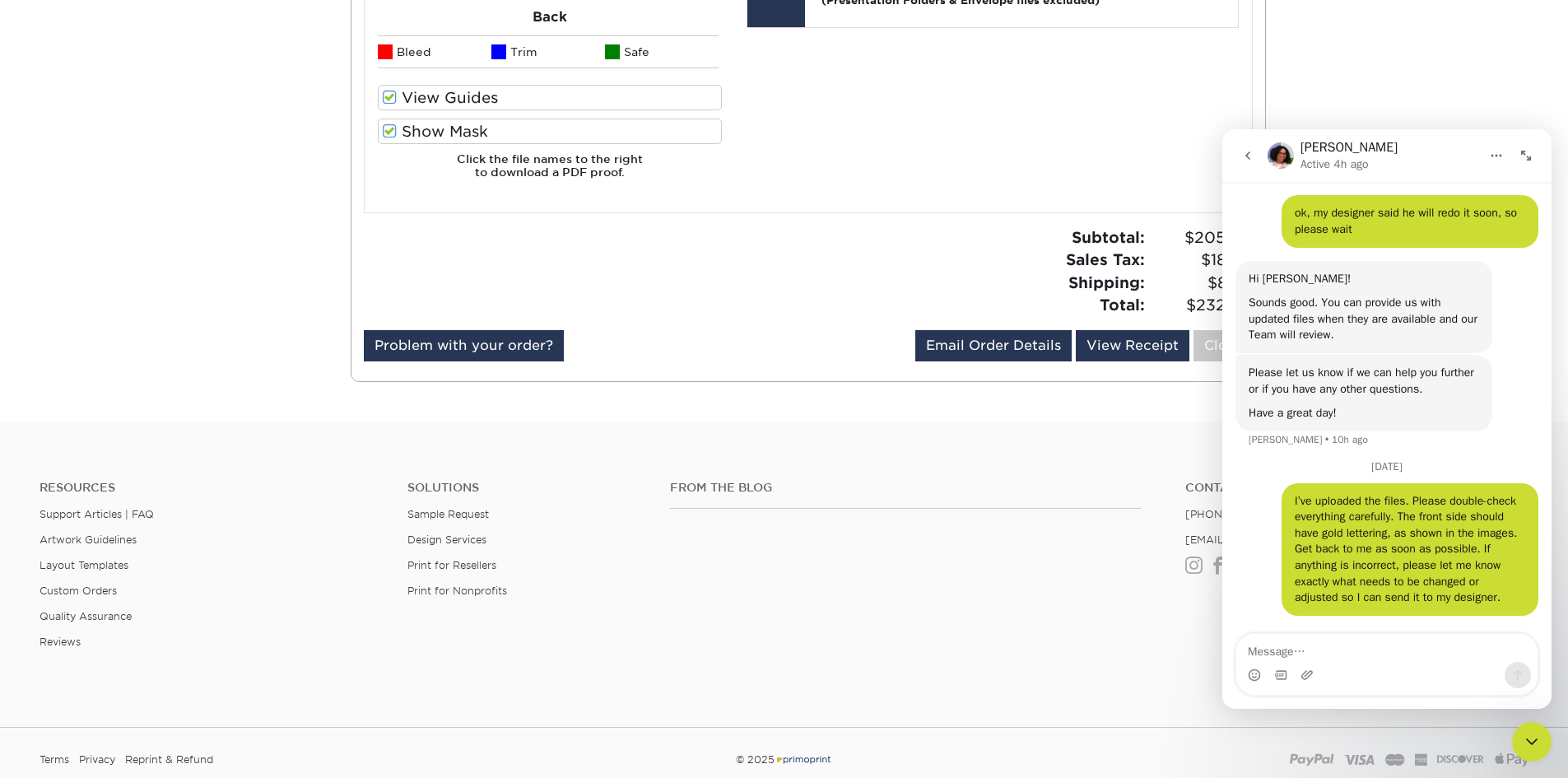 click on "Active 4h ago" at bounding box center [1334, 164] 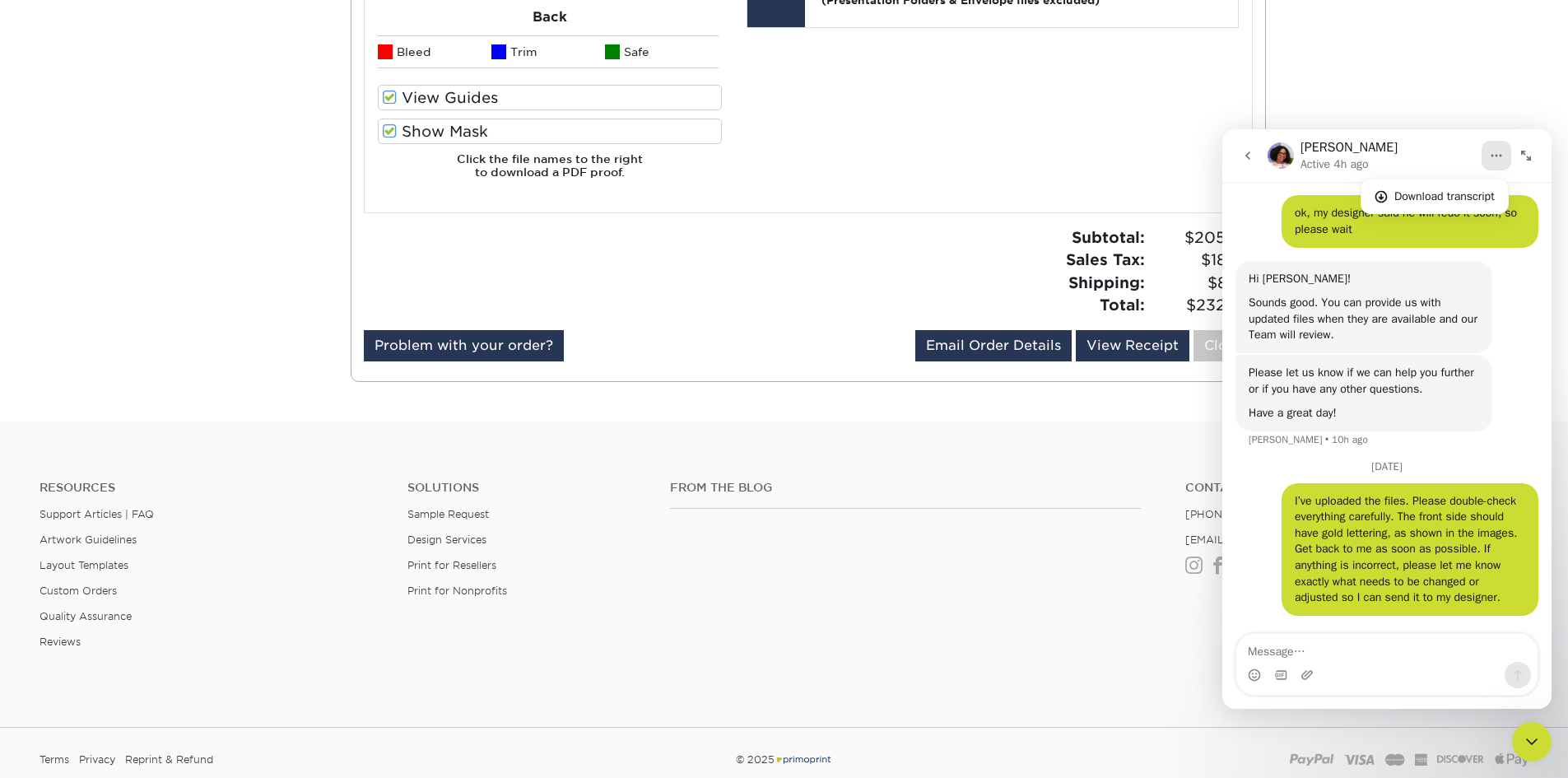 click on "Avery" at bounding box center (1349, 148) 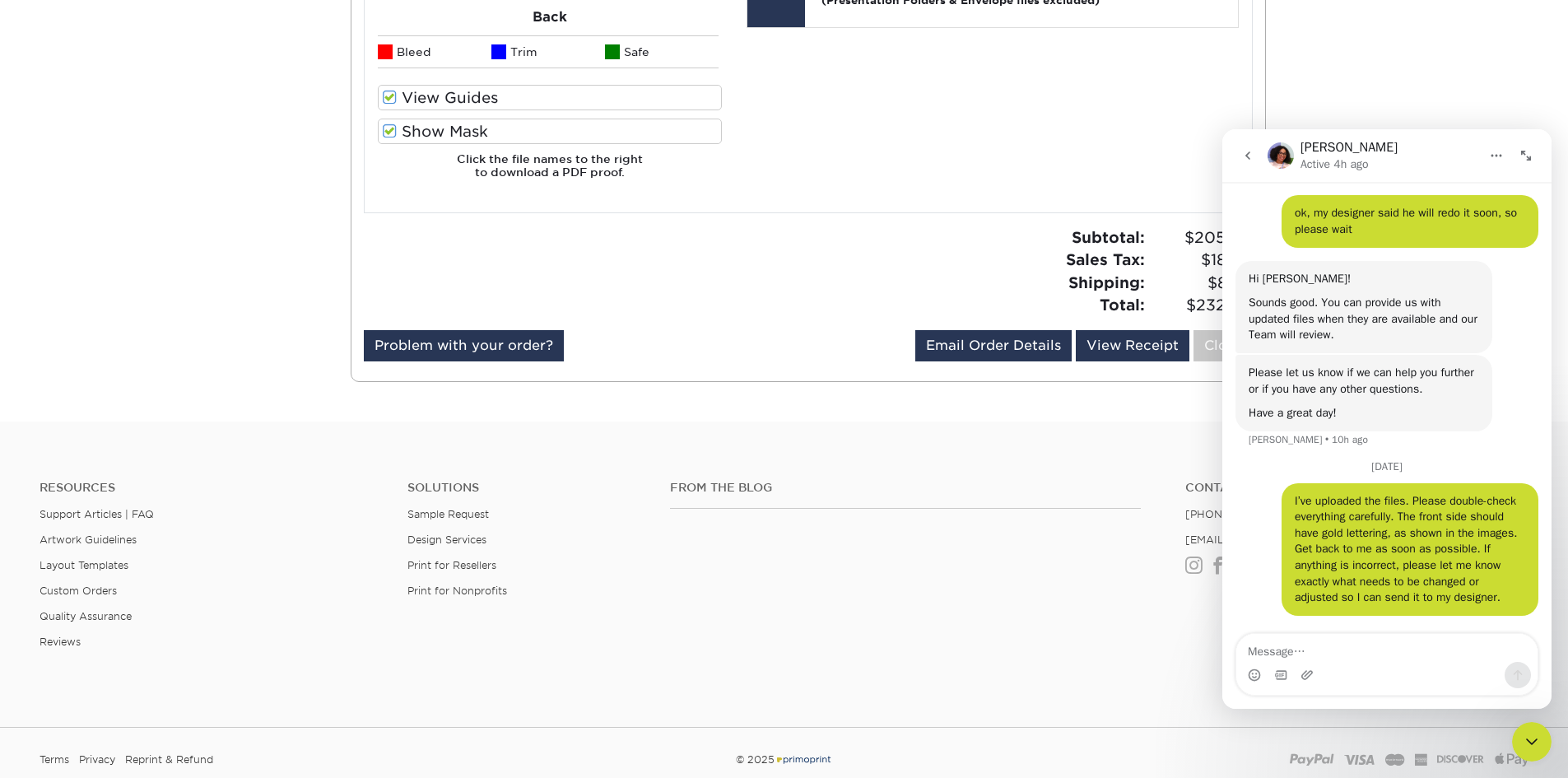 click at bounding box center (1248, 156) 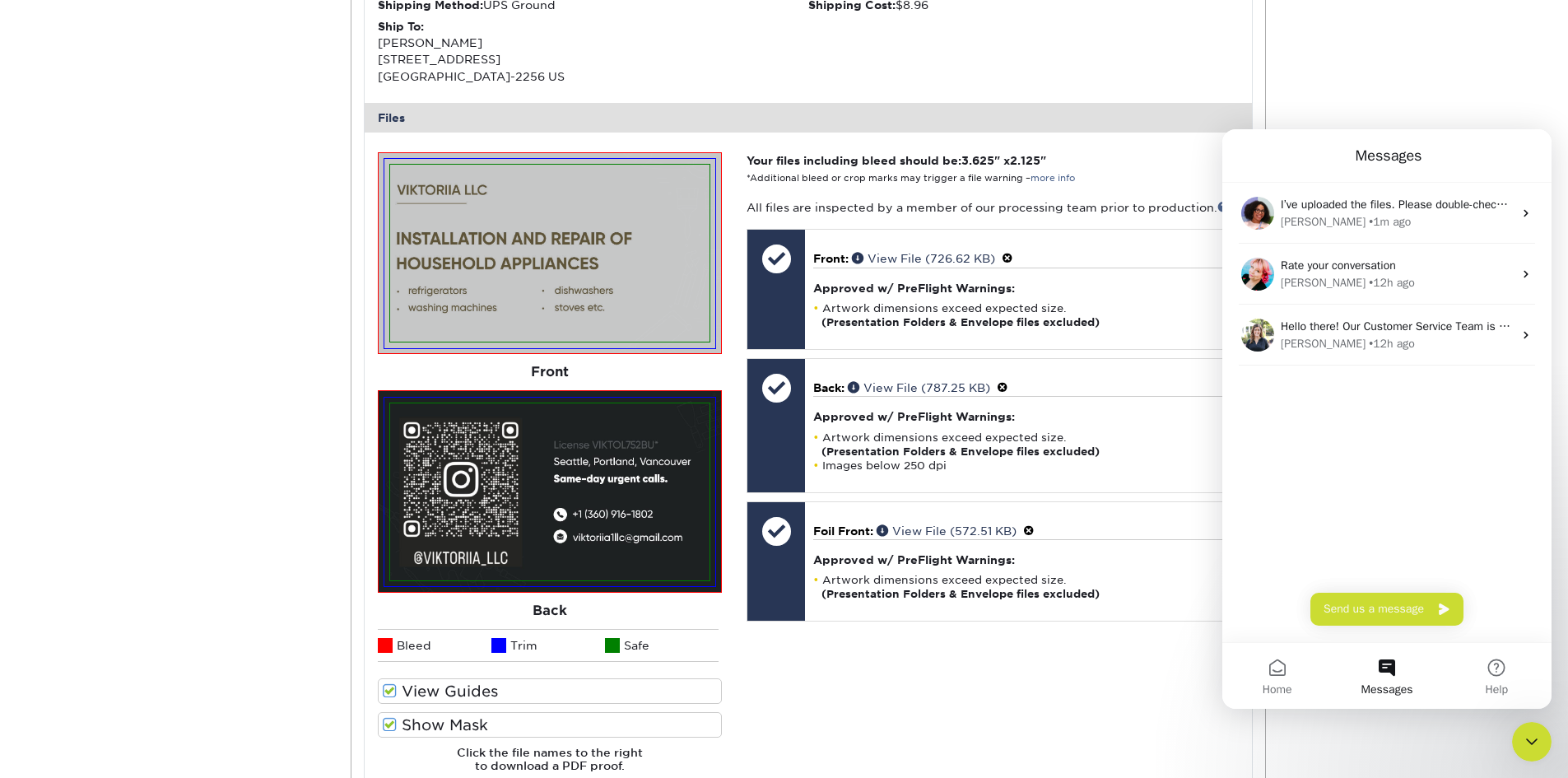 scroll, scrollTop: 576, scrollLeft: 0, axis: vertical 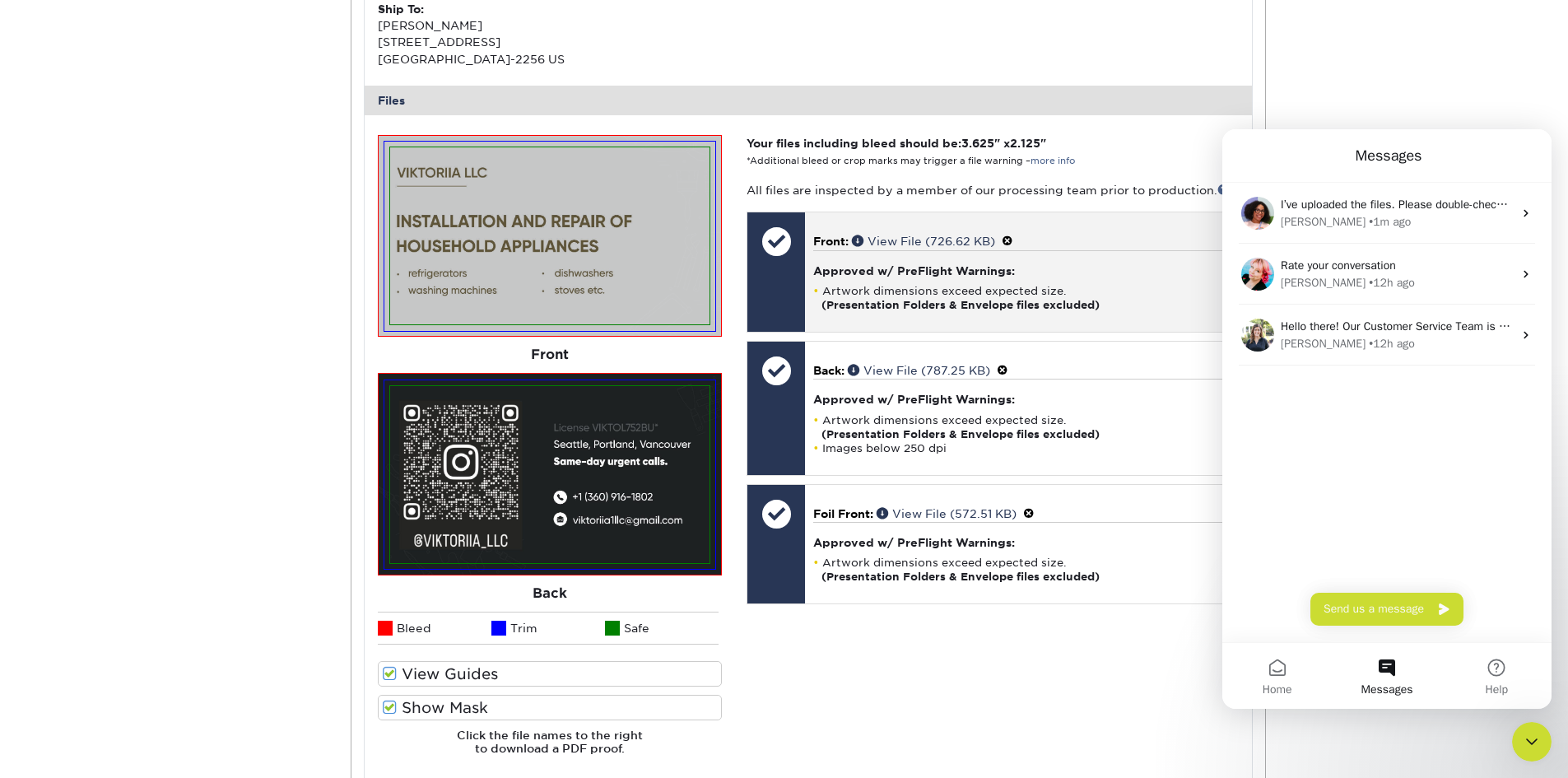 click at bounding box center [776, 241] 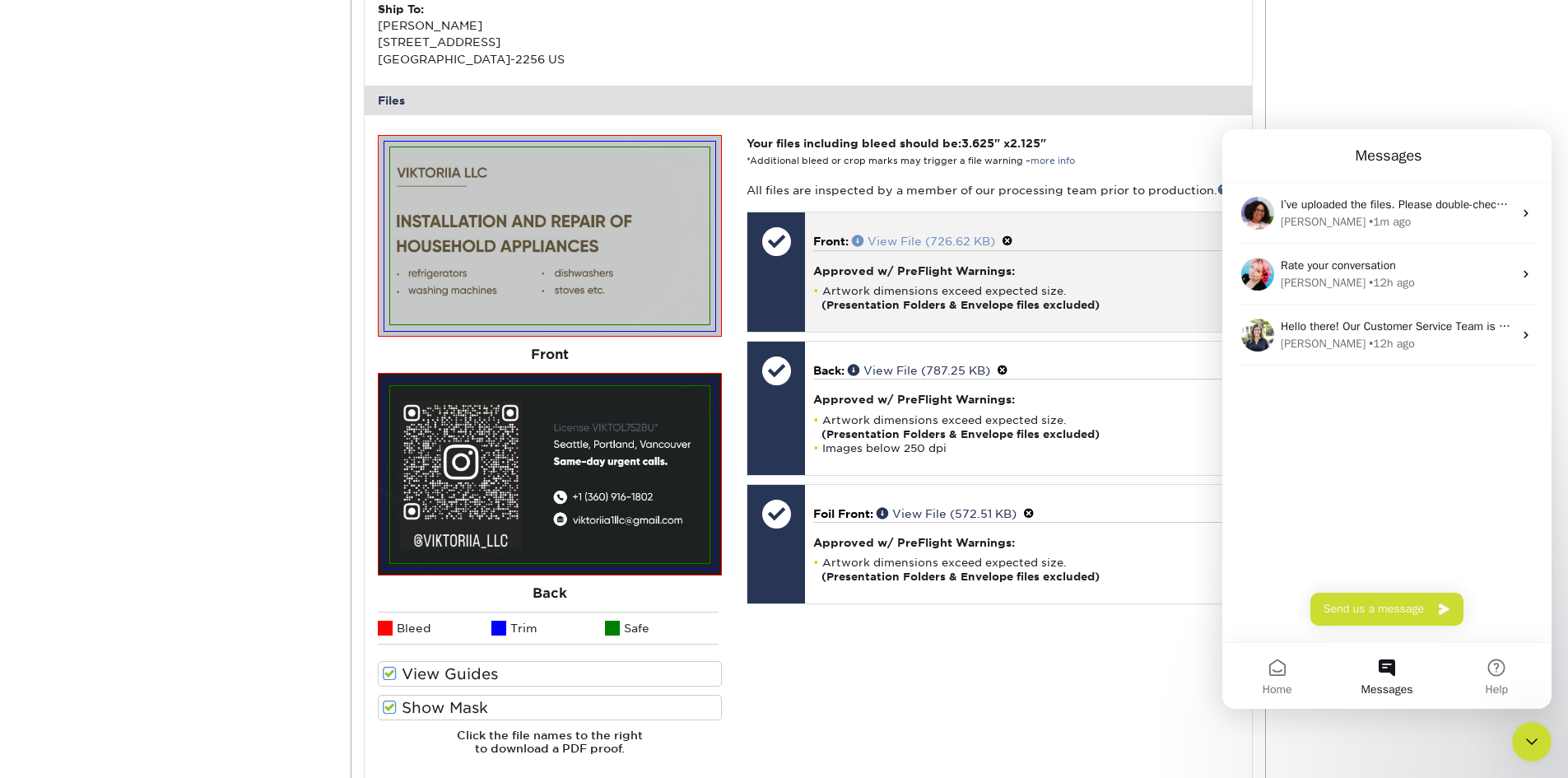 click on "View File (726.62 KB)" at bounding box center [924, 241] 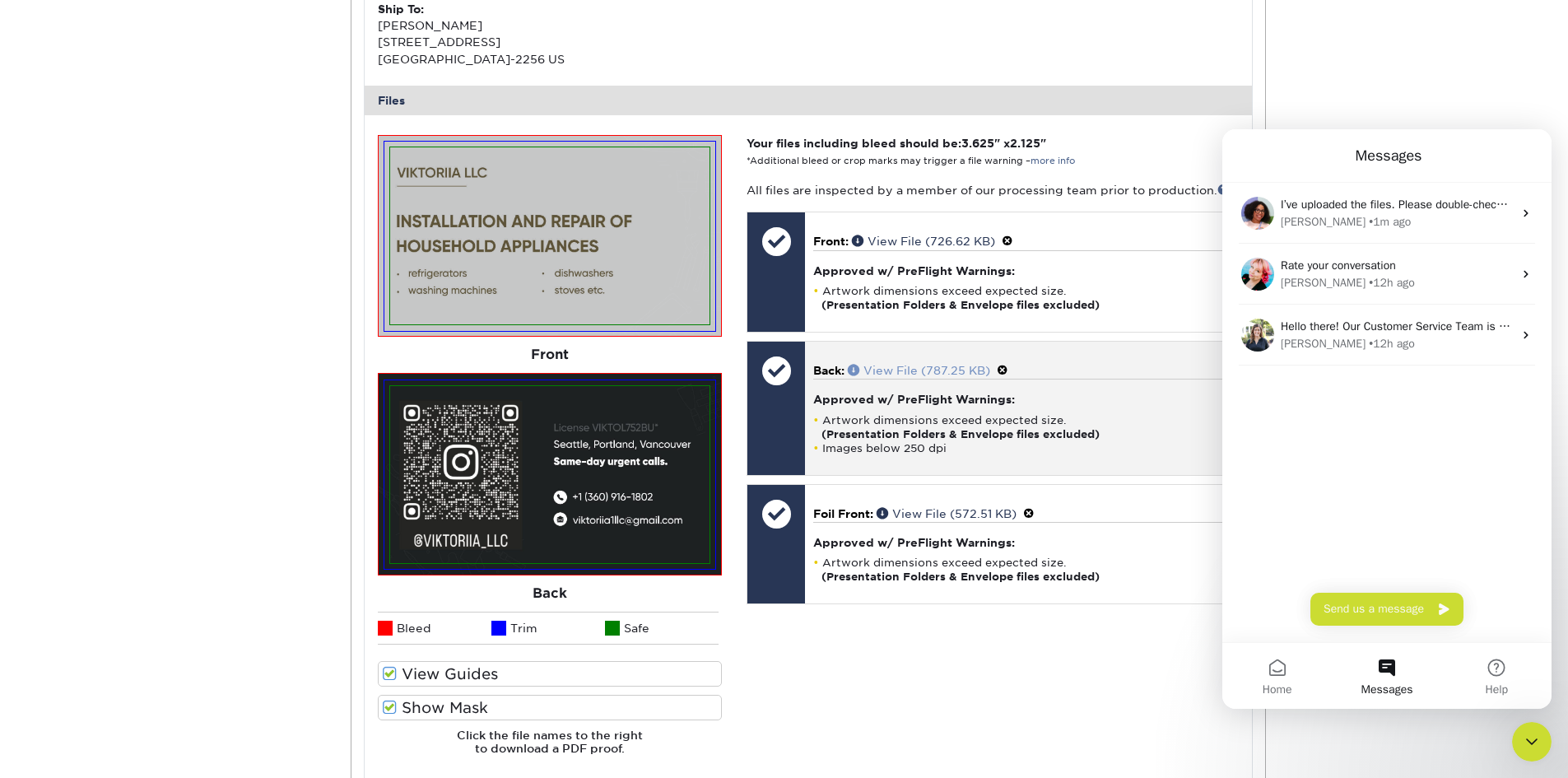 click at bounding box center [855, 370] 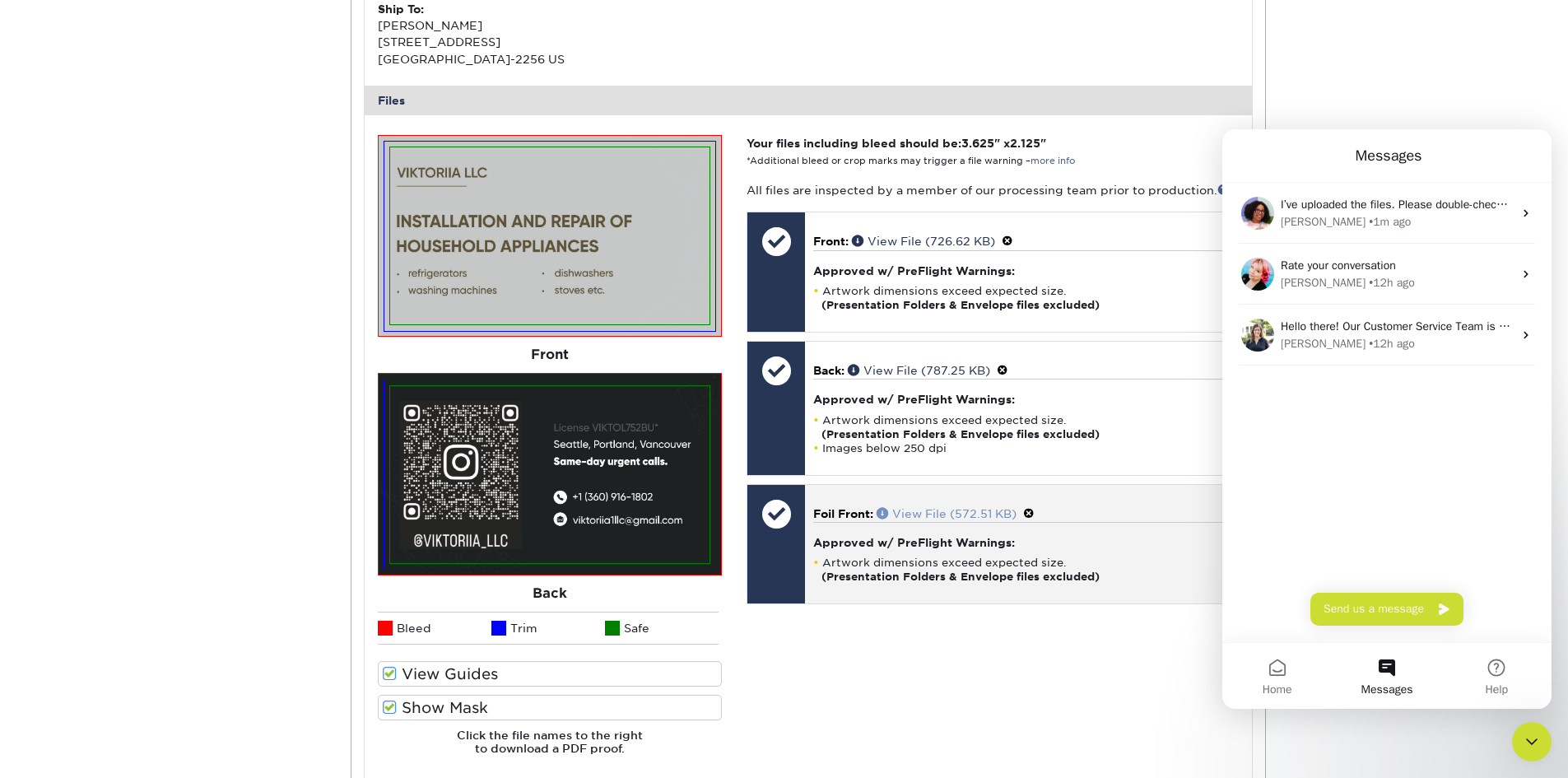 click at bounding box center [884, 513] 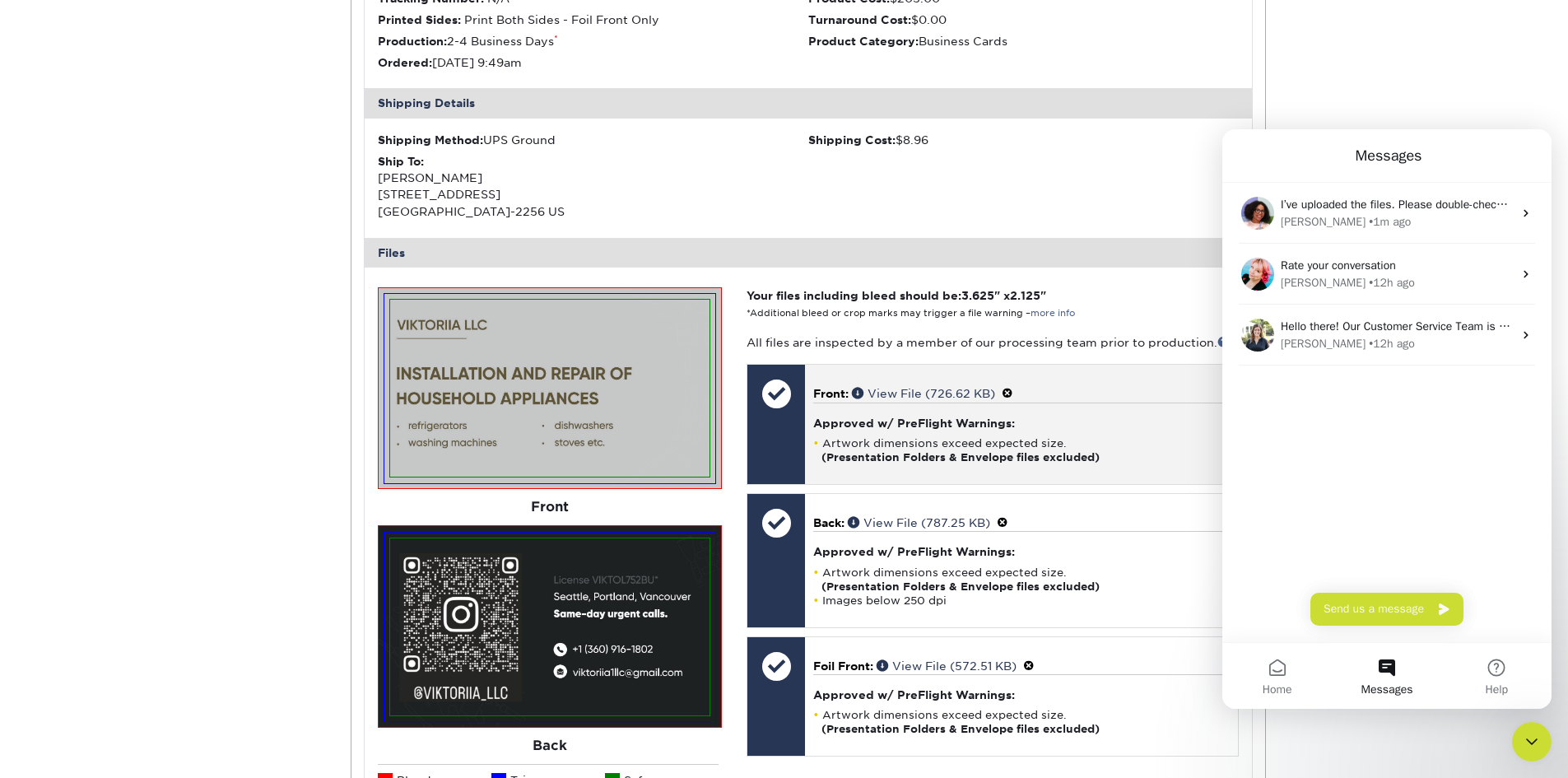 scroll, scrollTop: 412, scrollLeft: 0, axis: vertical 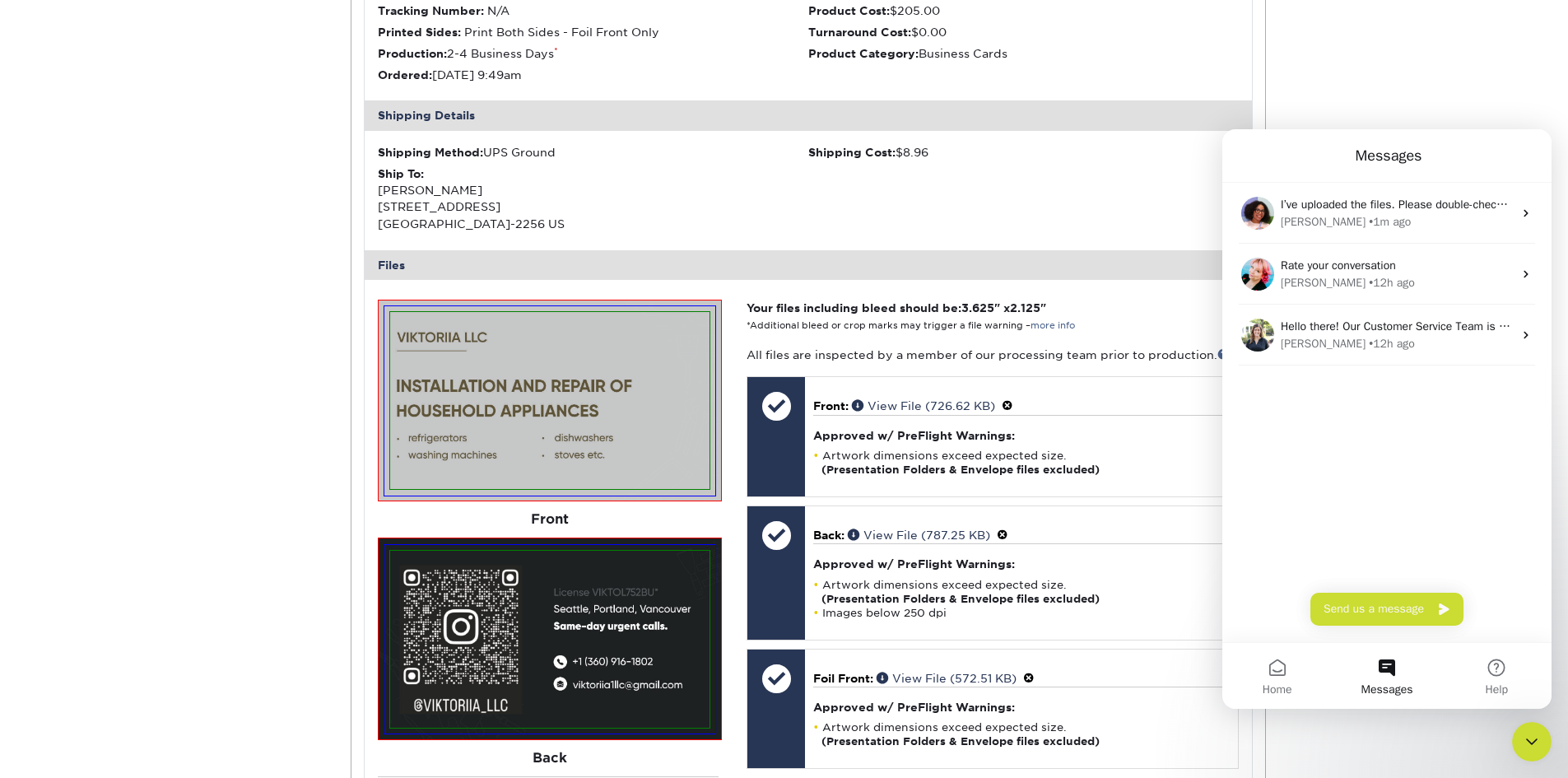 click on "Active Orders
Account Overview
Contact Information
Change Password
Address Book
Billing & Payment Info
1" at bounding box center [784, 450] 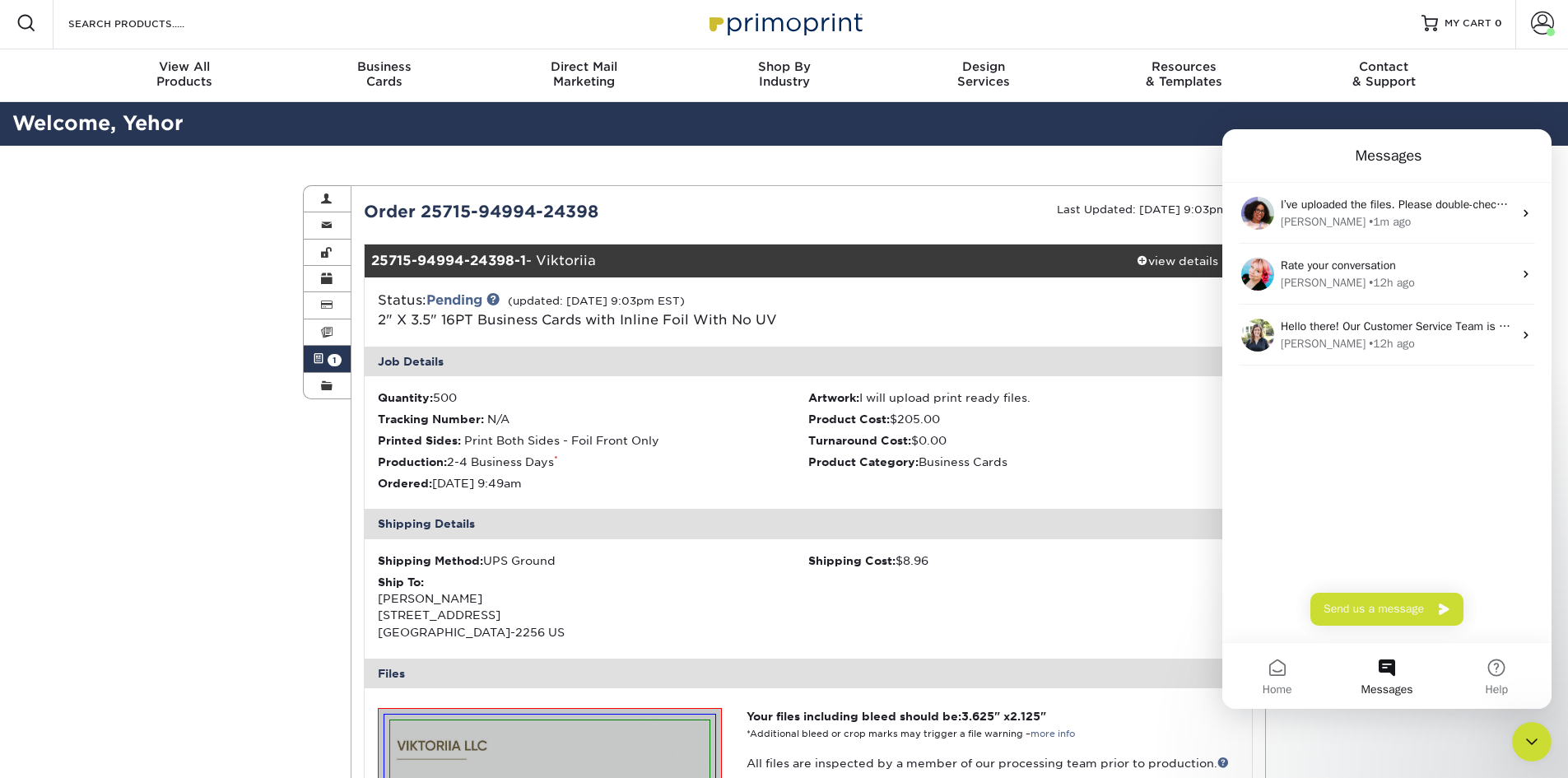 scroll, scrollTop: 0, scrollLeft: 0, axis: both 